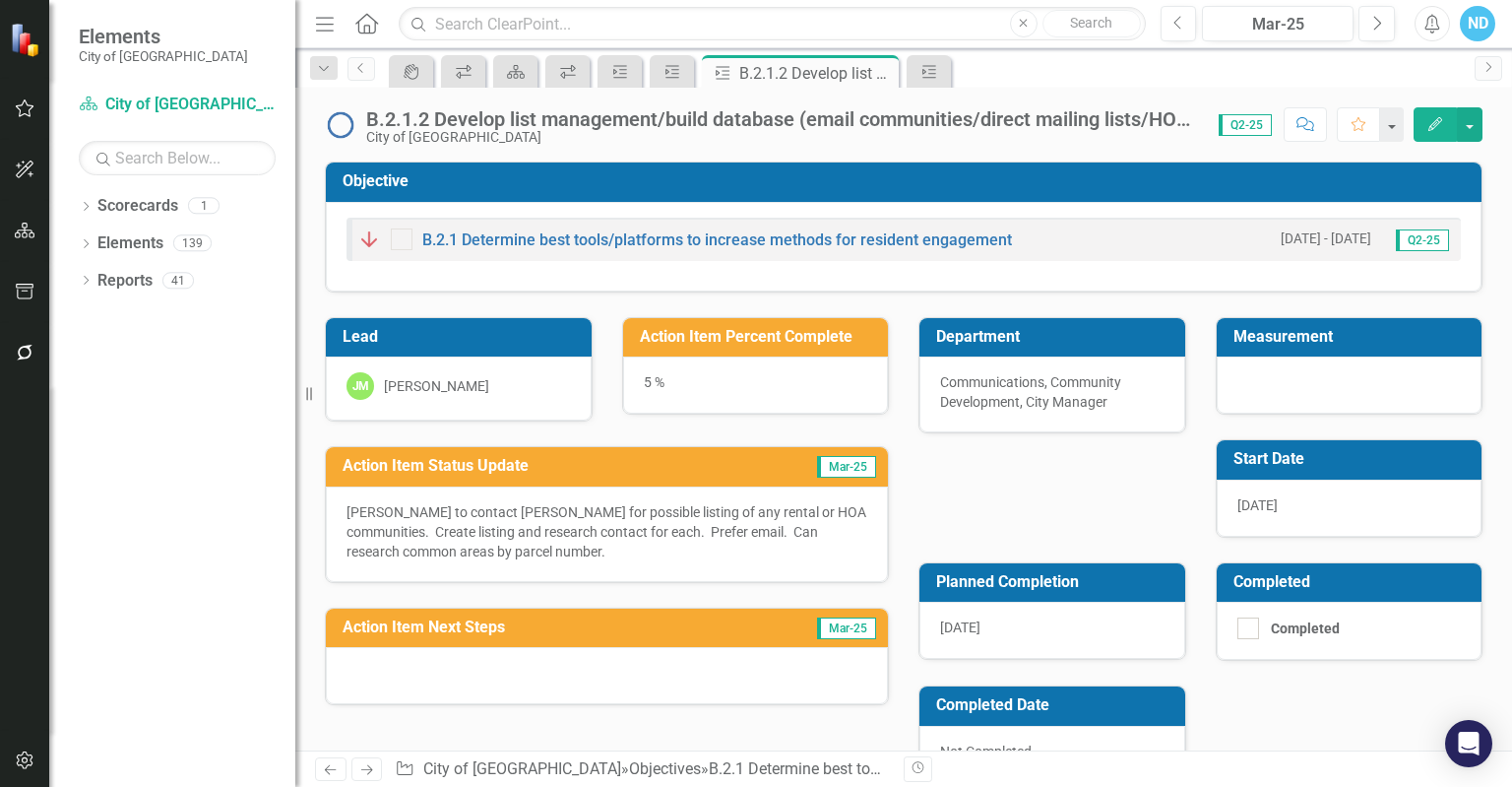 scroll, scrollTop: 0, scrollLeft: 0, axis: both 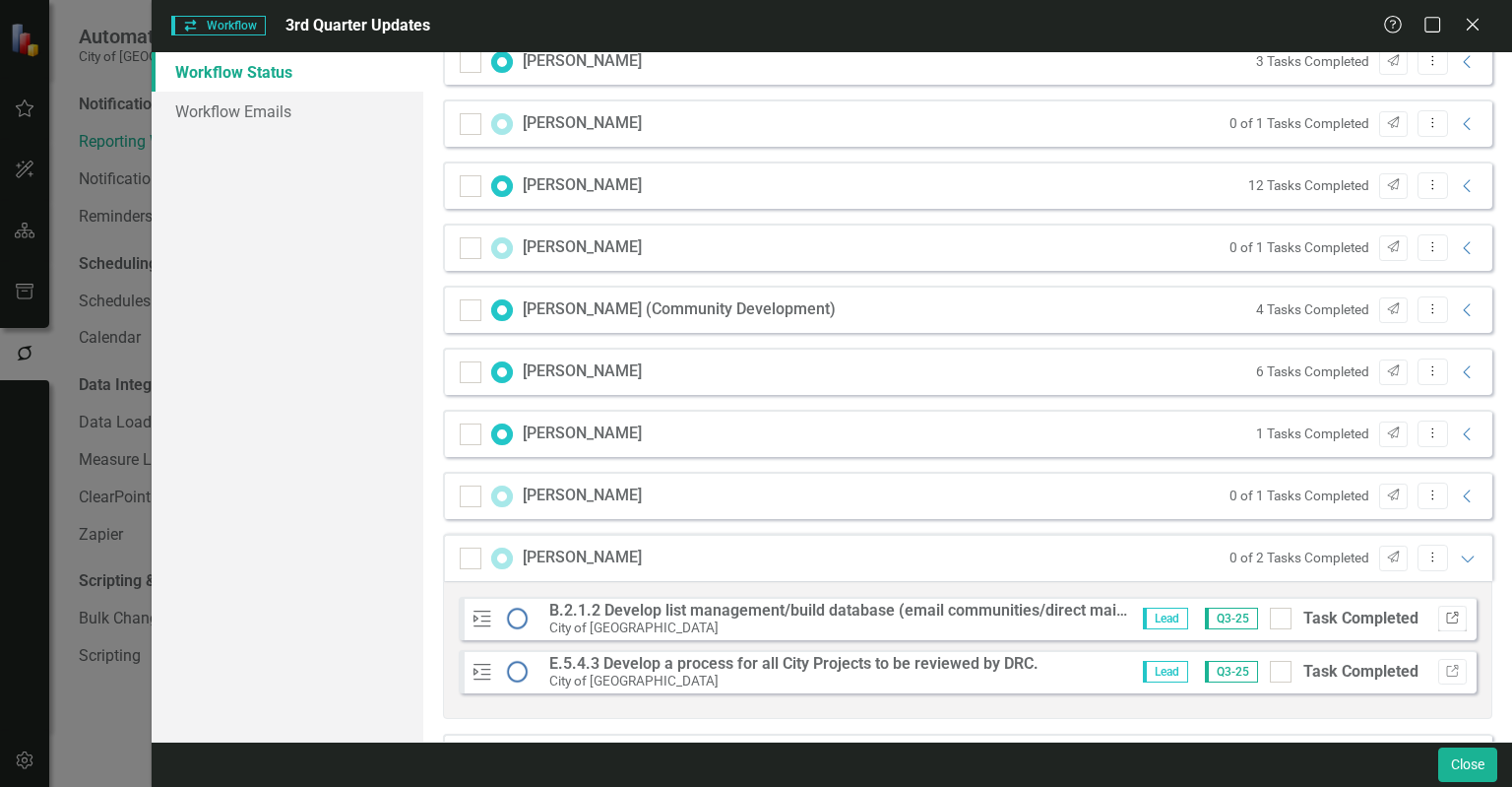 click on "Link" 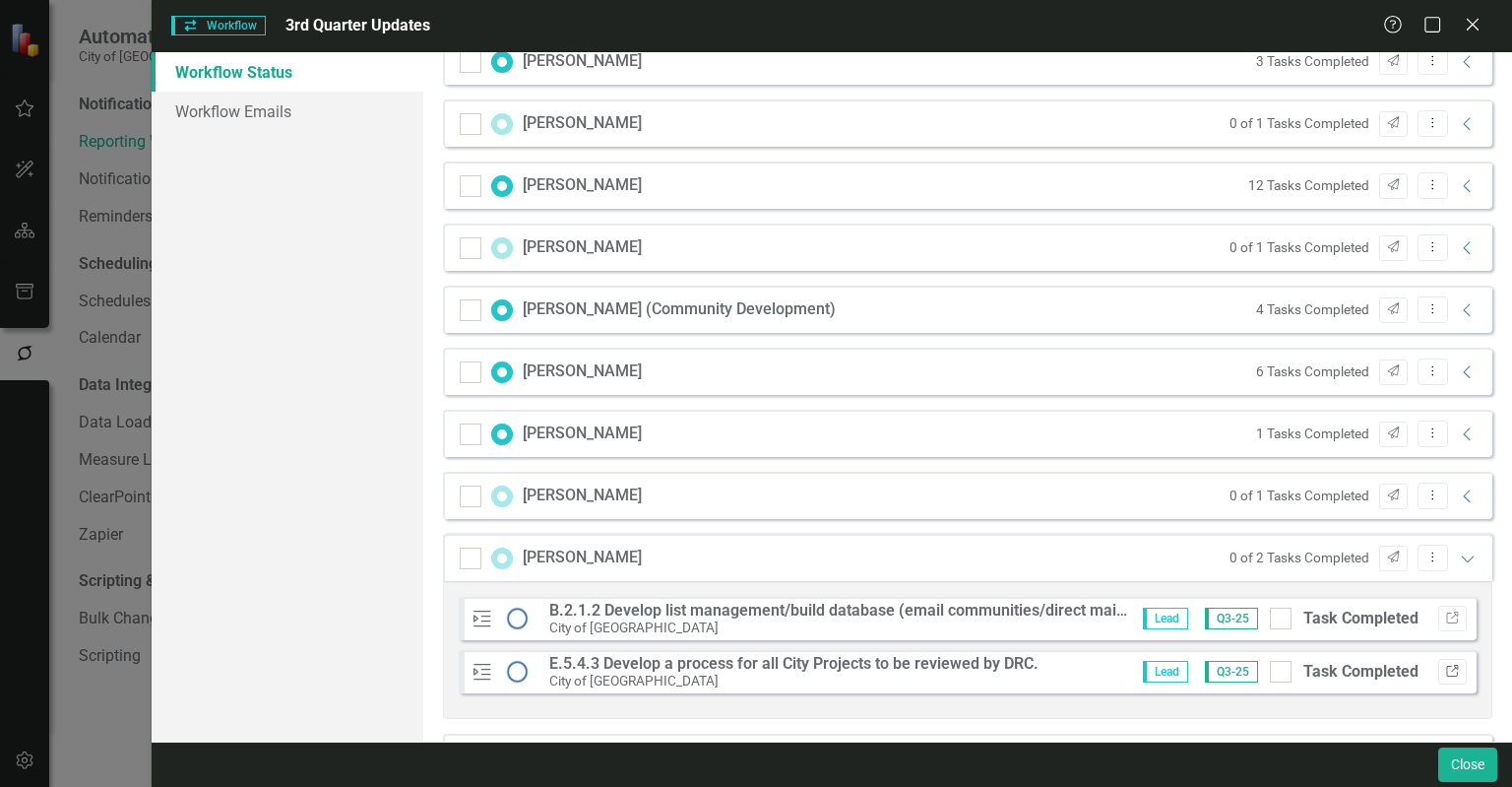 click on "Link" 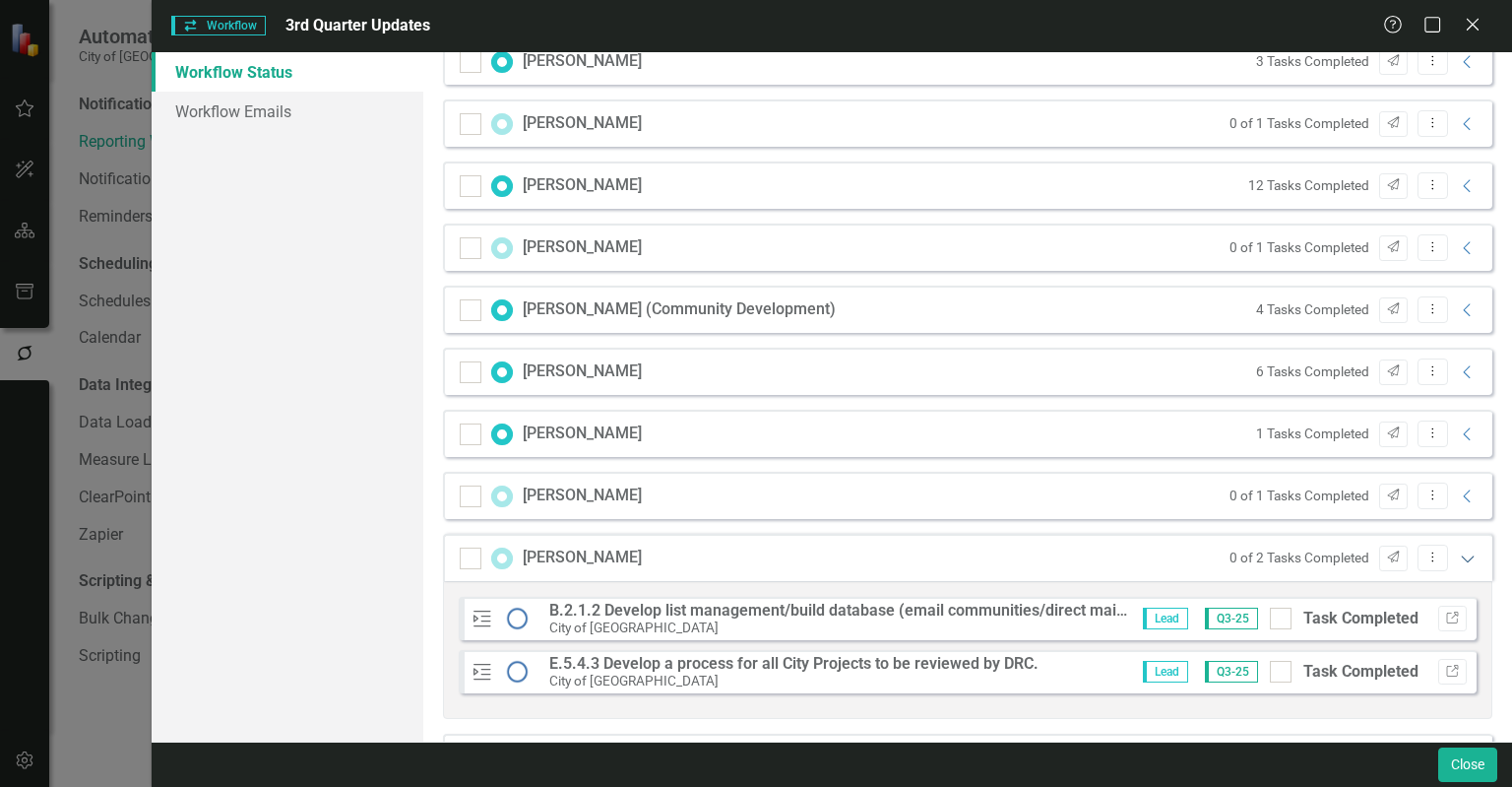 click on "Expanded" 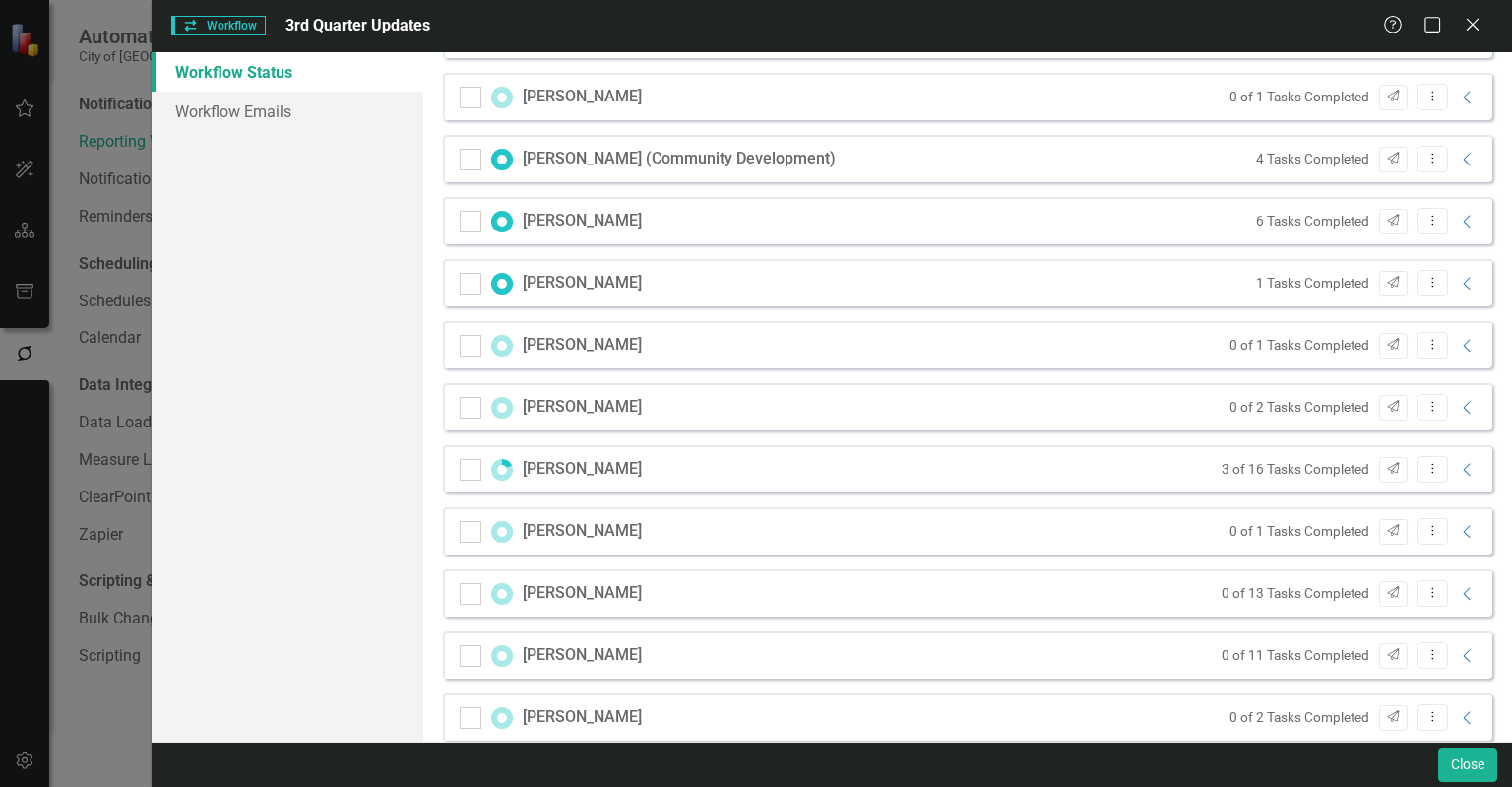 scroll, scrollTop: 1379, scrollLeft: 0, axis: vertical 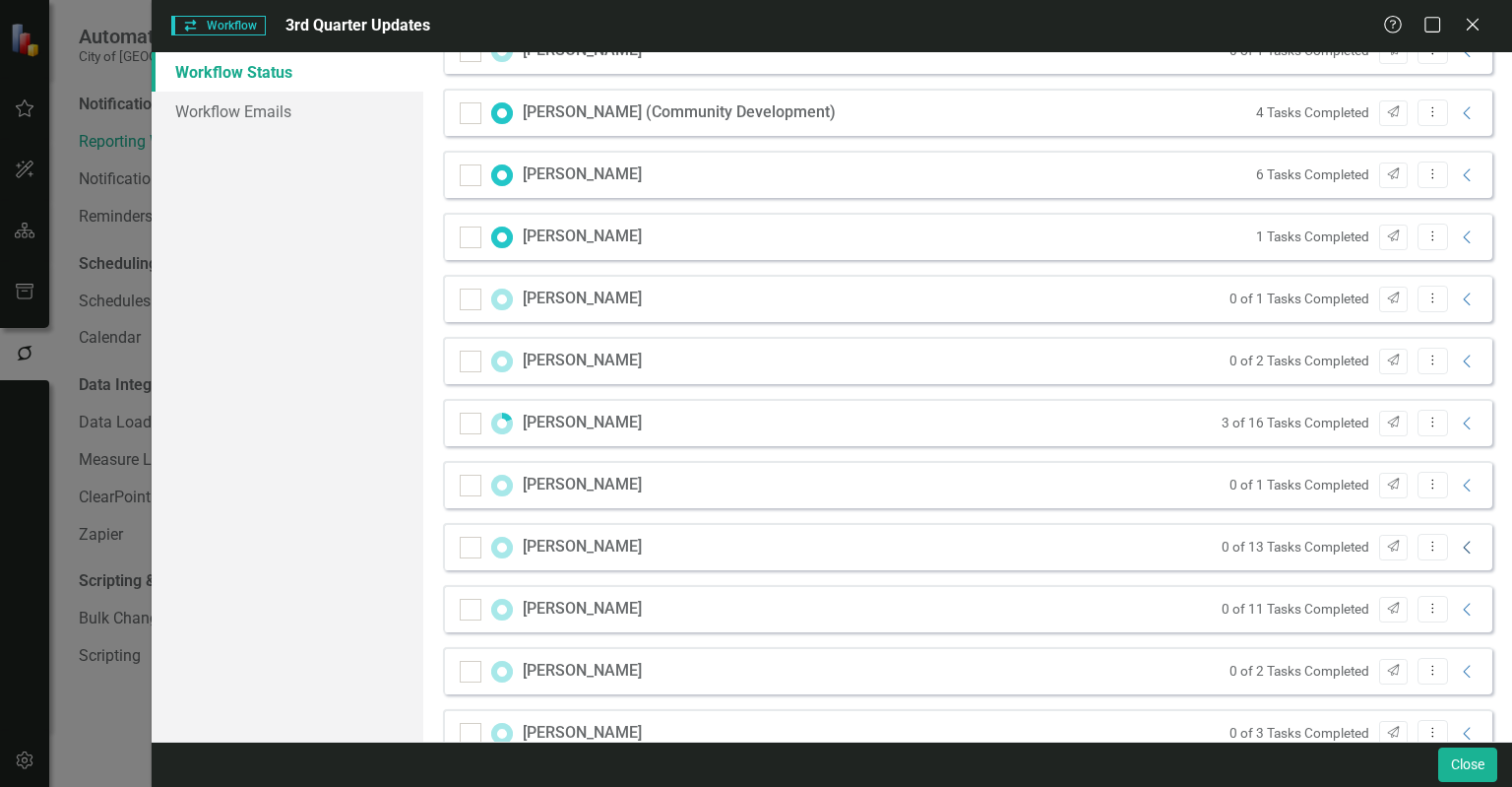 click on "Collapse" 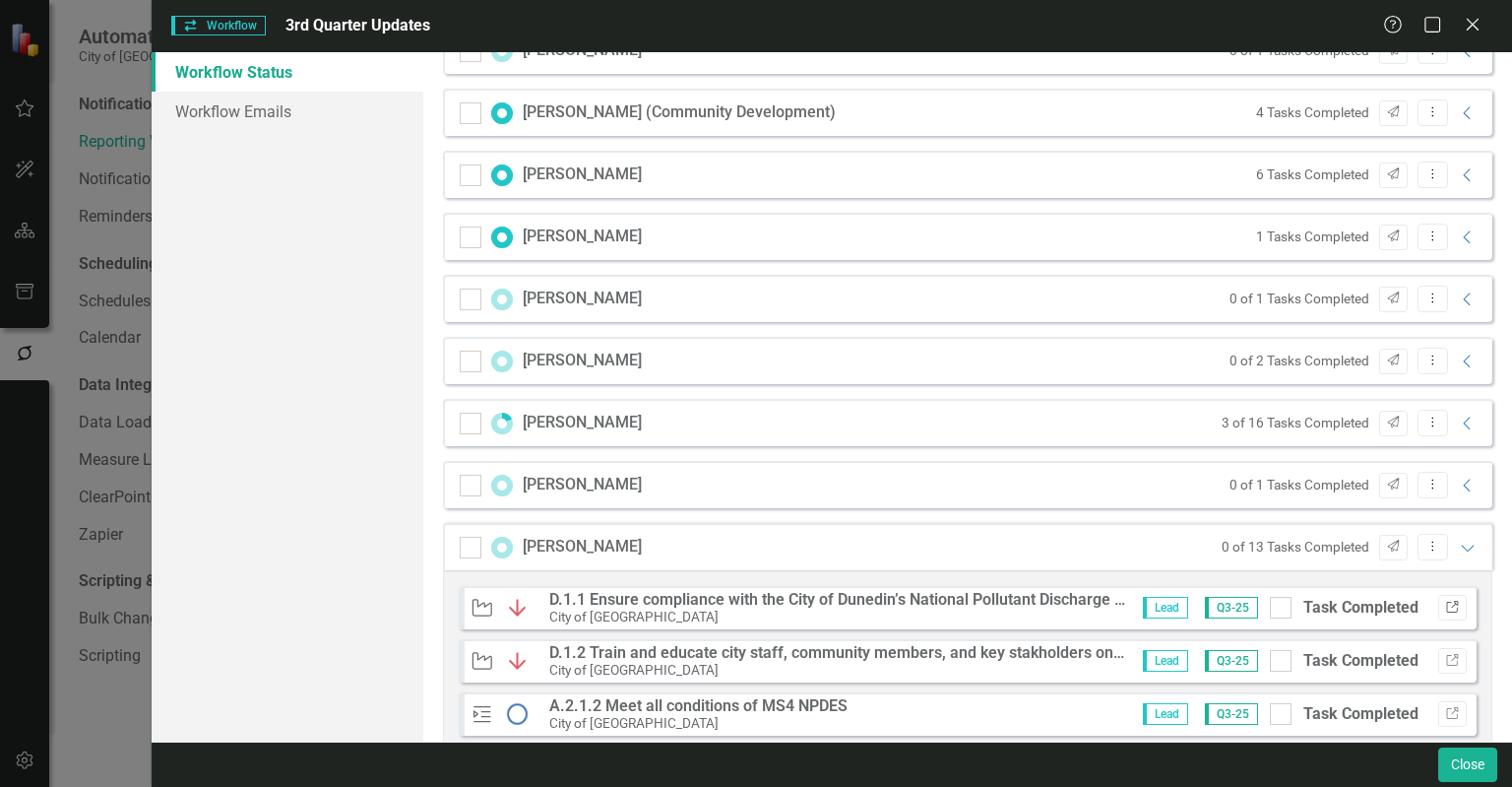 click 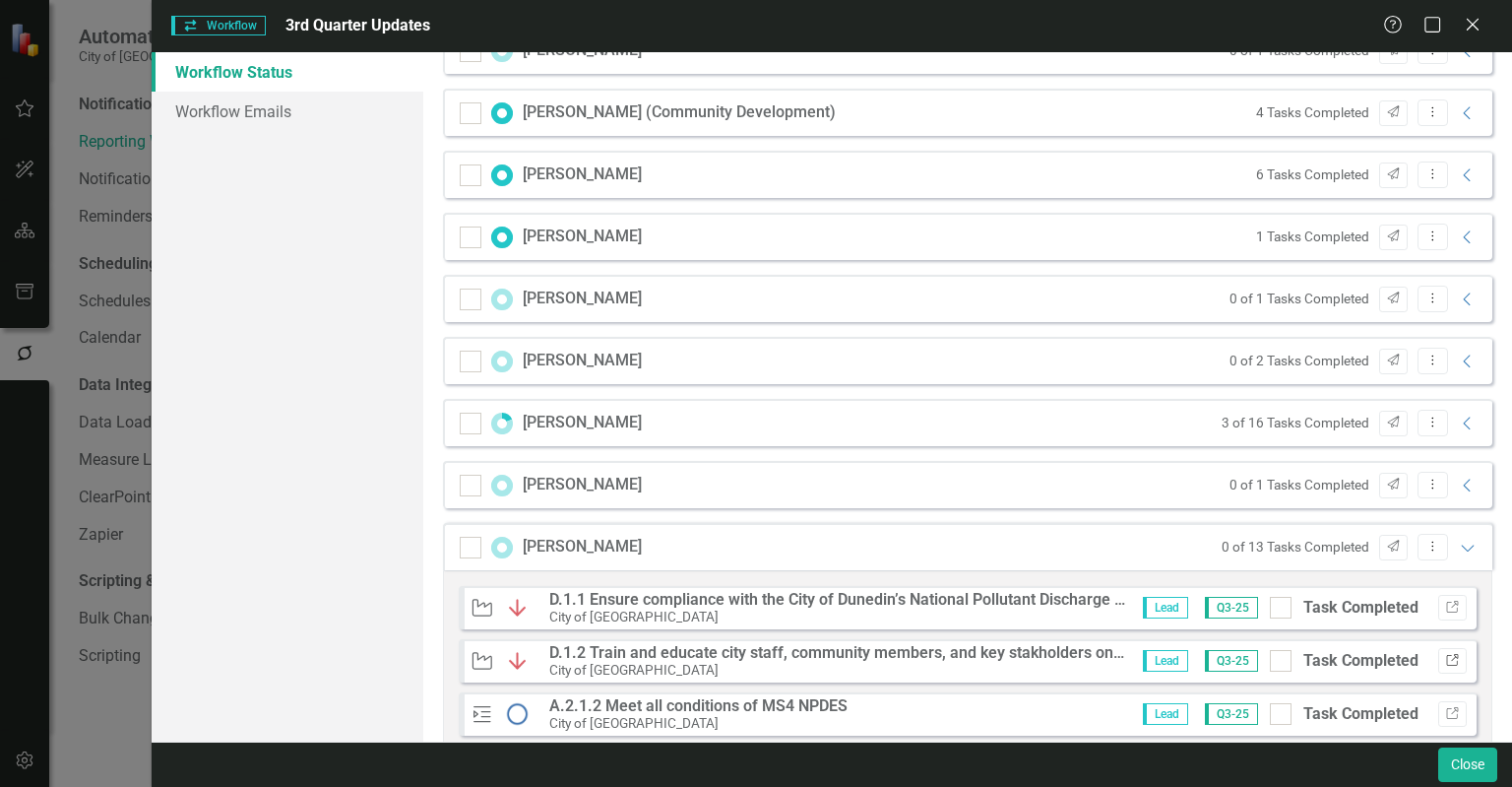 click 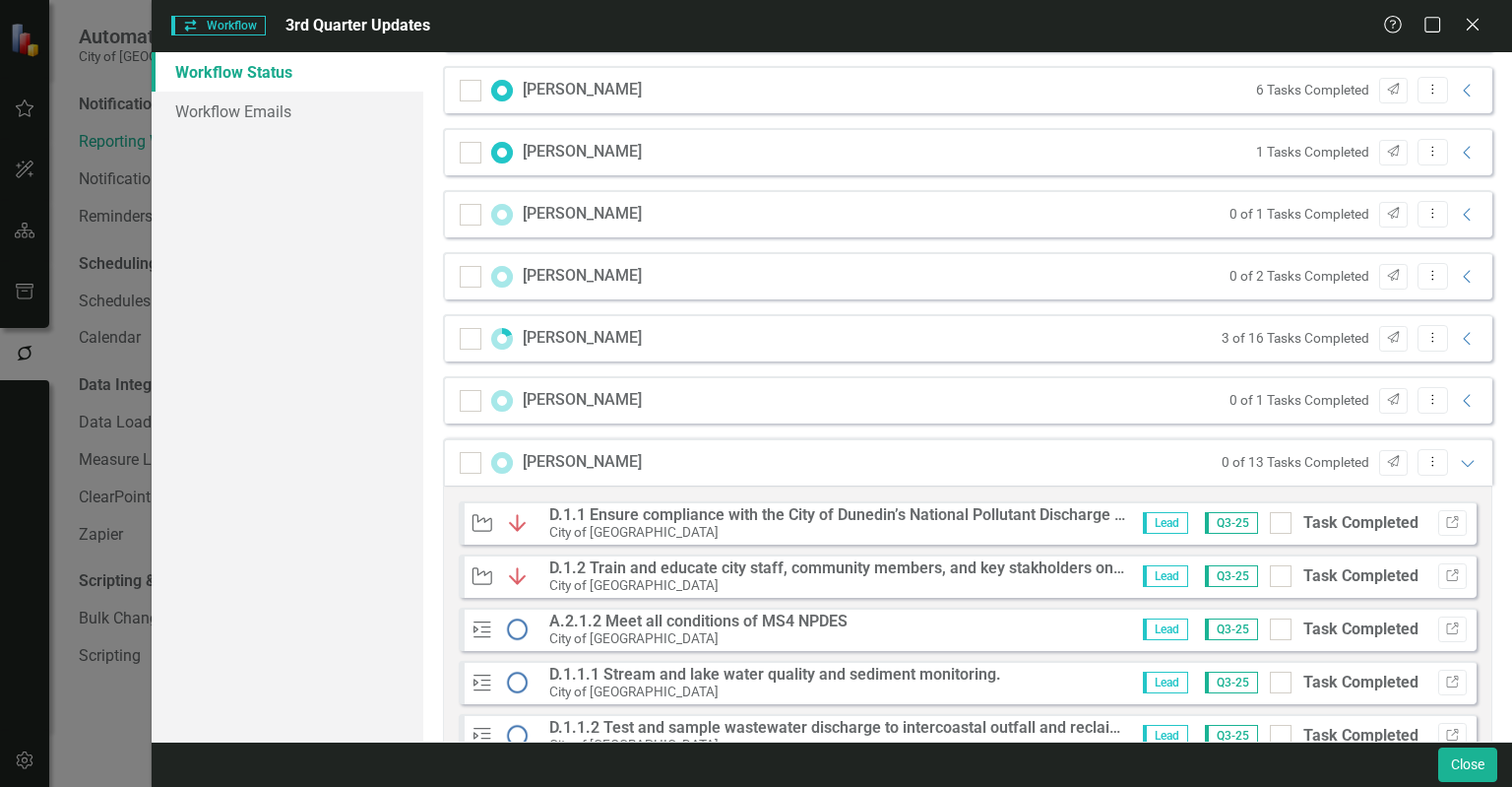 scroll, scrollTop: 1576, scrollLeft: 0, axis: vertical 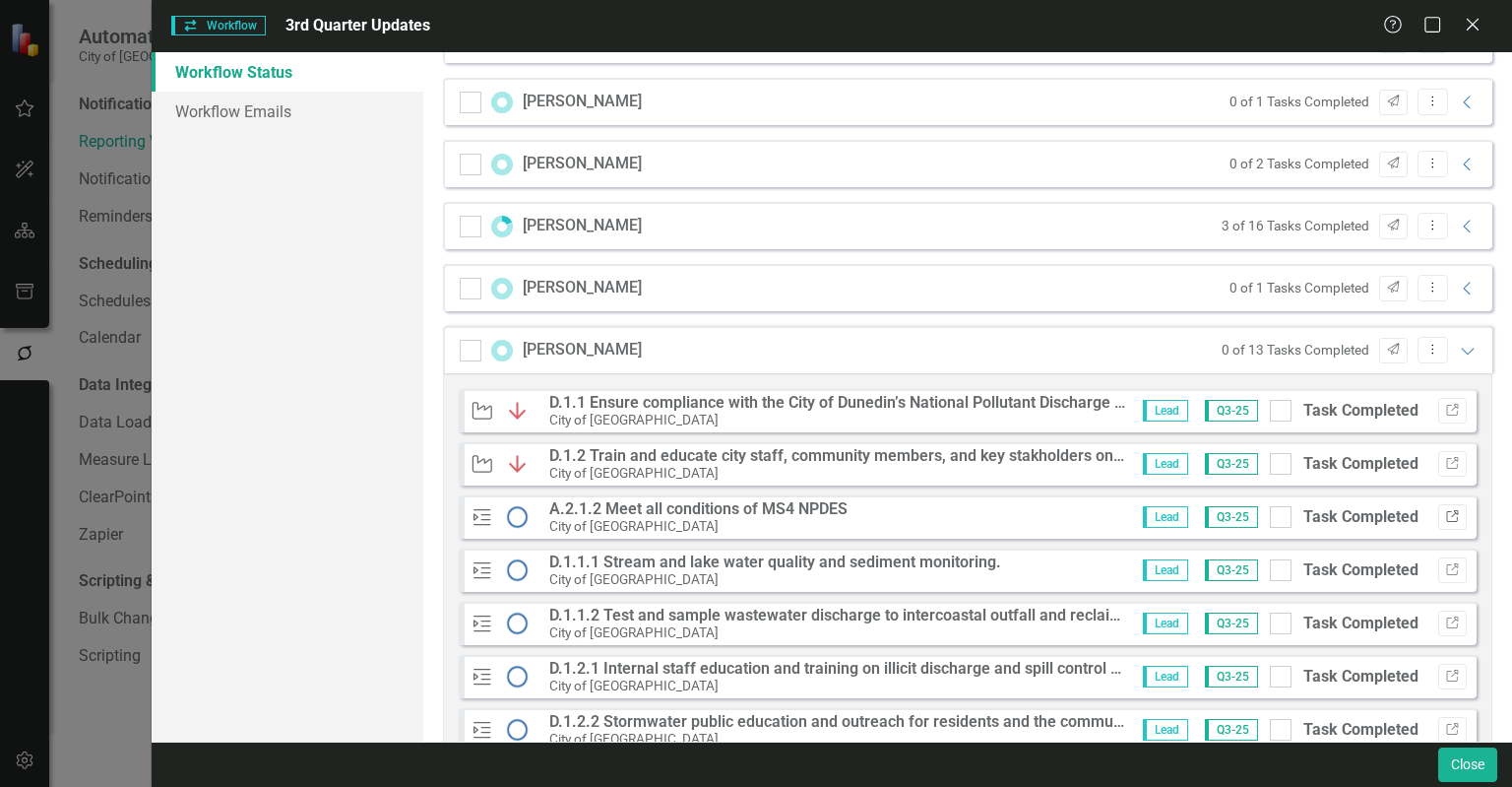click on "Link" 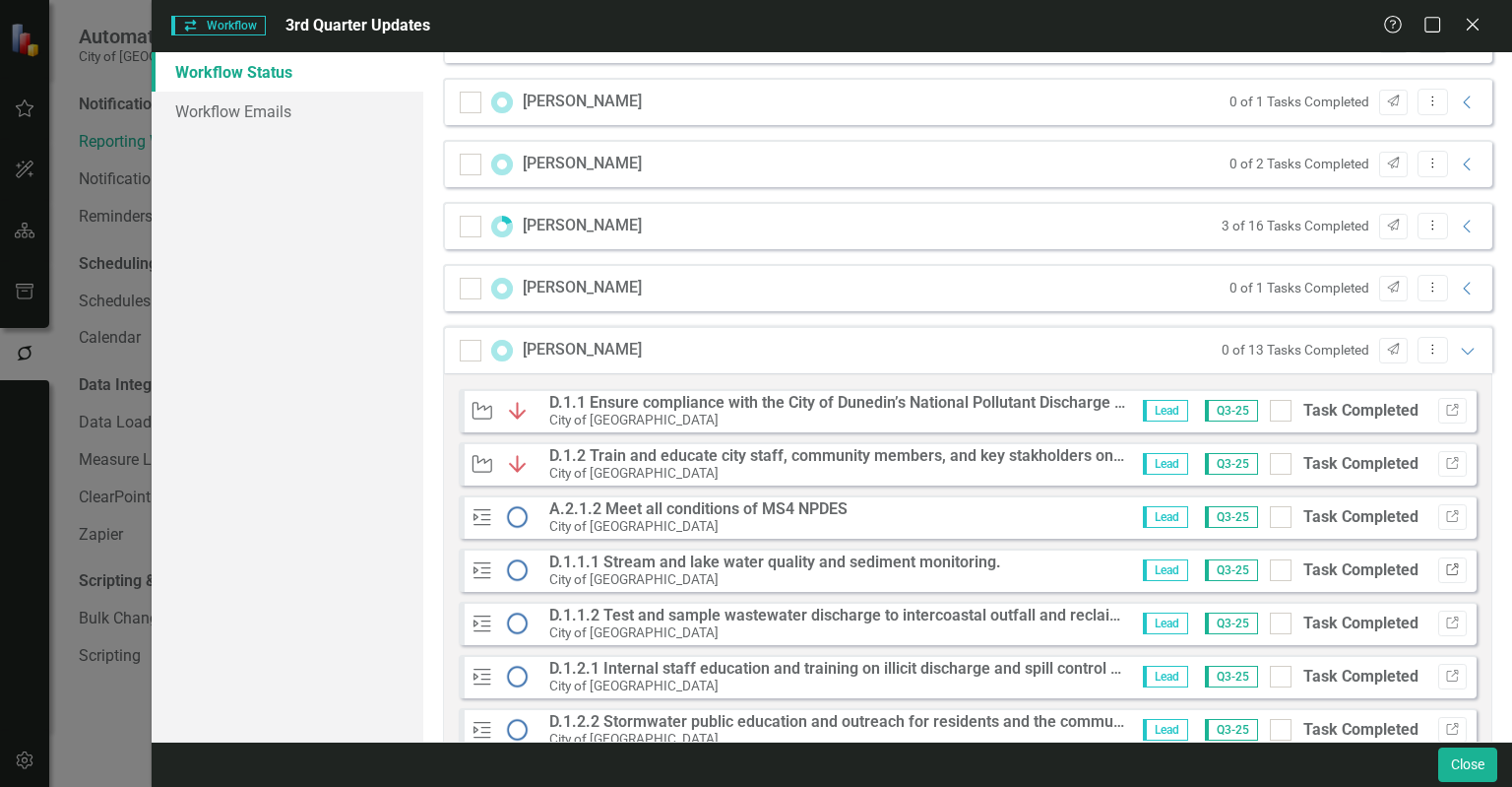 click on "Link" 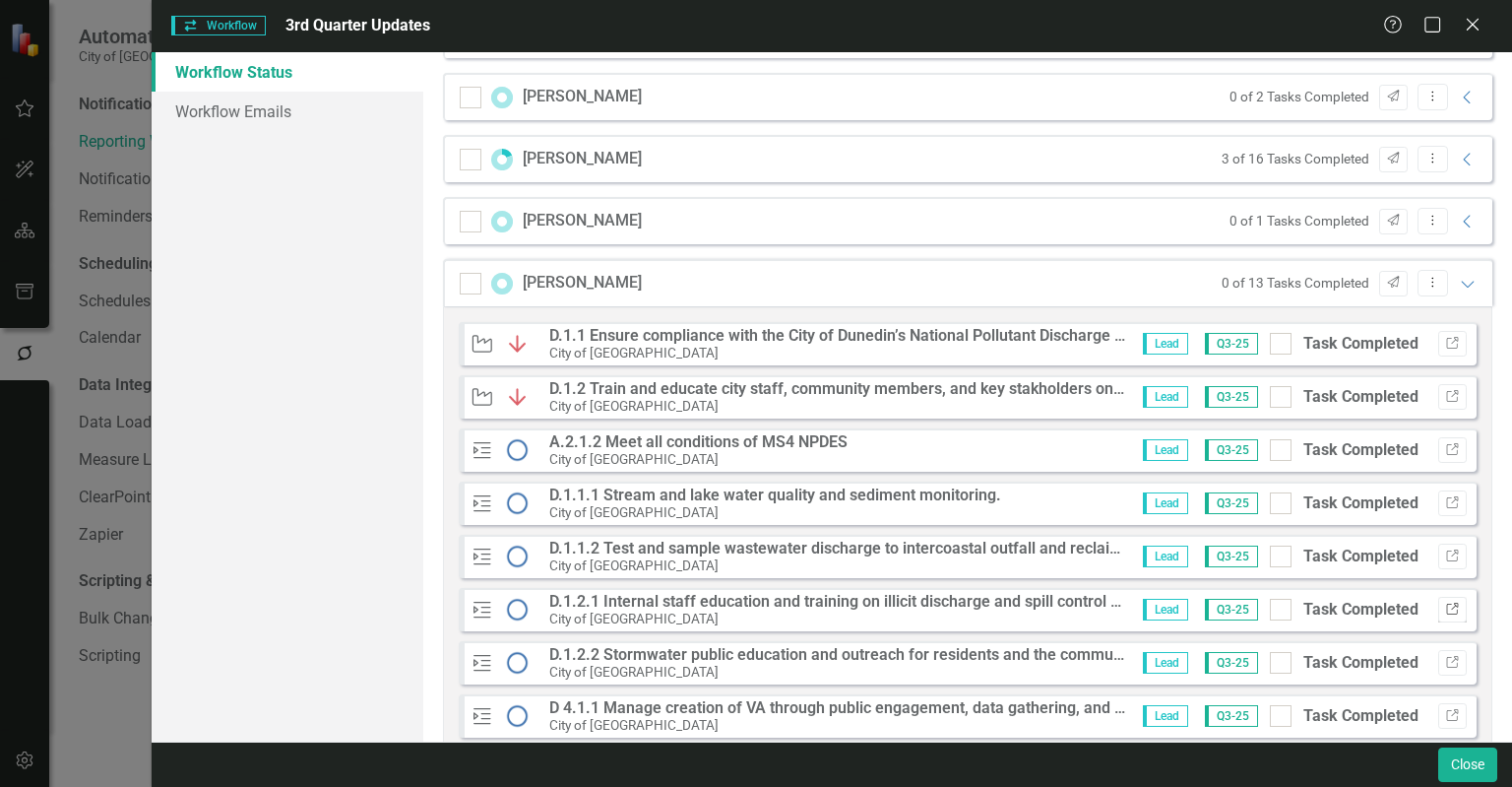 scroll, scrollTop: 1773, scrollLeft: 0, axis: vertical 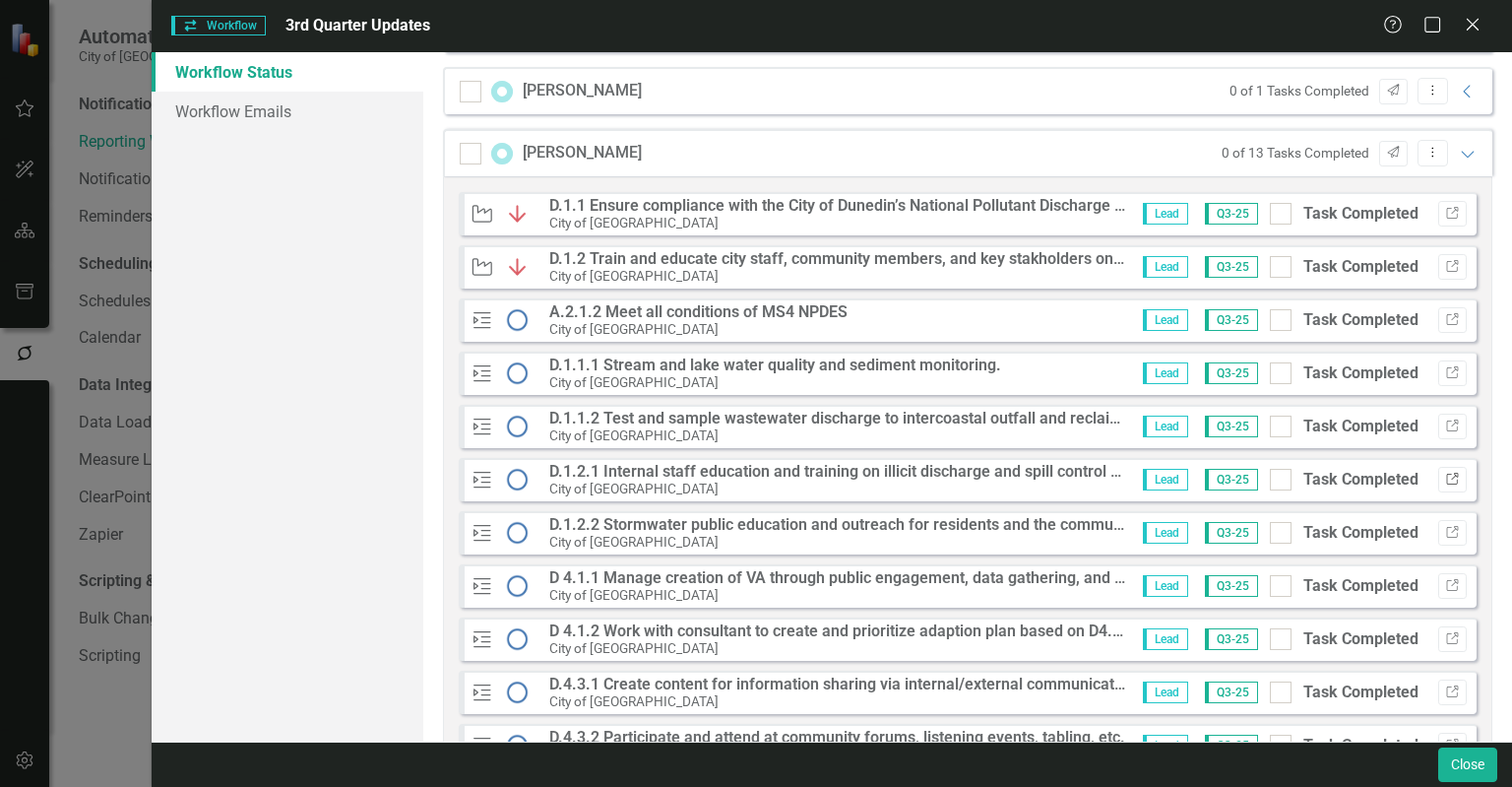 click on "Link" 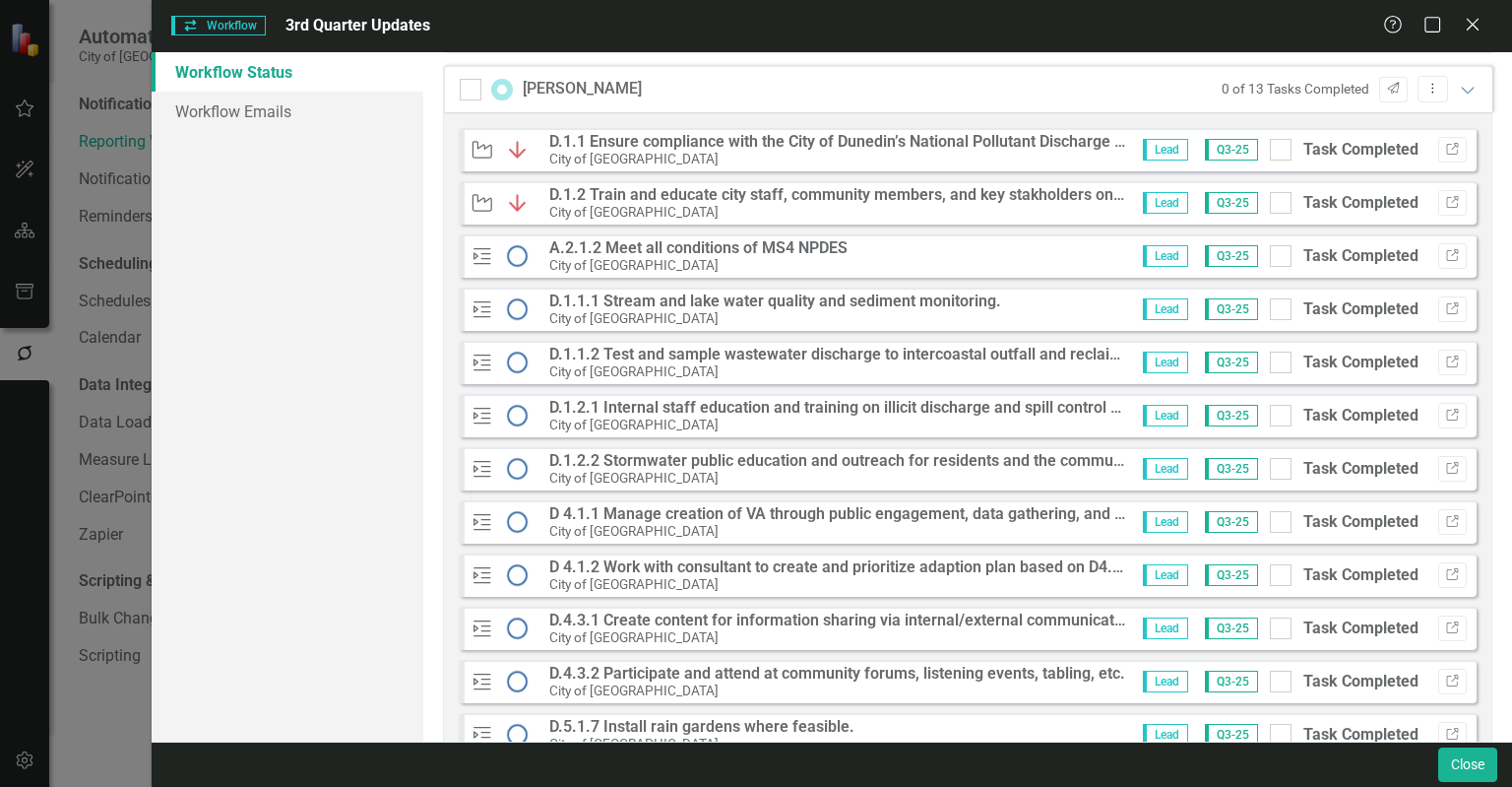 scroll, scrollTop: 1871, scrollLeft: 0, axis: vertical 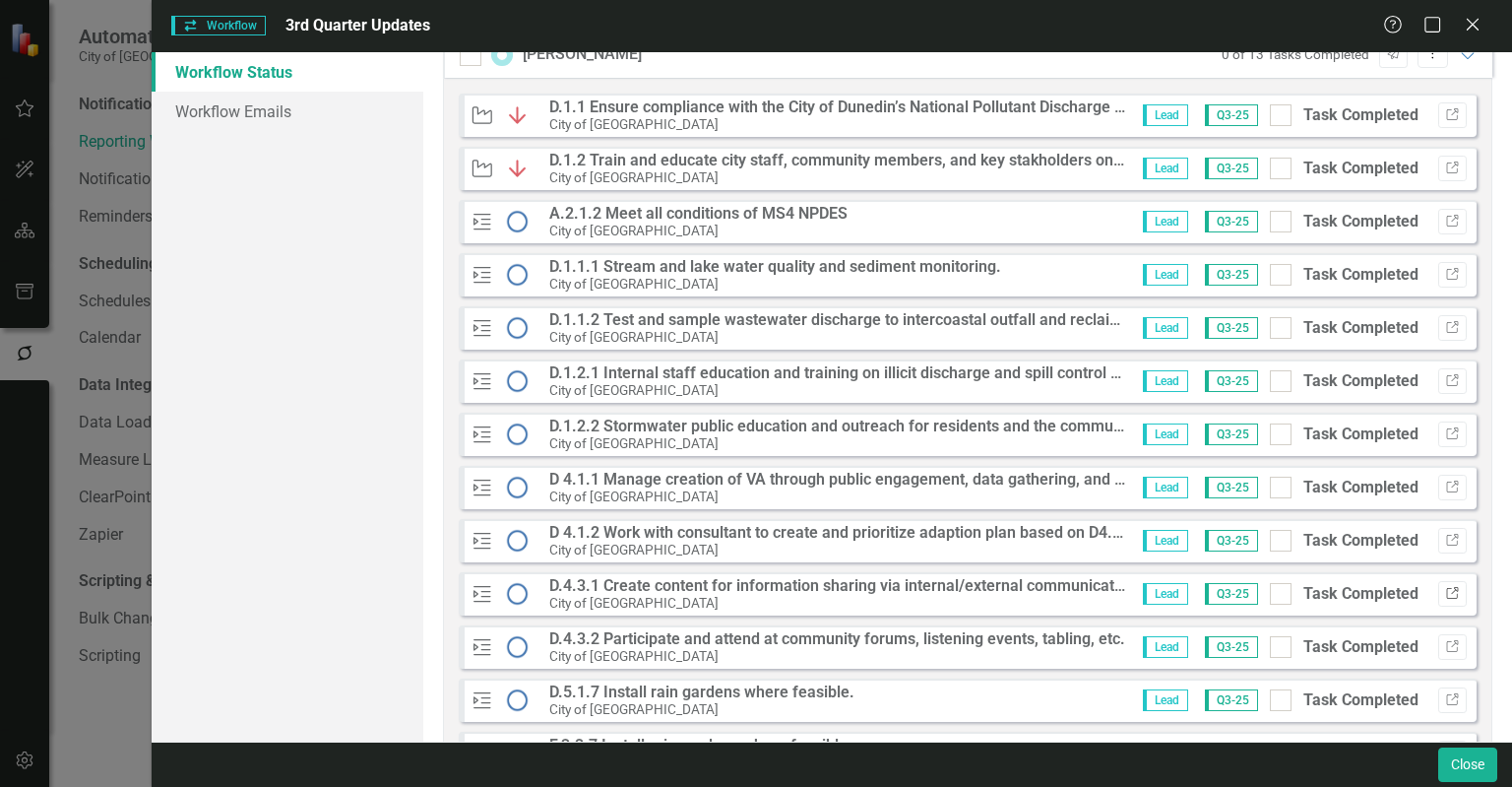 click on "Link" at bounding box center [1452, 594] 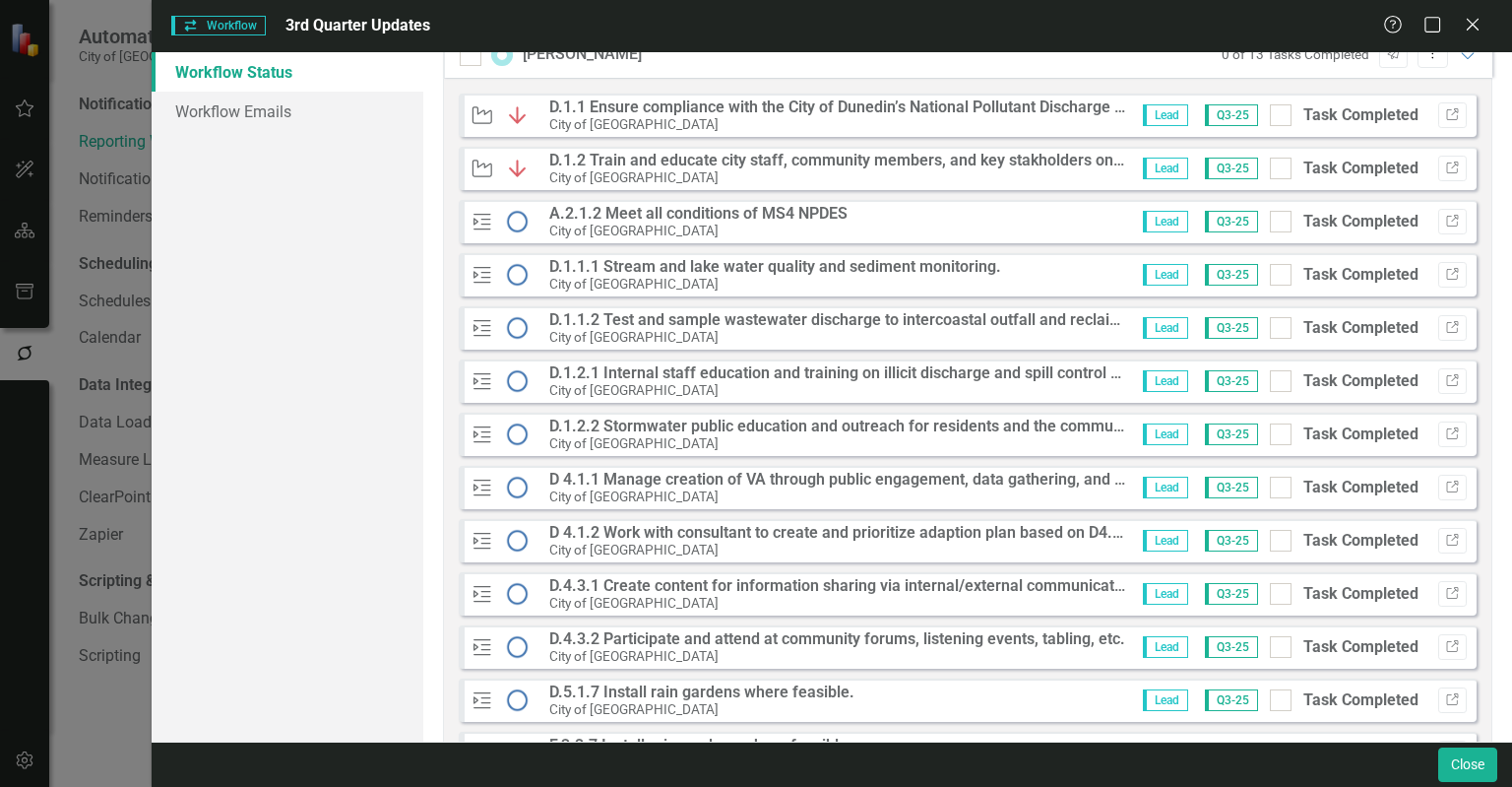 scroll, scrollTop: 1970, scrollLeft: 0, axis: vertical 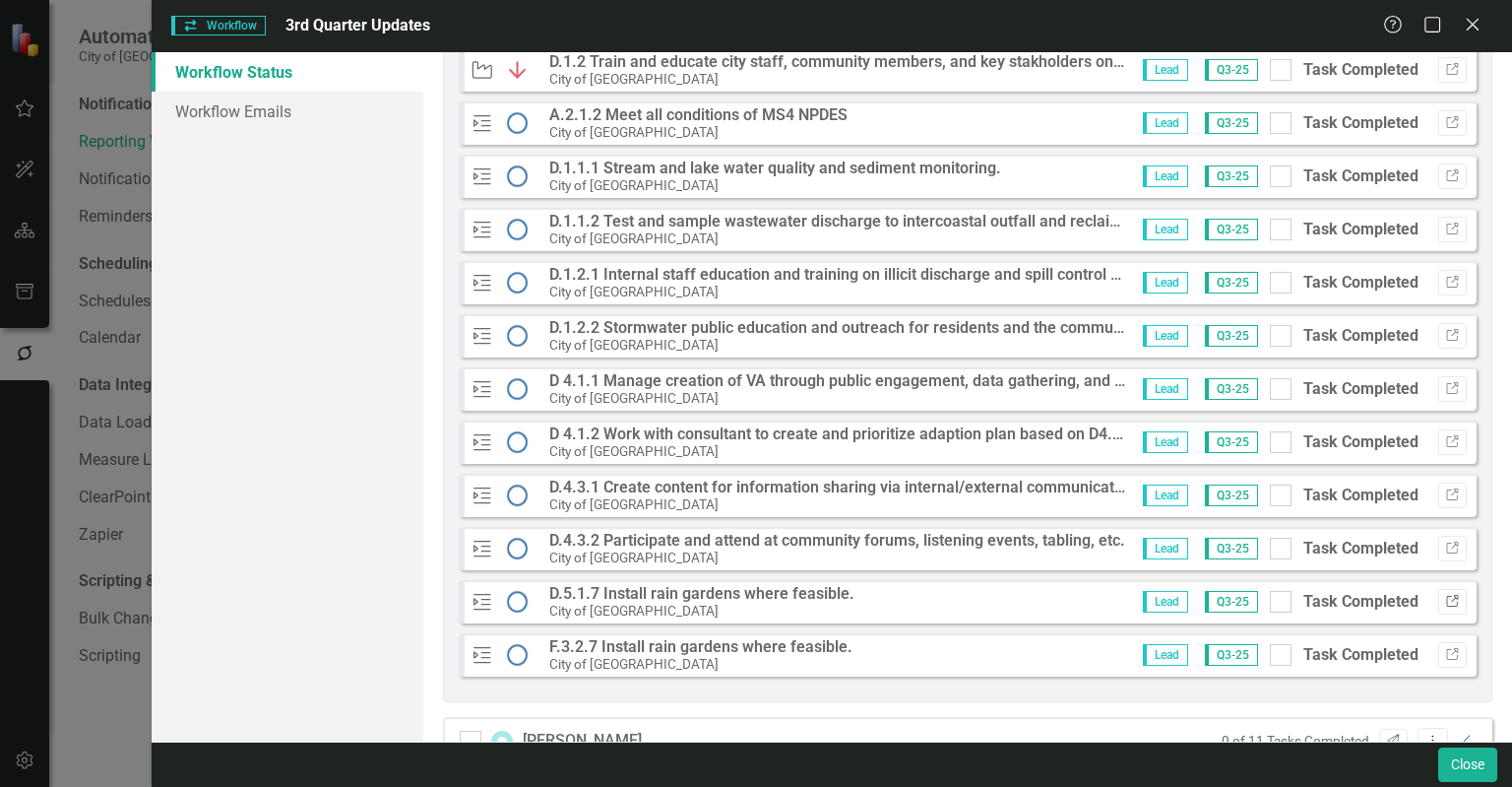 click on "Link" 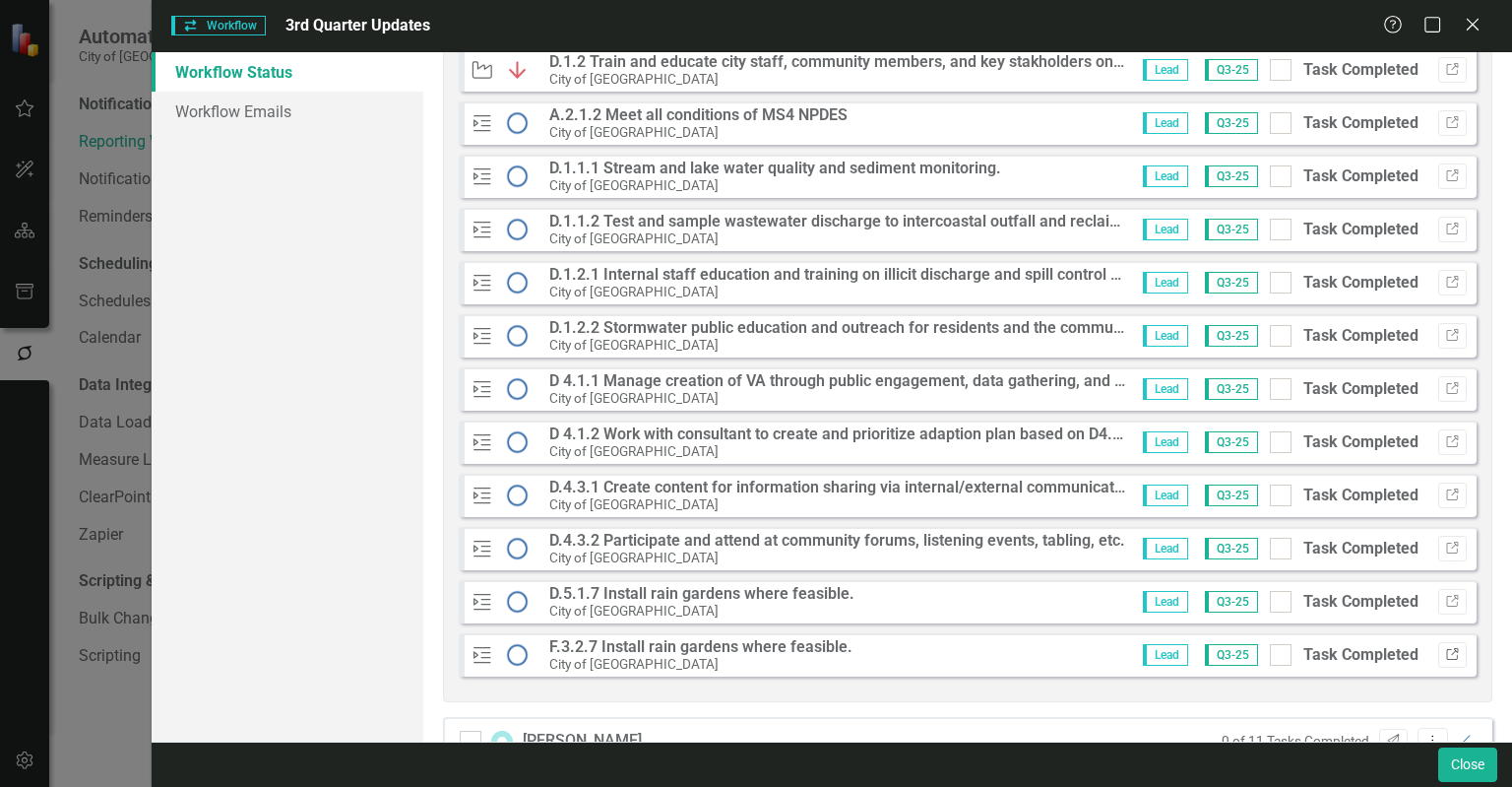 click on "Link" 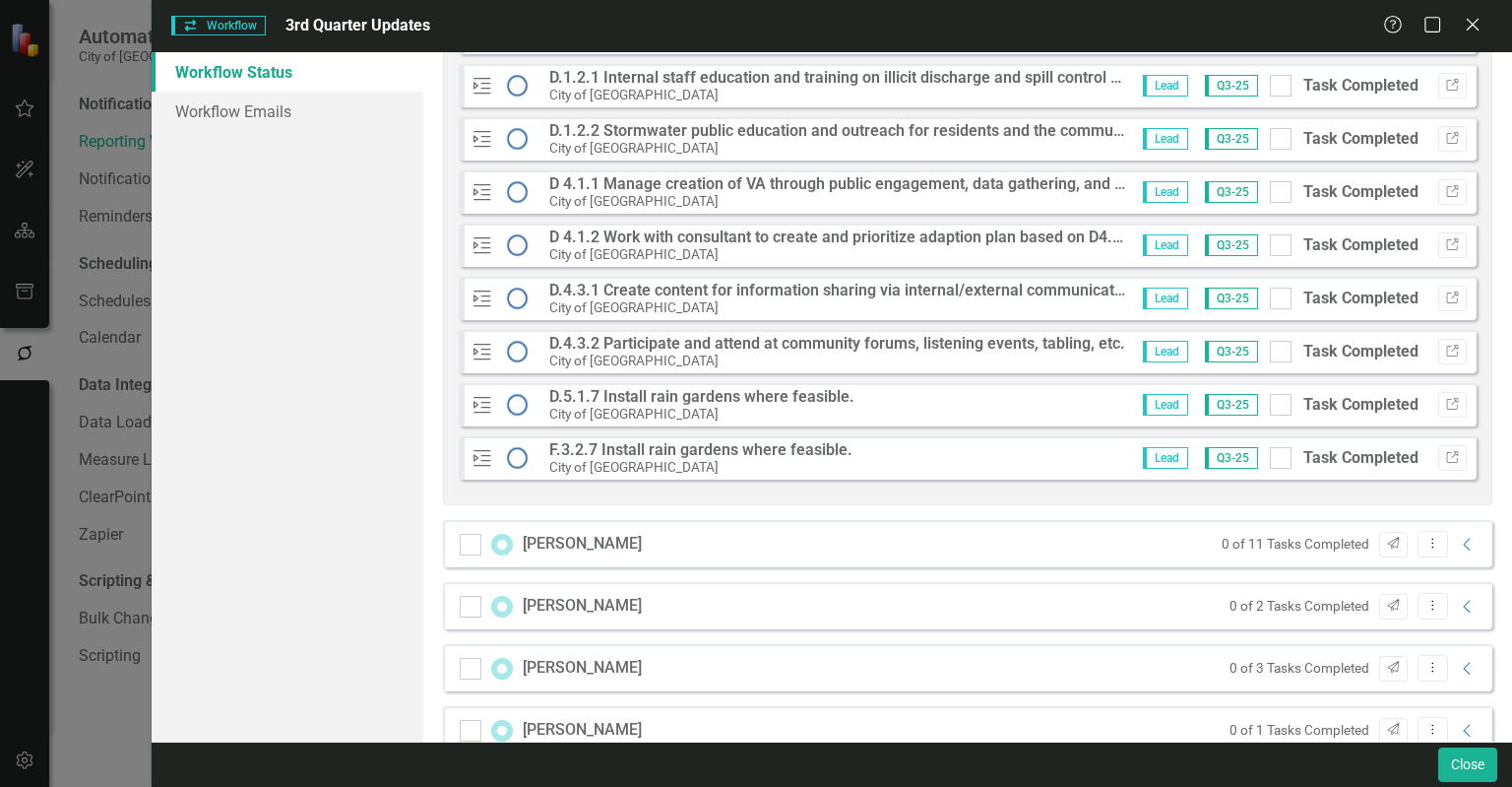 scroll, scrollTop: 2265, scrollLeft: 0, axis: vertical 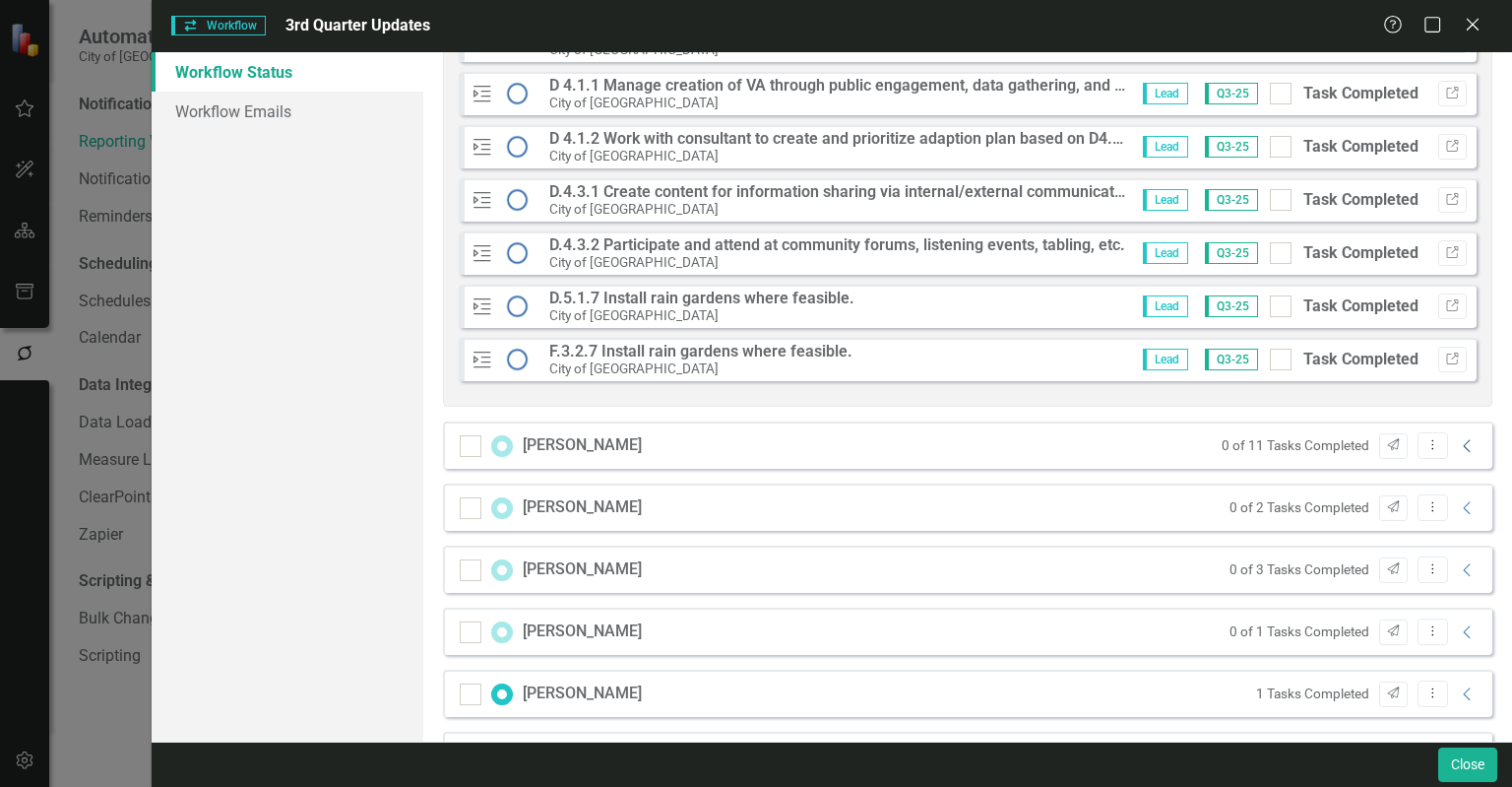click 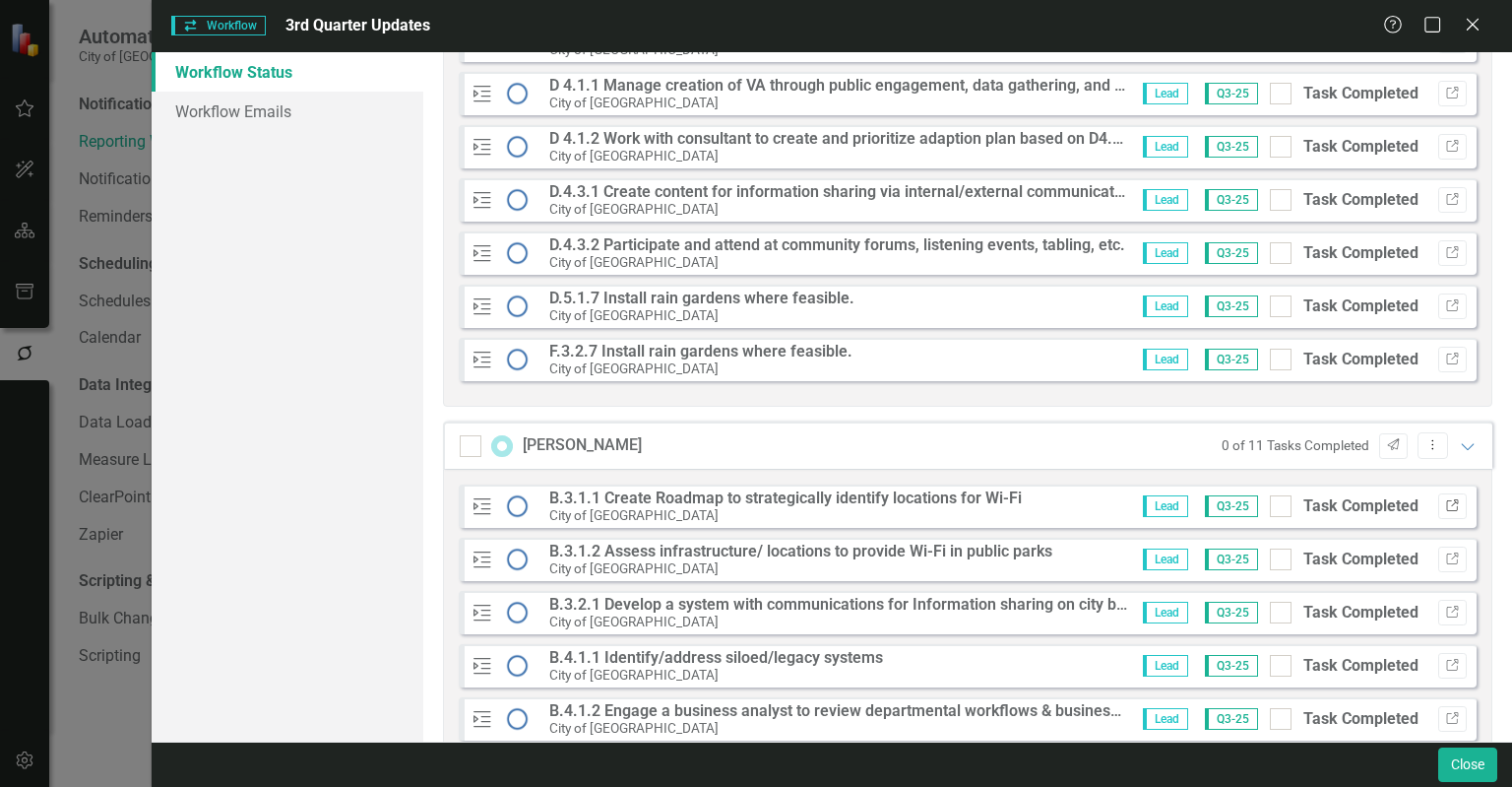 click on "Link" at bounding box center [1452, 506] 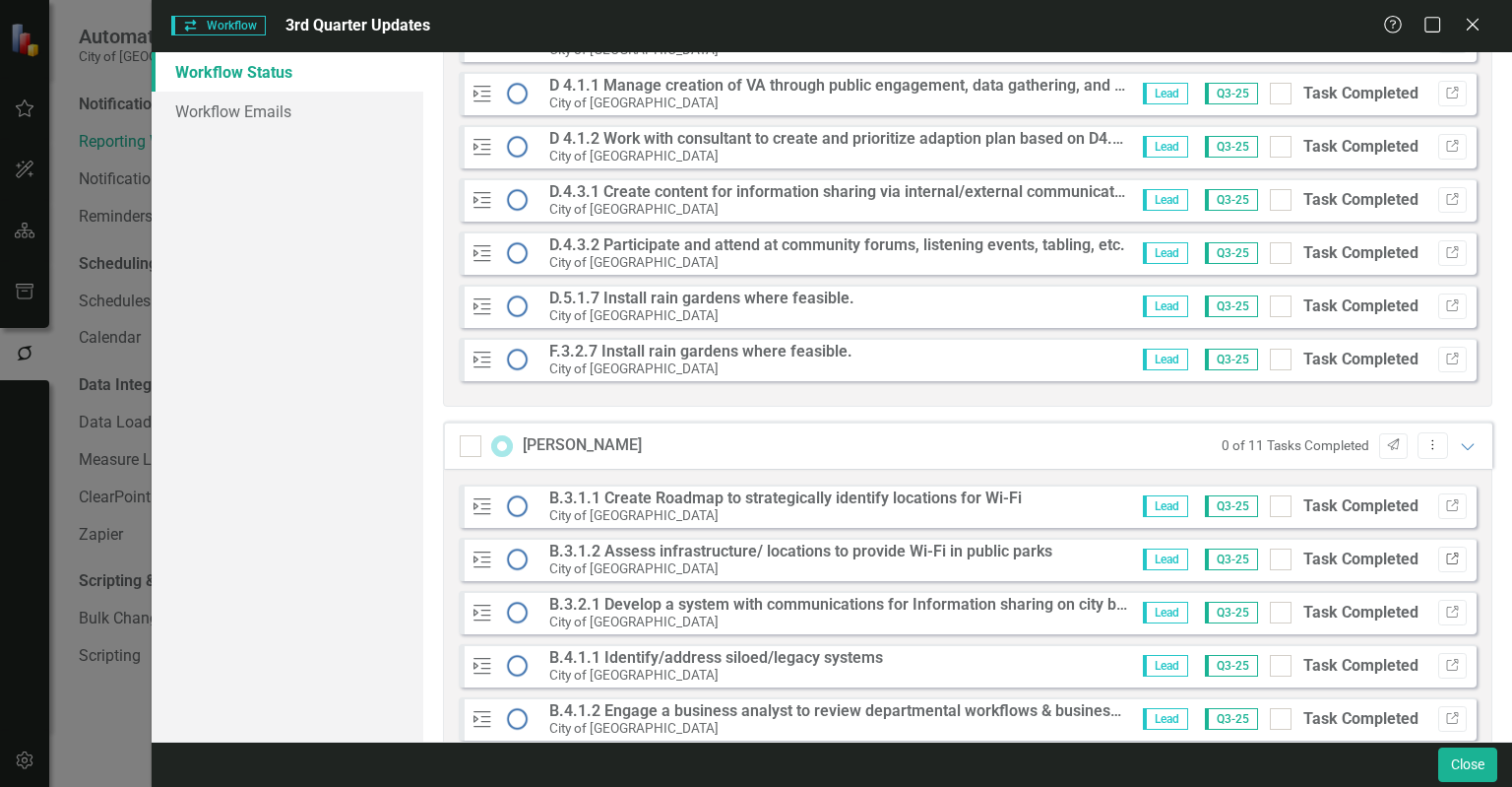 click on "Link" 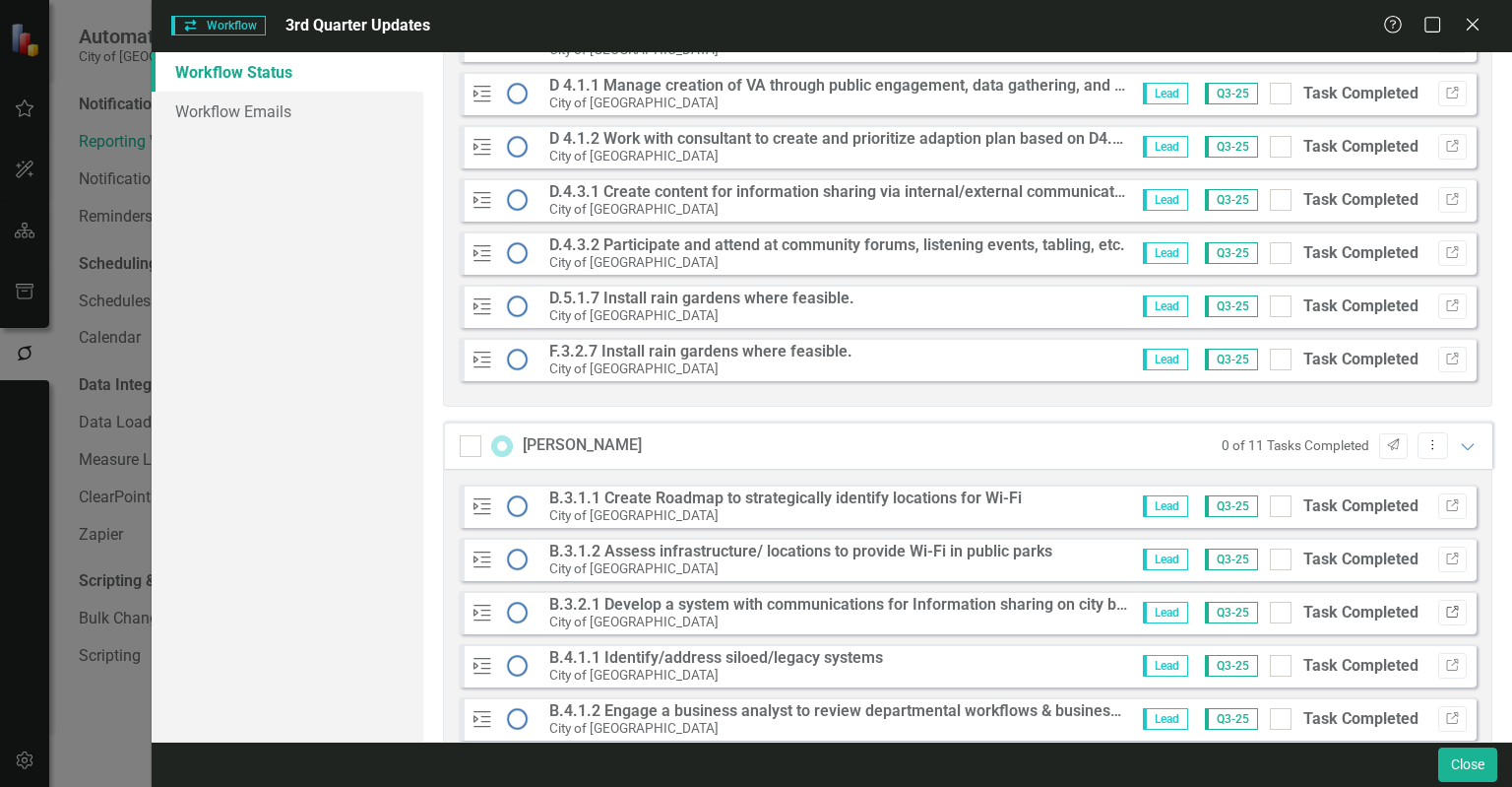 click 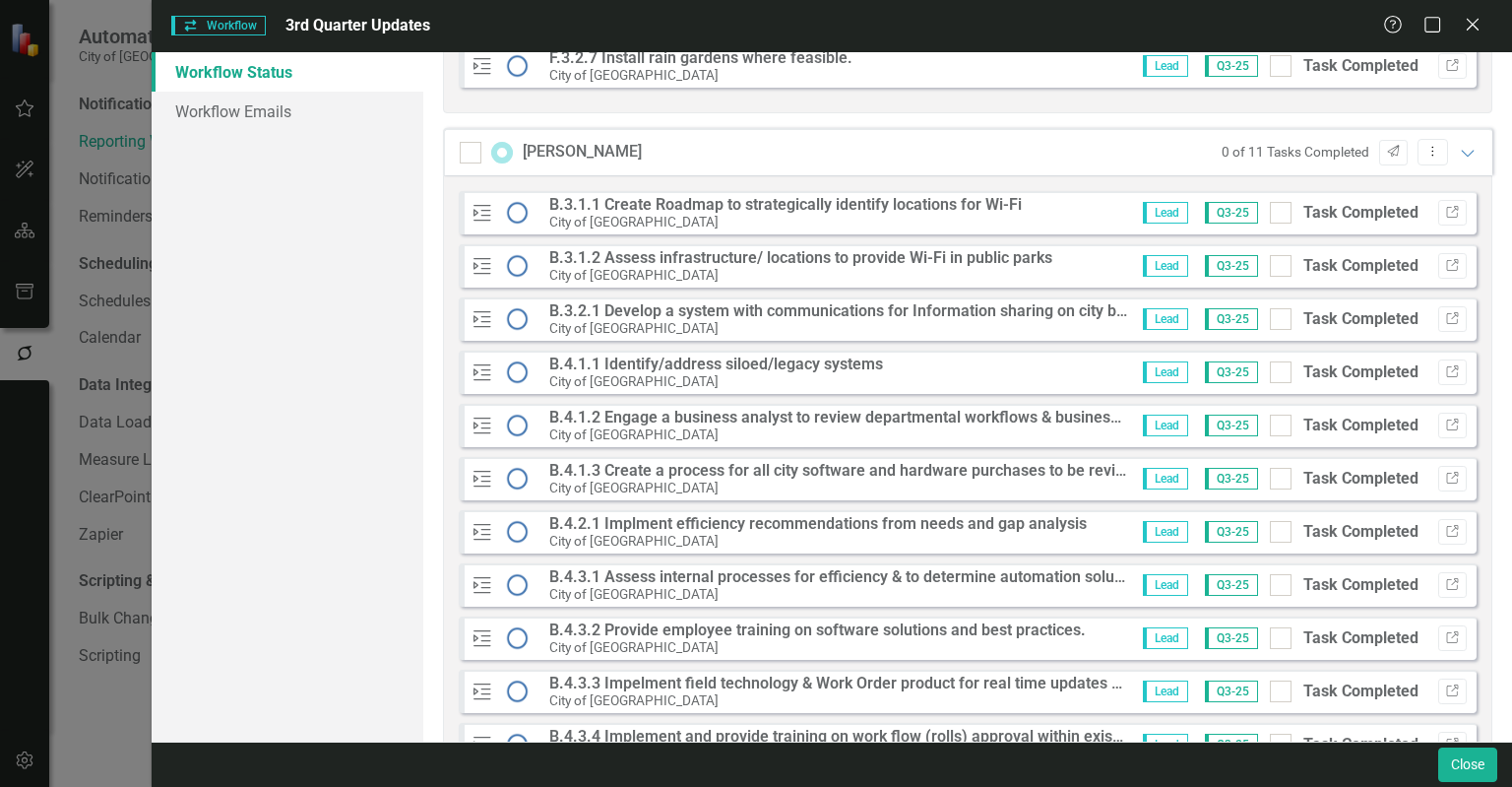scroll, scrollTop: 2561, scrollLeft: 0, axis: vertical 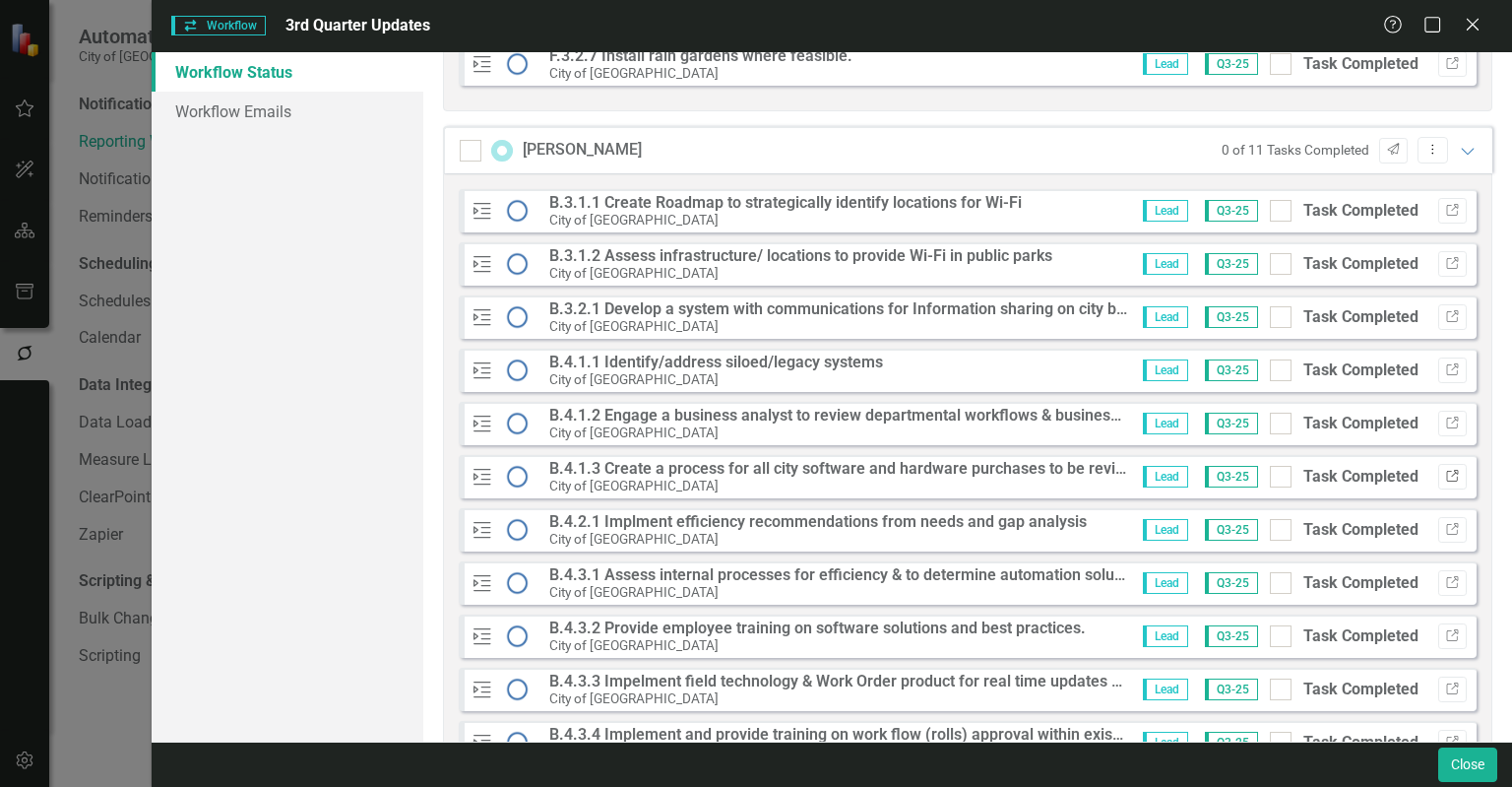 click on "Link" 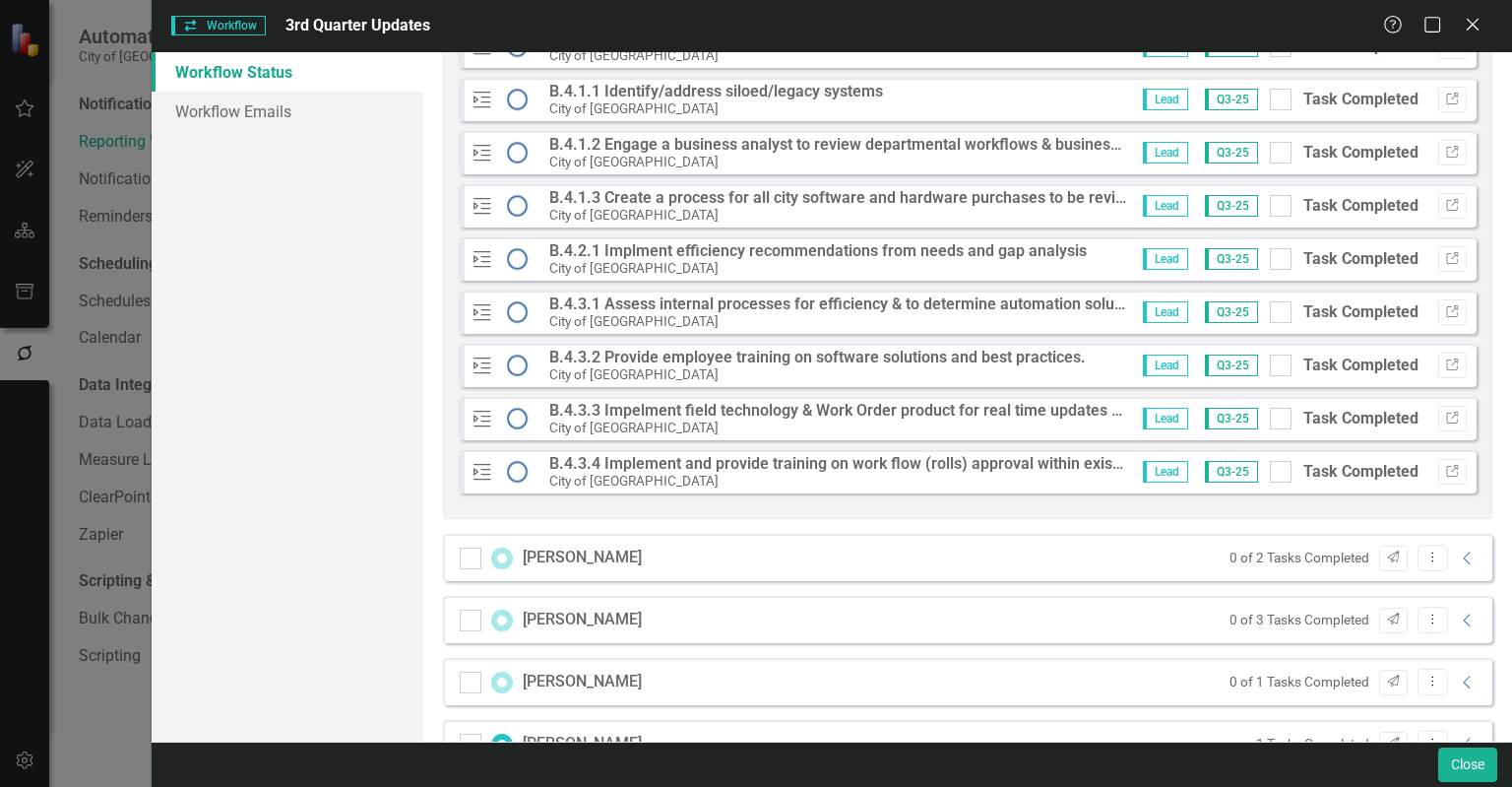 scroll, scrollTop: 2856, scrollLeft: 0, axis: vertical 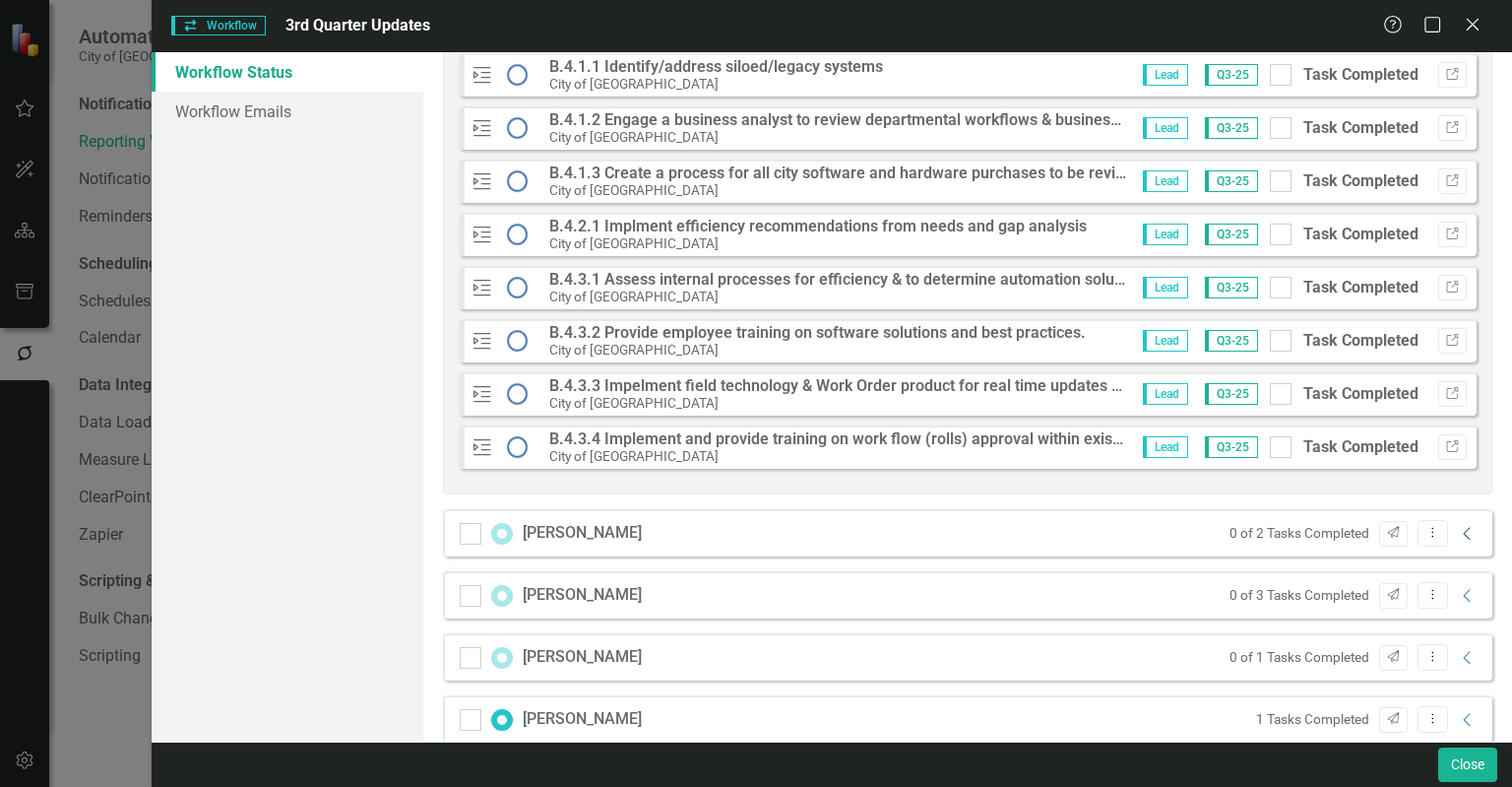 click on "Collapse" 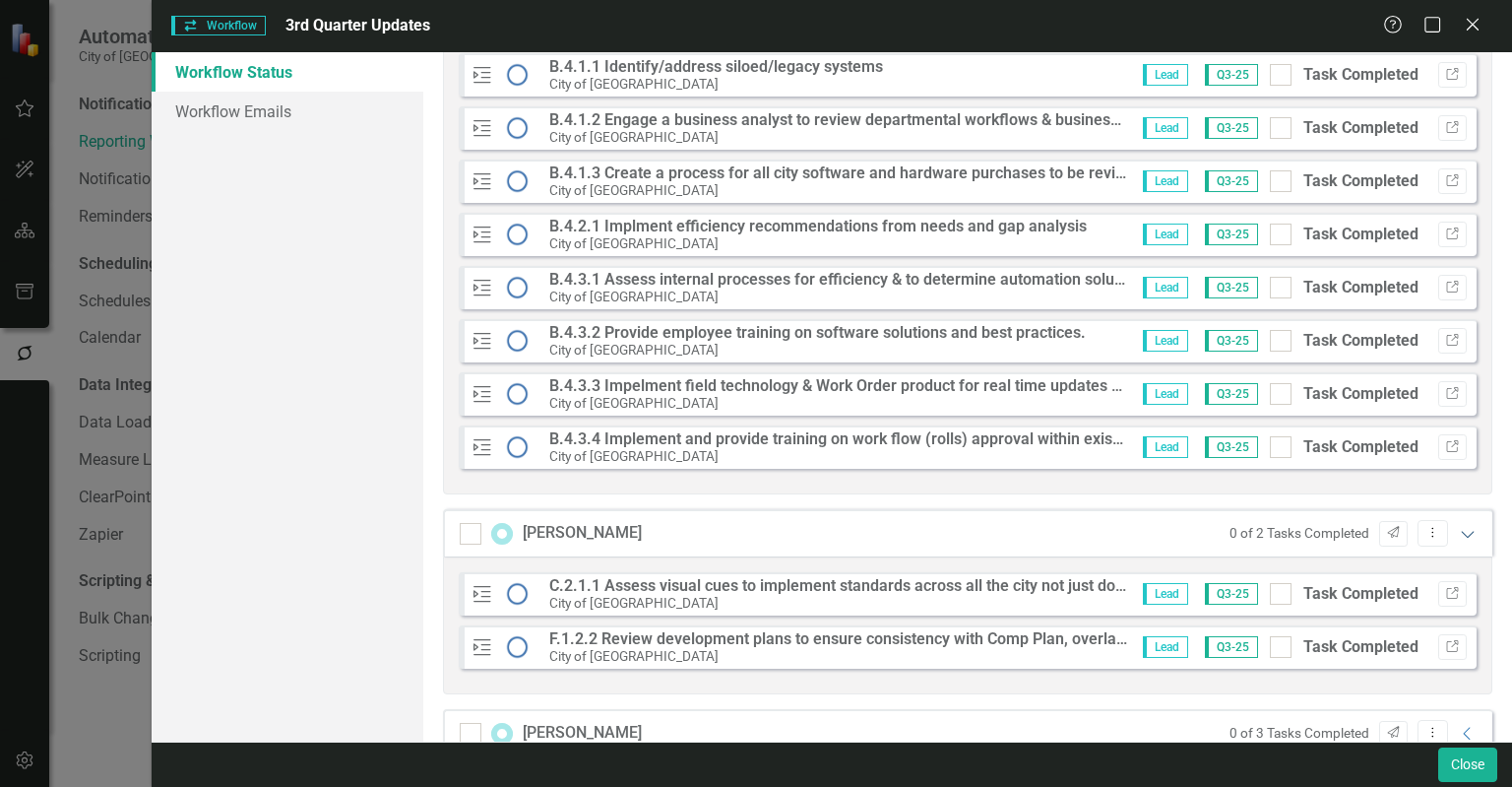 click on "Expanded" 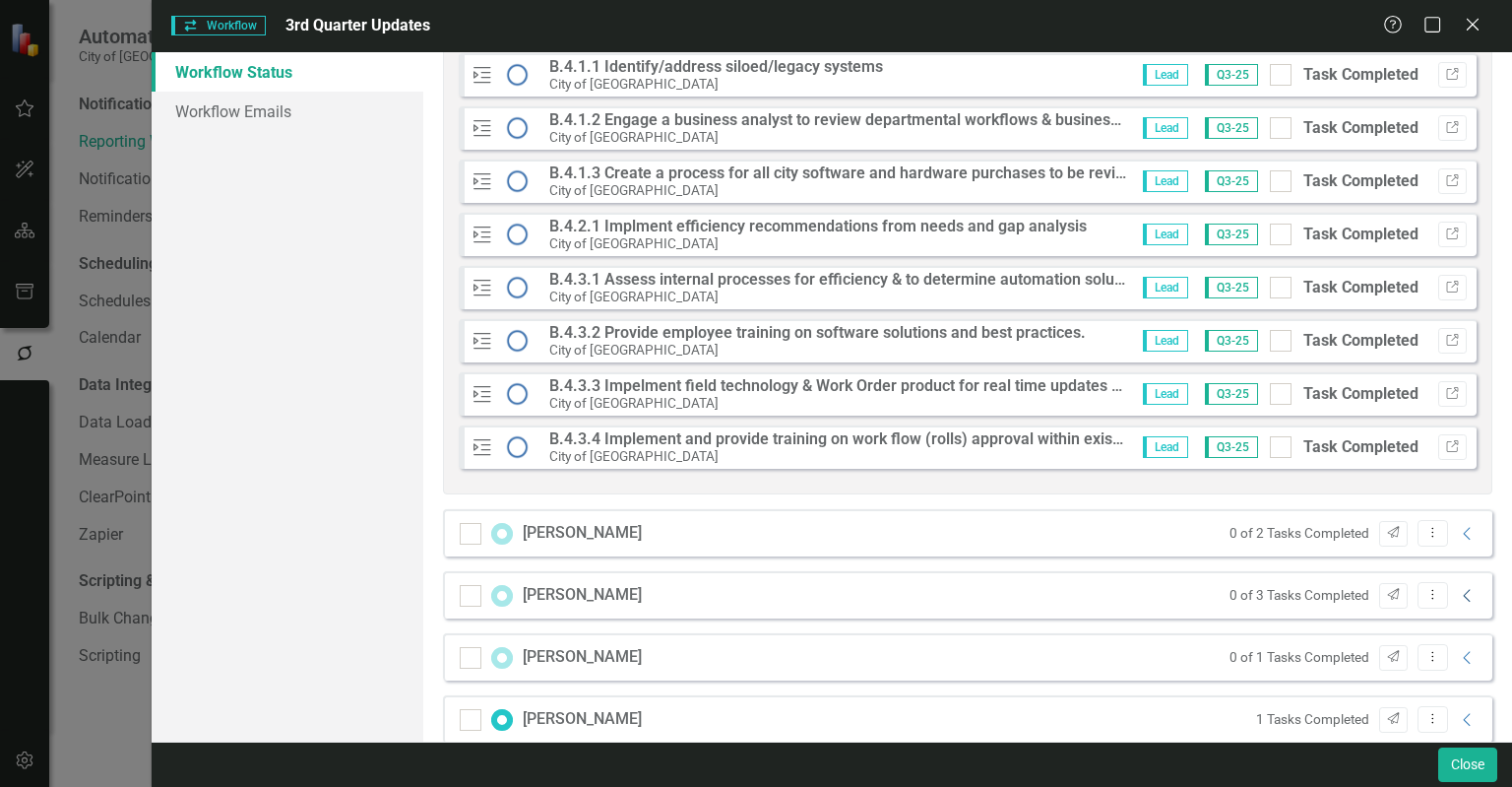 click on "Collapse" 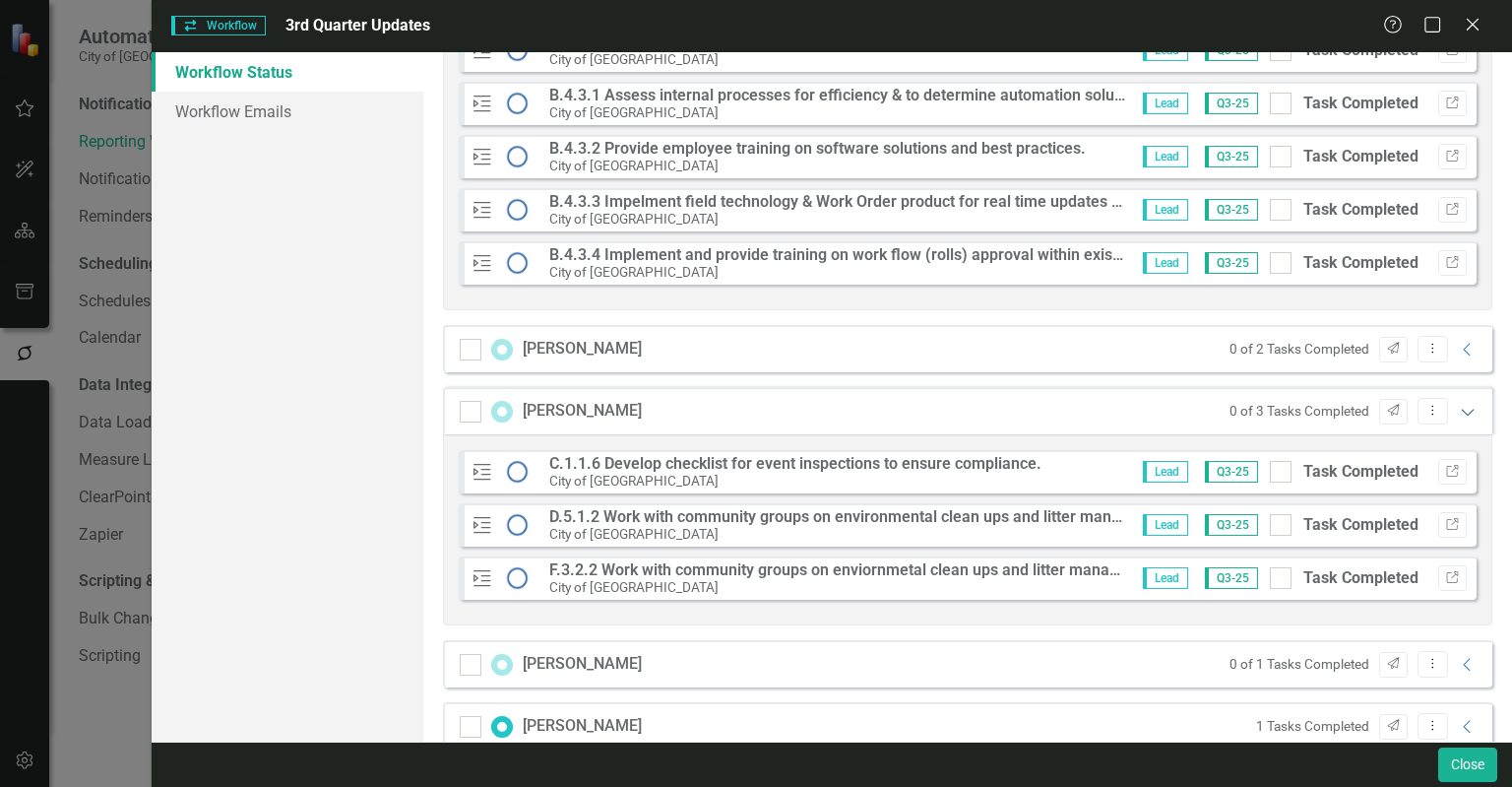 scroll, scrollTop: 3053, scrollLeft: 0, axis: vertical 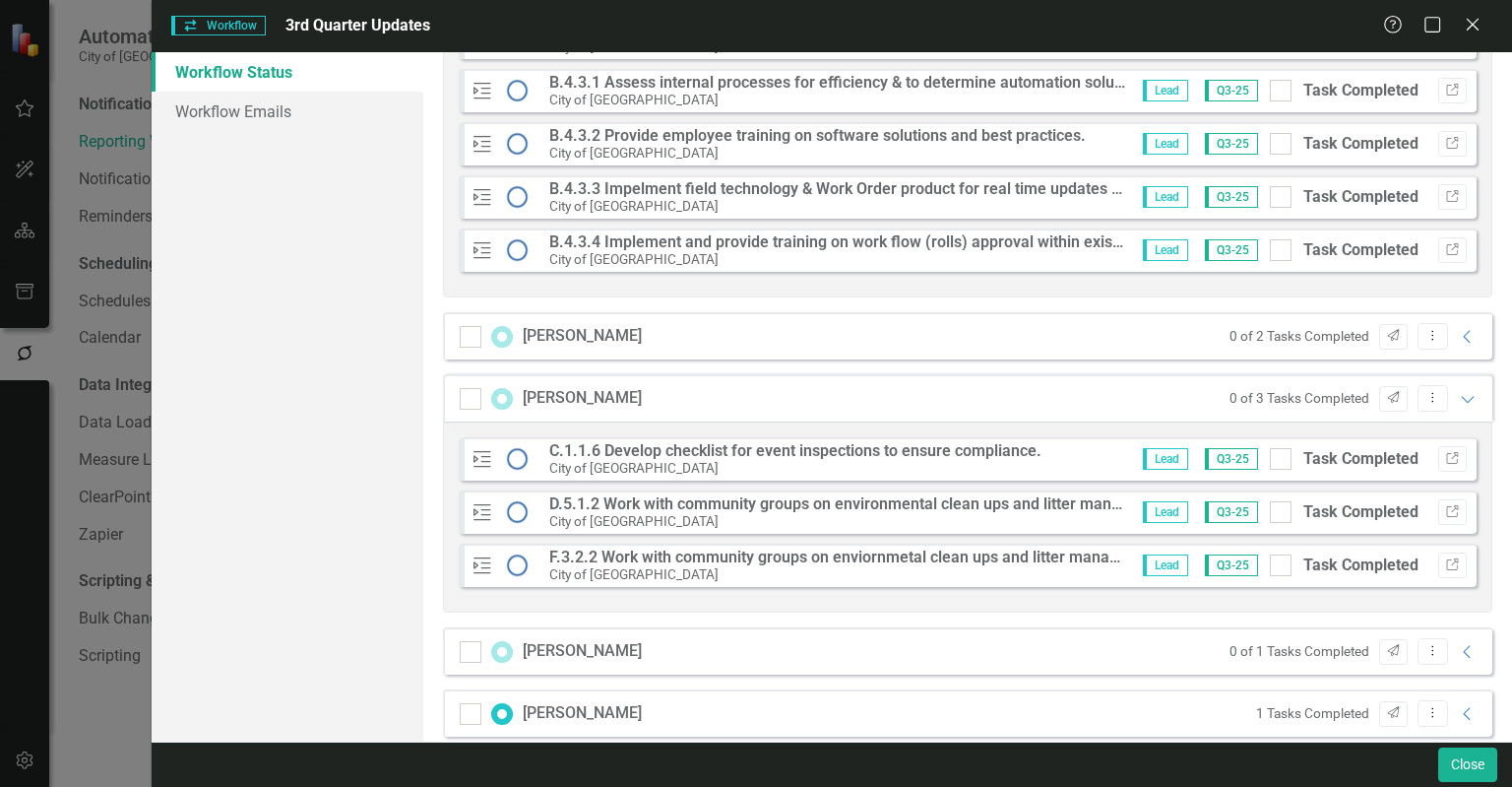click on "0 of 3 Tasks Completed Send Dropdown Menu Expanded" at bounding box center [1349, 398] 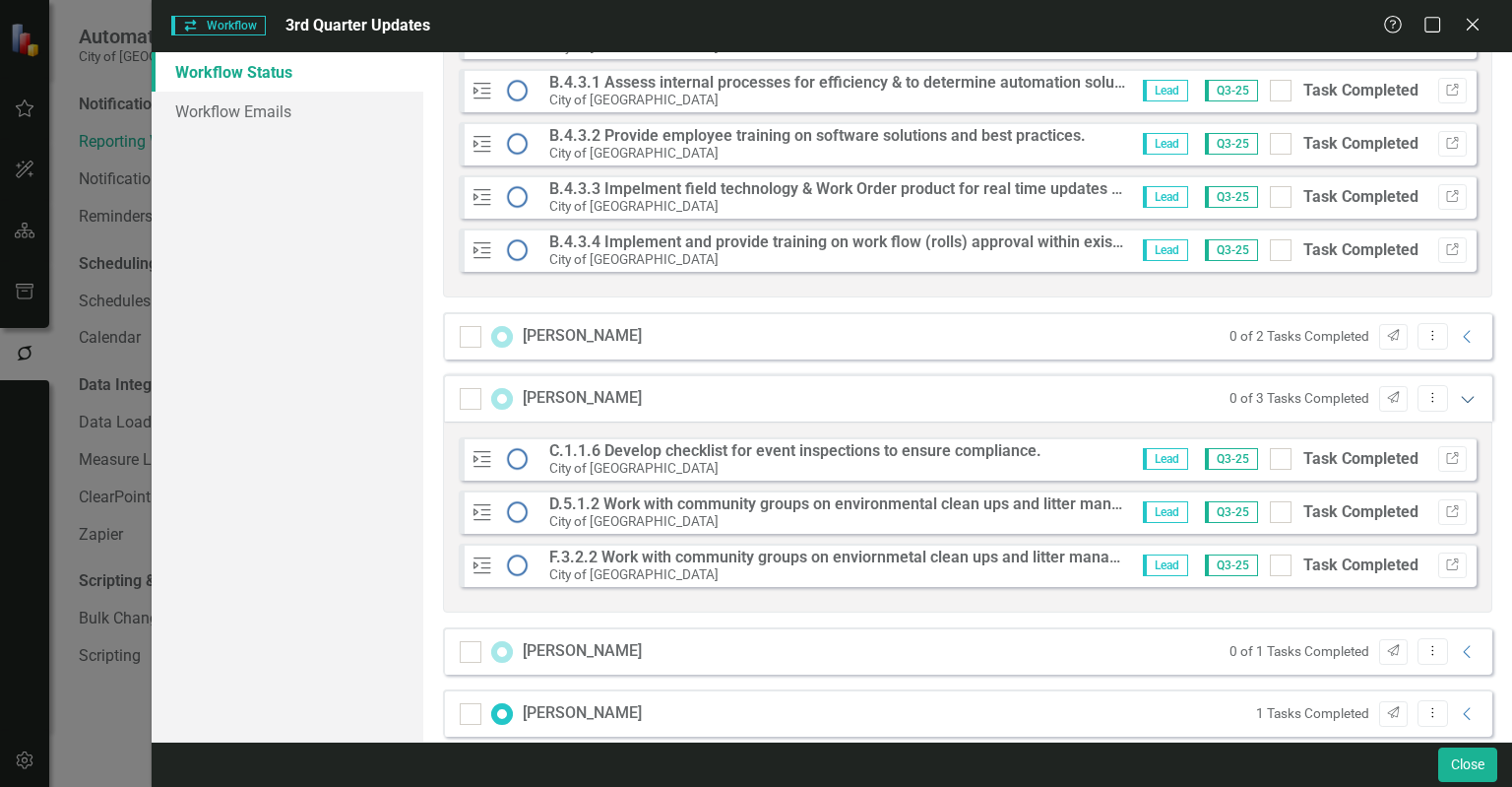 click on "Expanded" 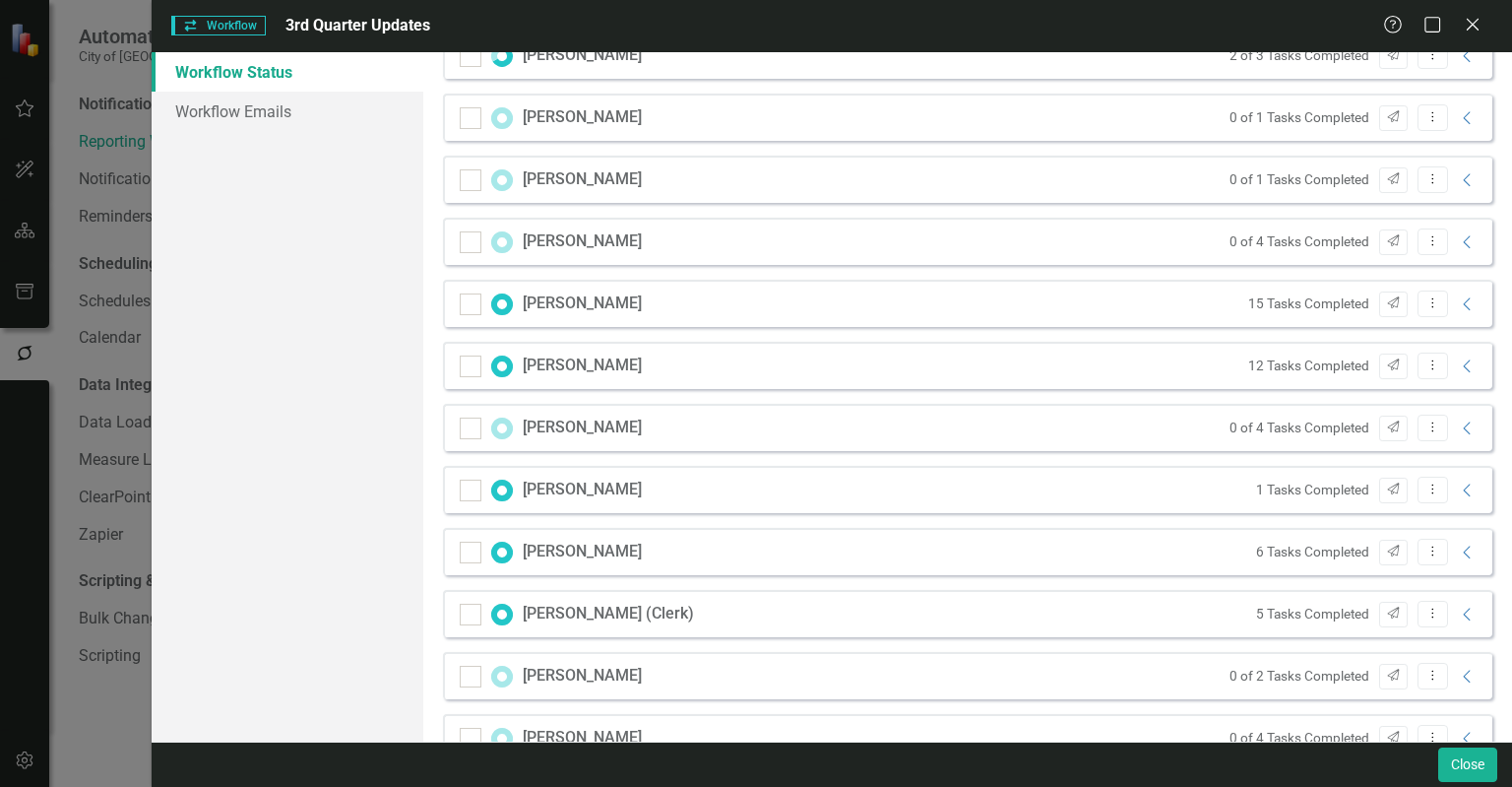 scroll, scrollTop: 3694, scrollLeft: 0, axis: vertical 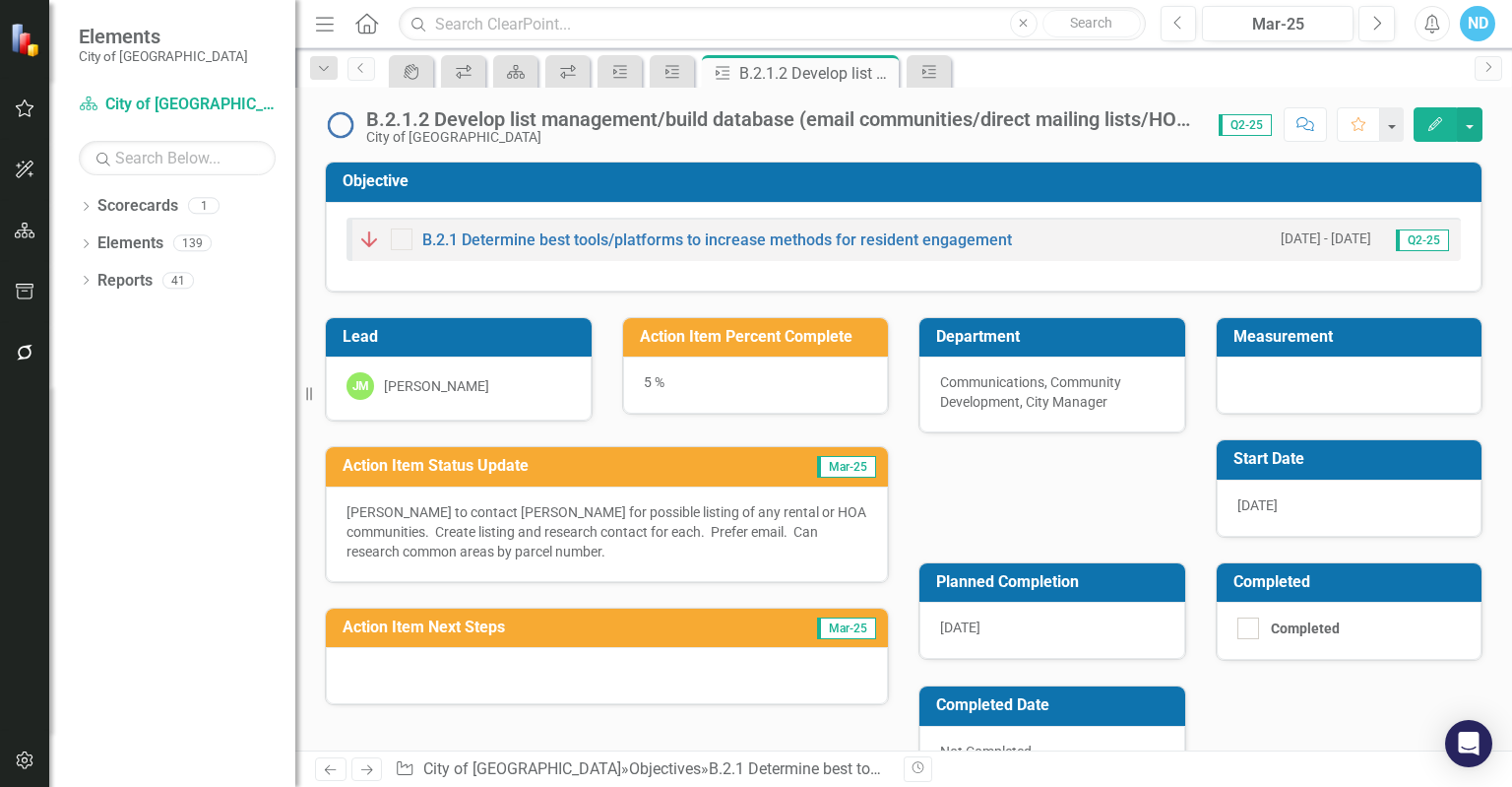 click on "Lead" at bounding box center (462, 339) 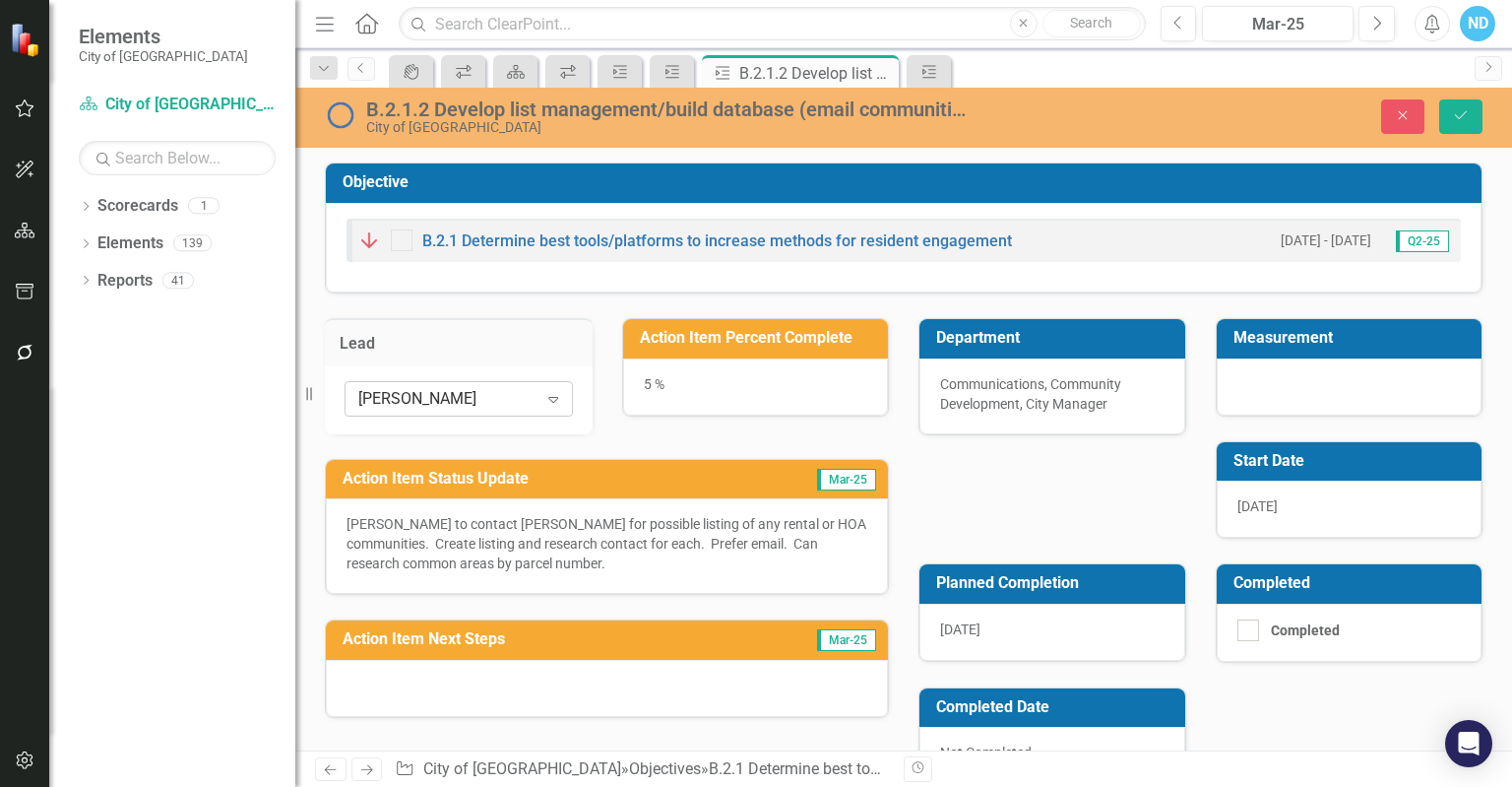 click on "Expand" at bounding box center [553, 399] 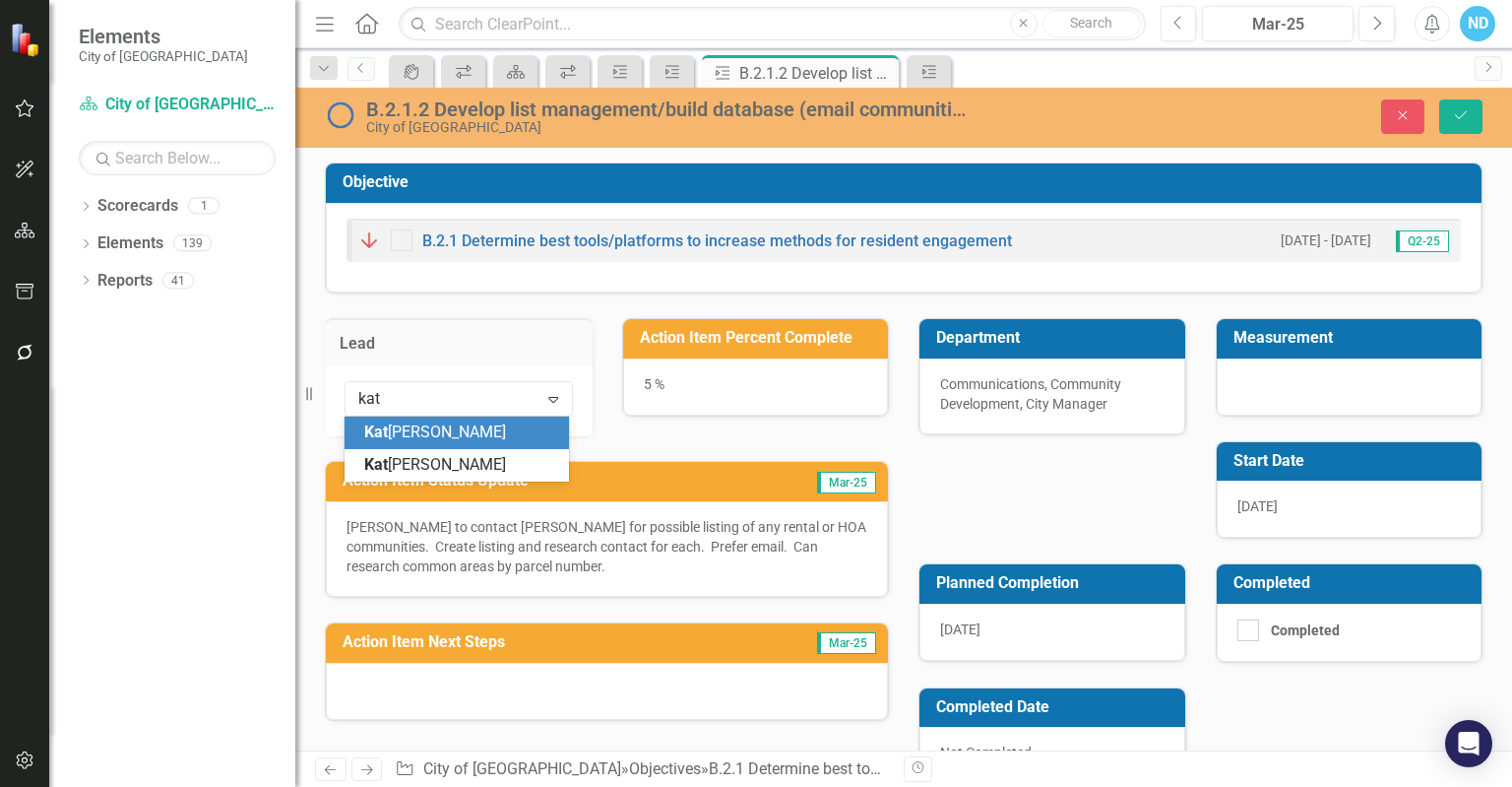 scroll, scrollTop: 0, scrollLeft: 0, axis: both 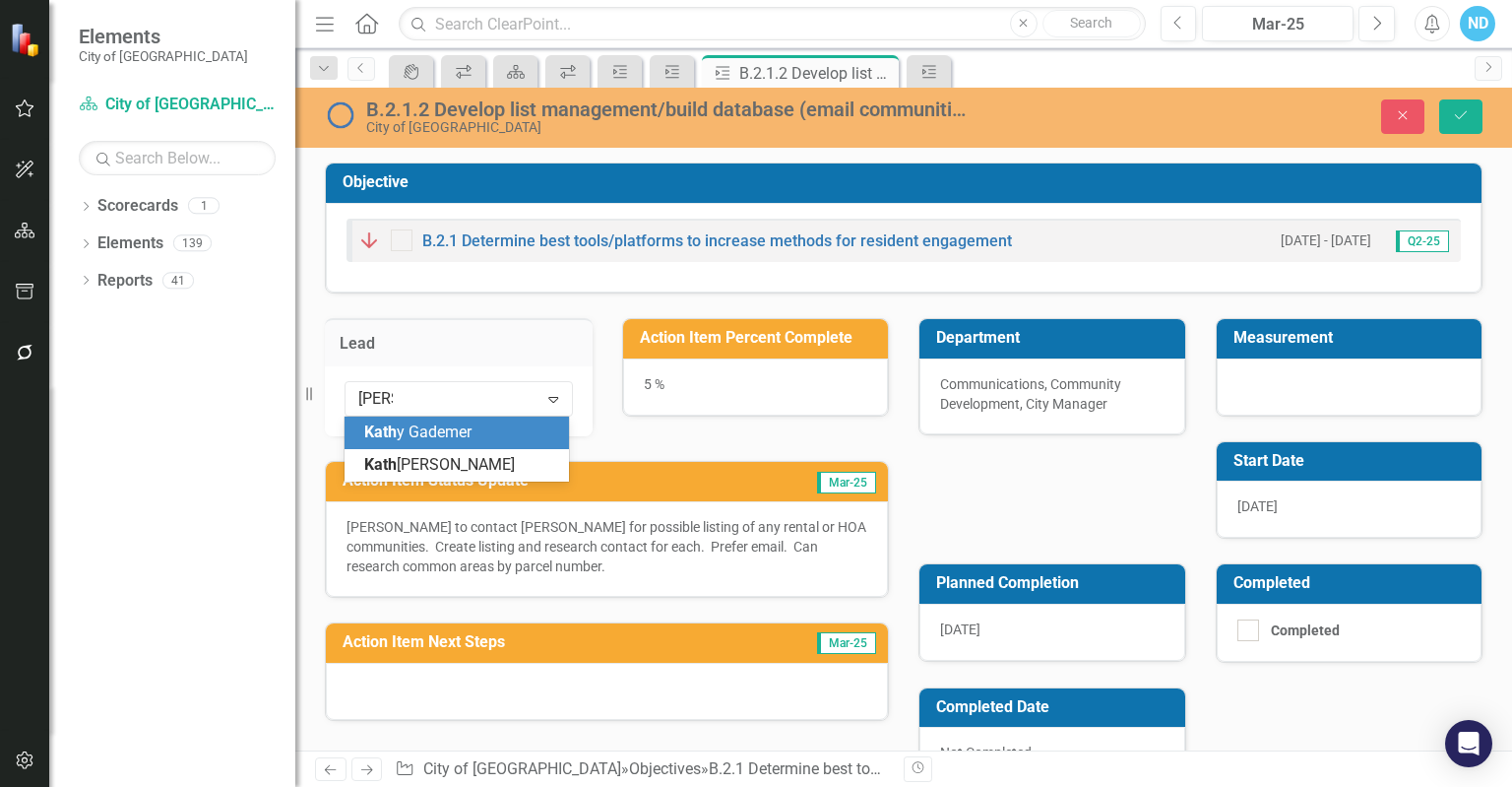 type on "kather" 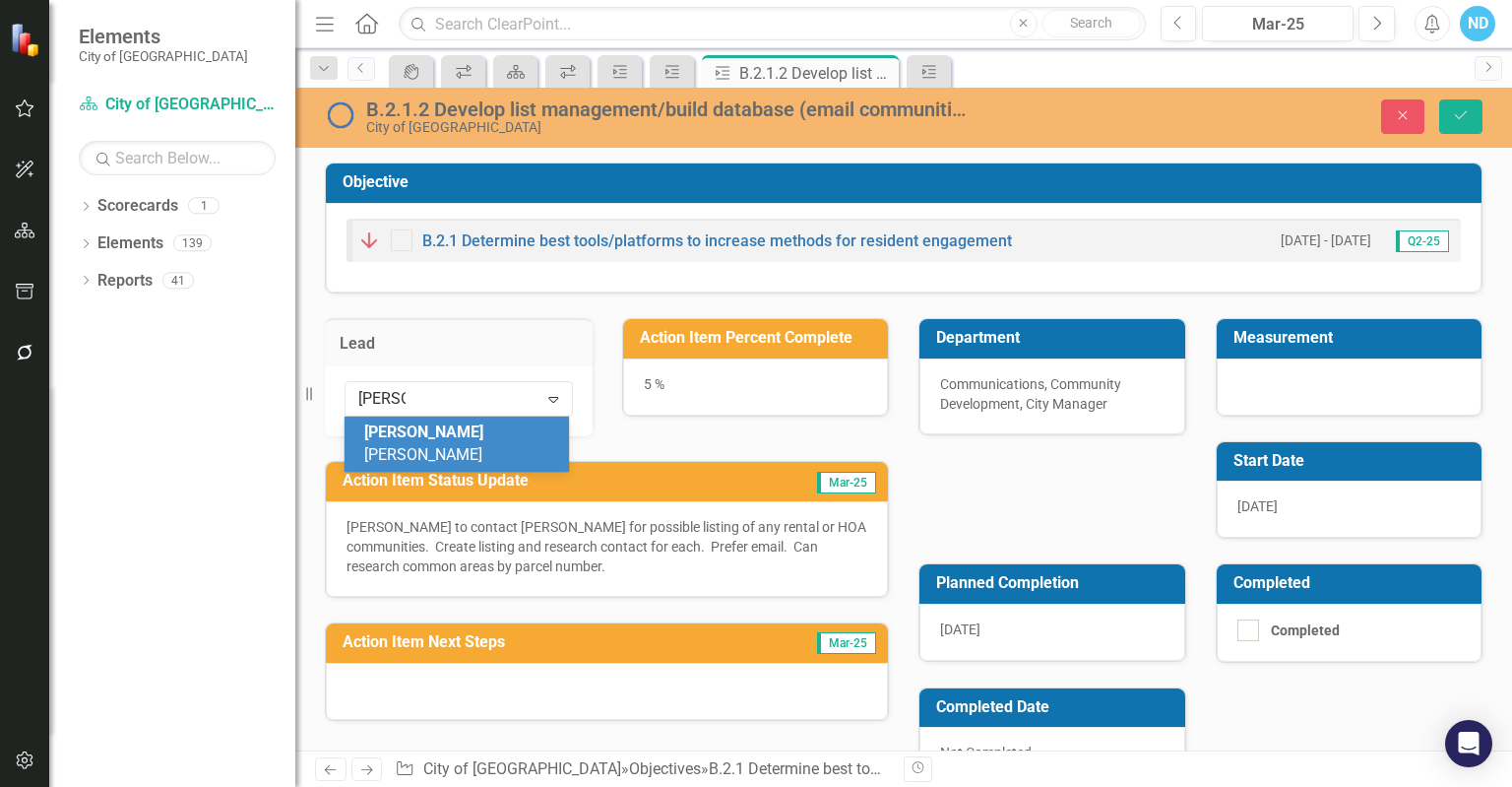 click on "Kather ine Lachcik" at bounding box center [461, 444] 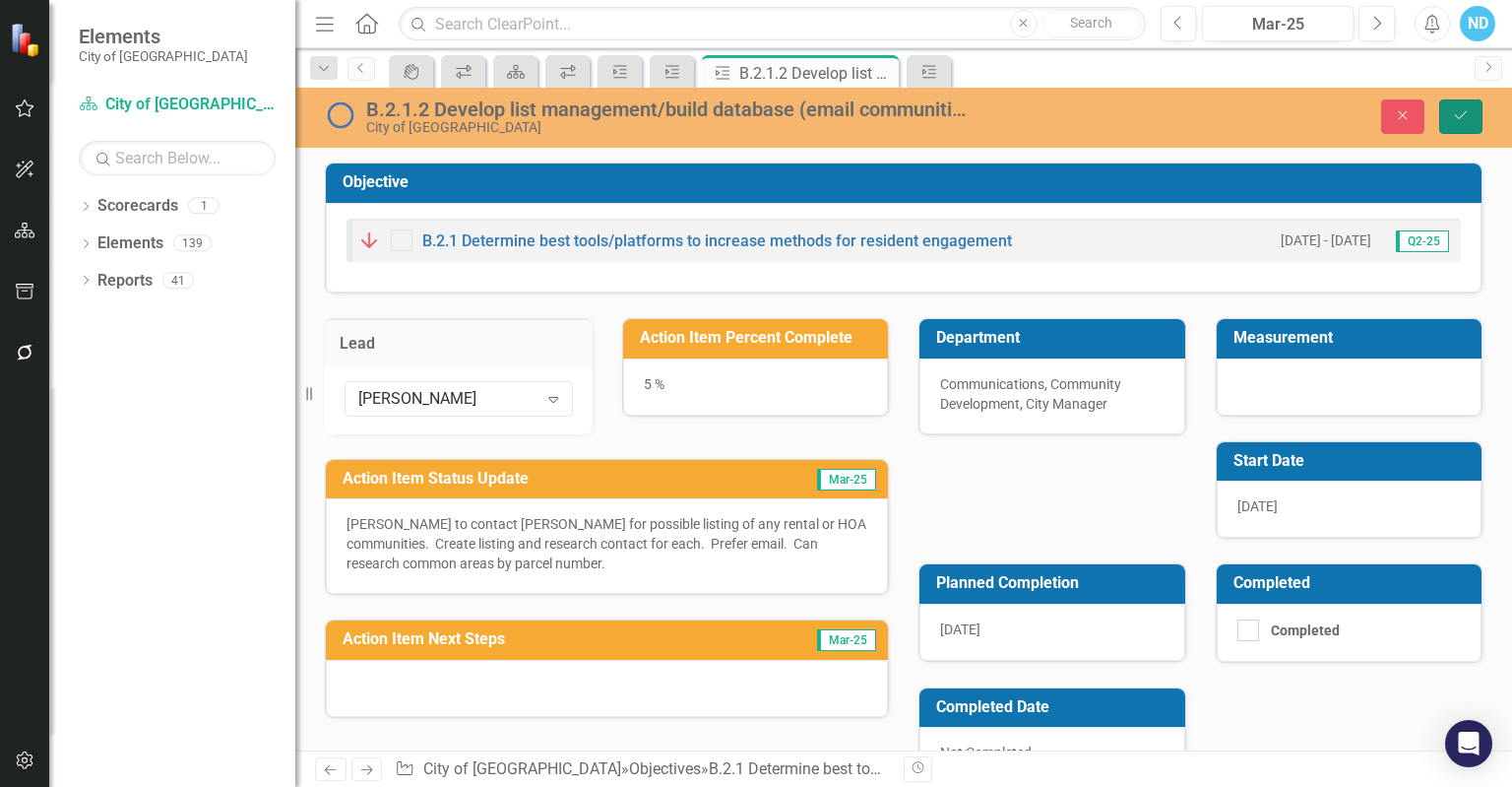 click on "Save" at bounding box center [1461, 116] 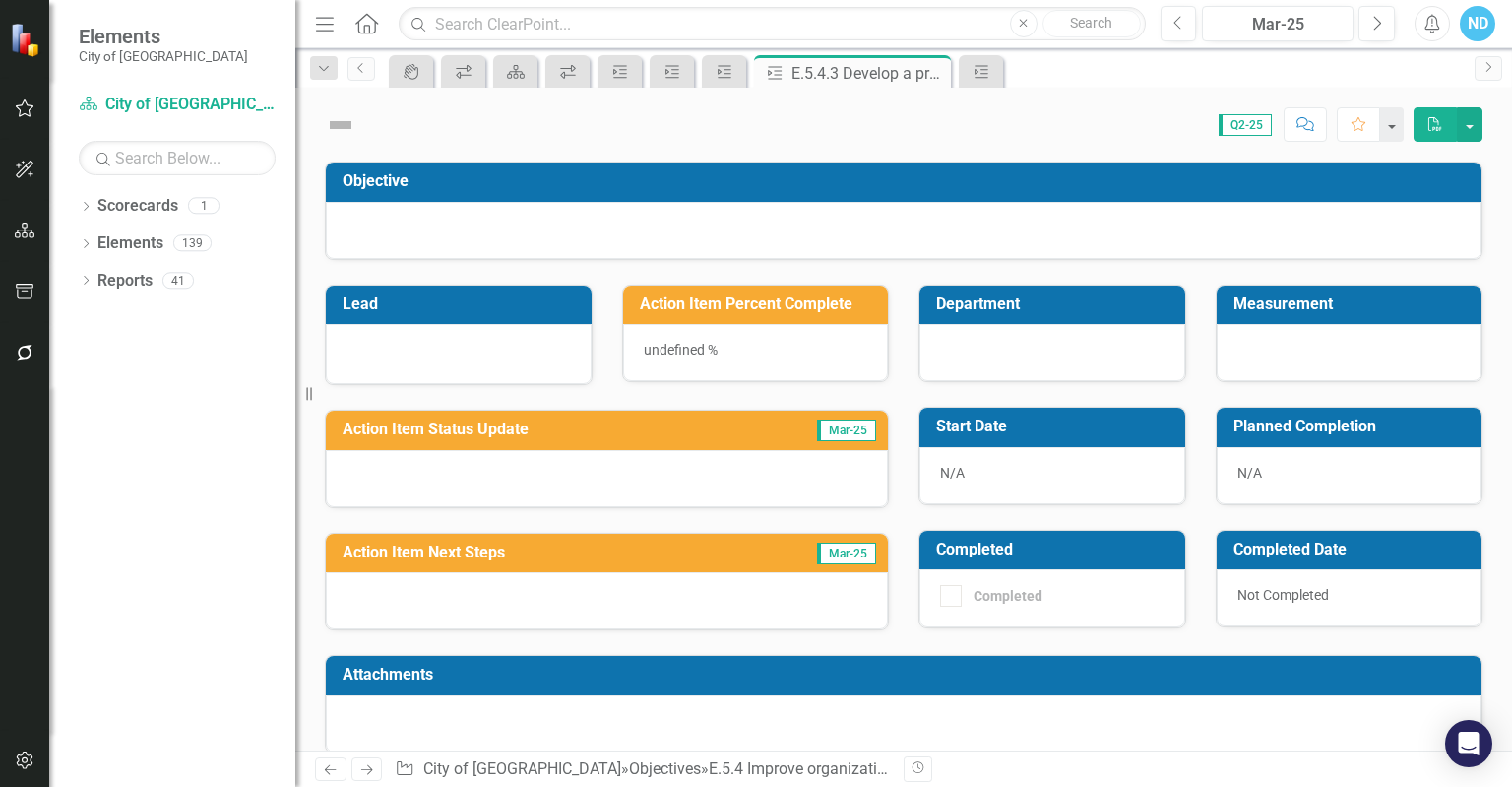 scroll, scrollTop: 0, scrollLeft: 0, axis: both 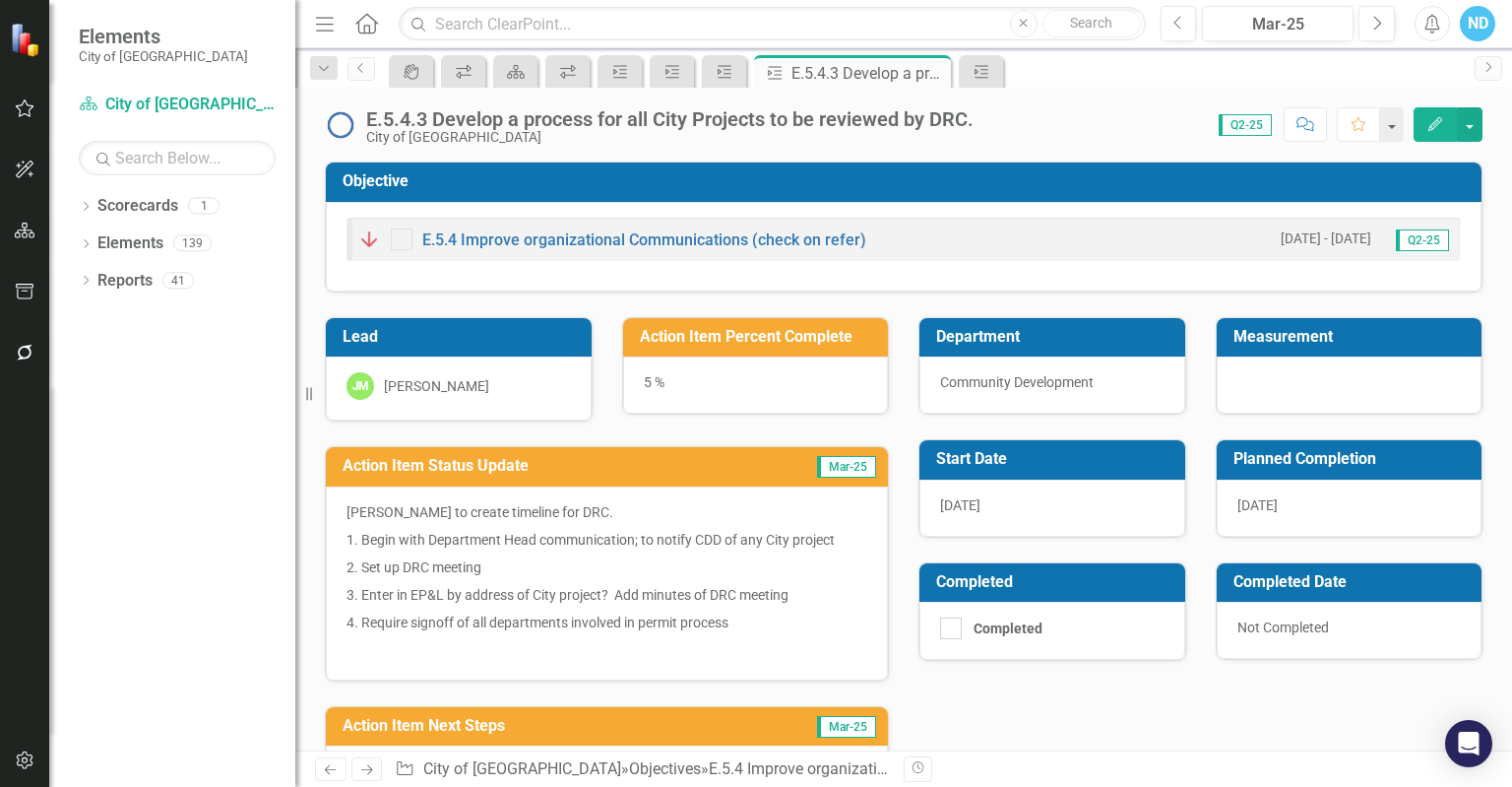 click on "Lead" at bounding box center [462, 339] 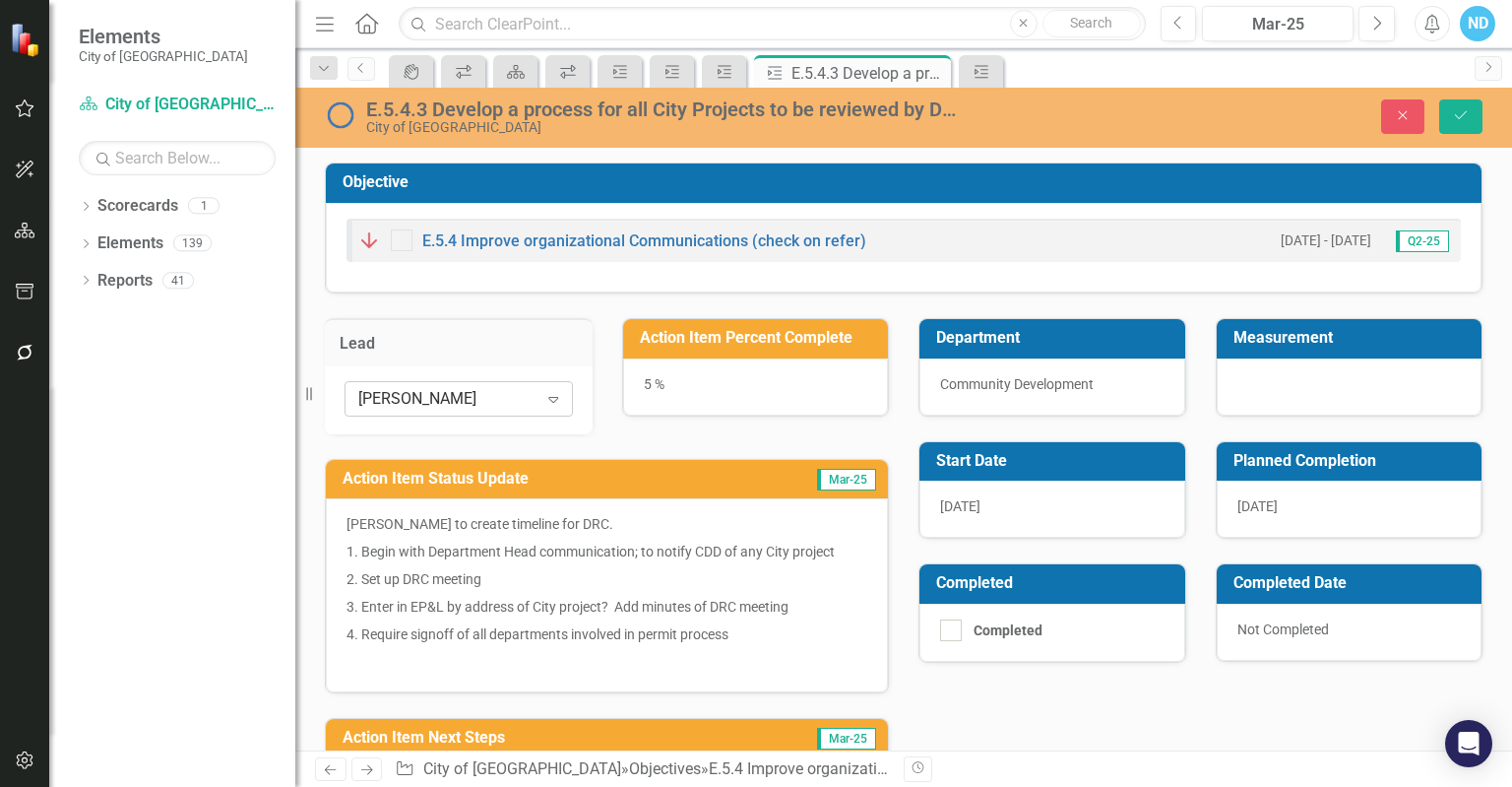click on "Expand" 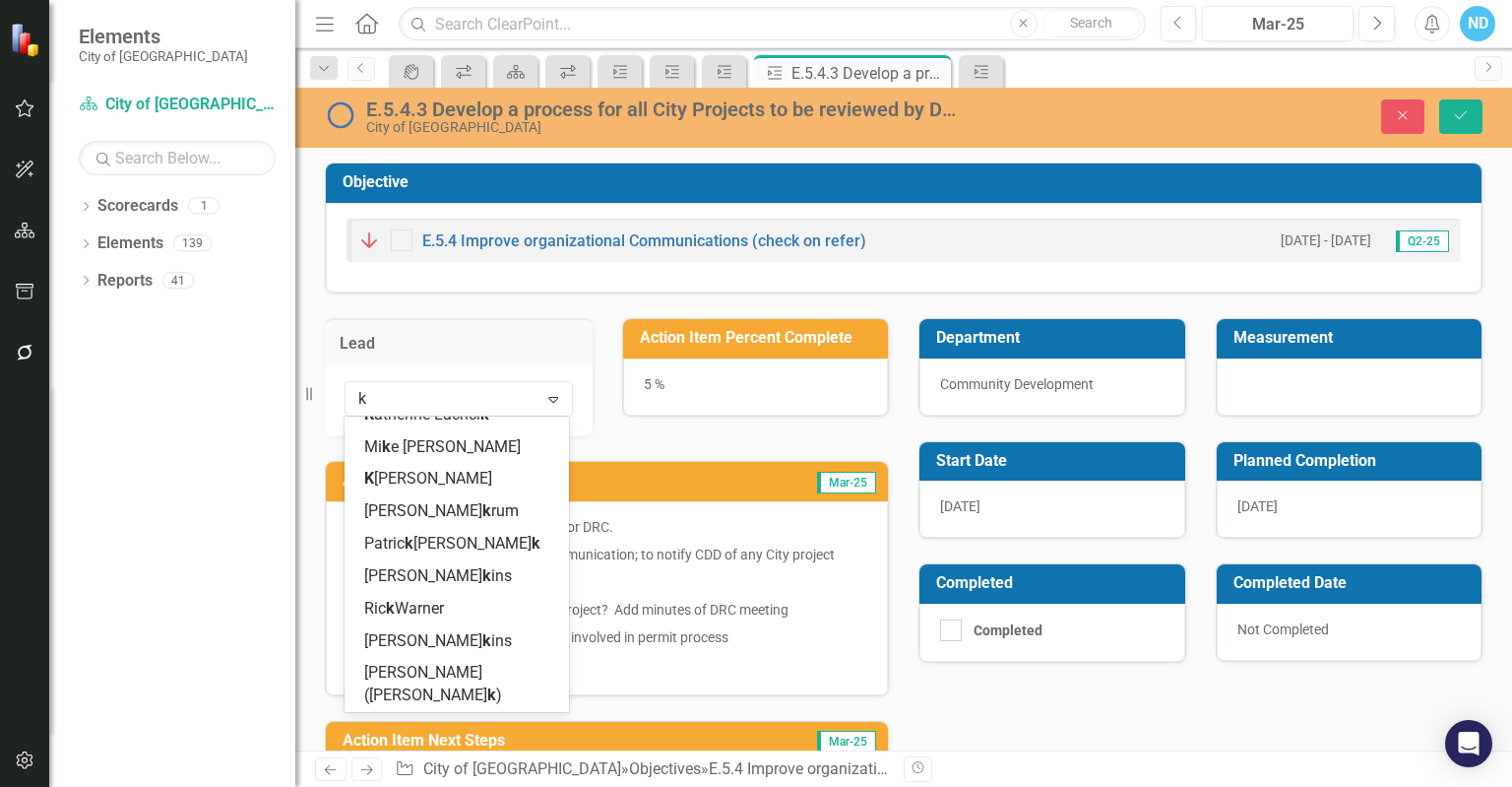 scroll, scrollTop: 0, scrollLeft: 0, axis: both 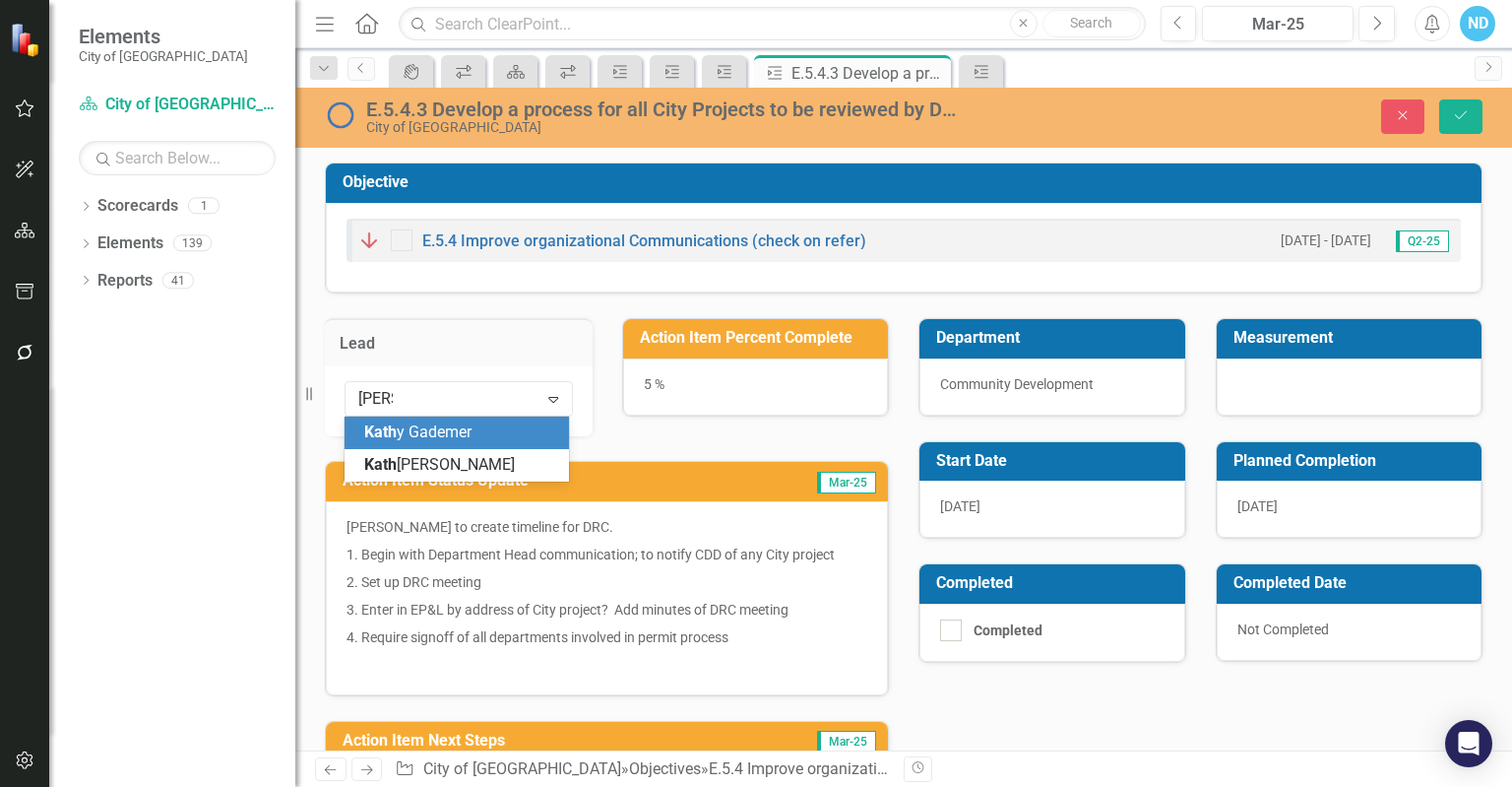 type on "kather" 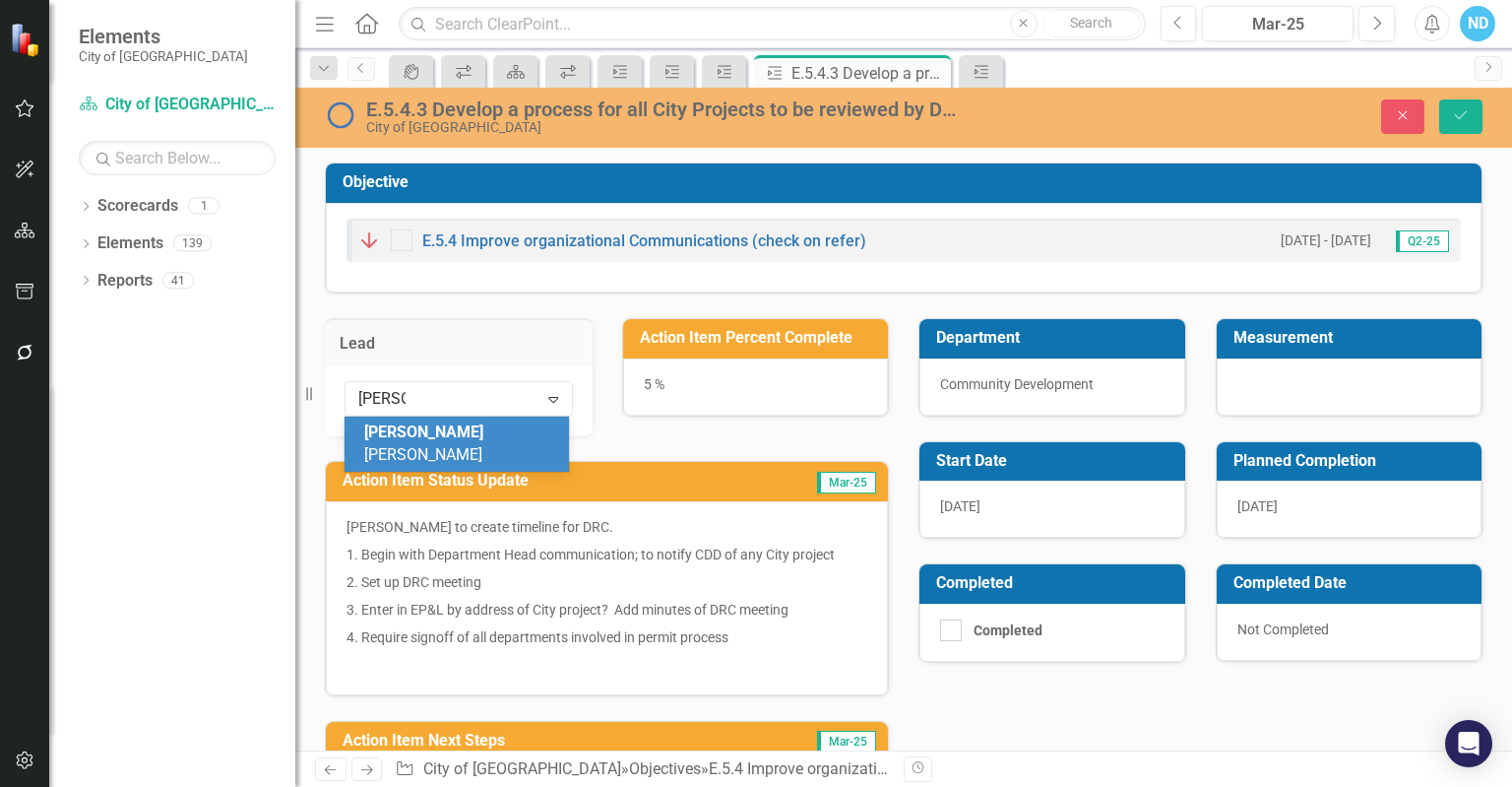 click on "Kather ine Lachcik" at bounding box center (461, 444) 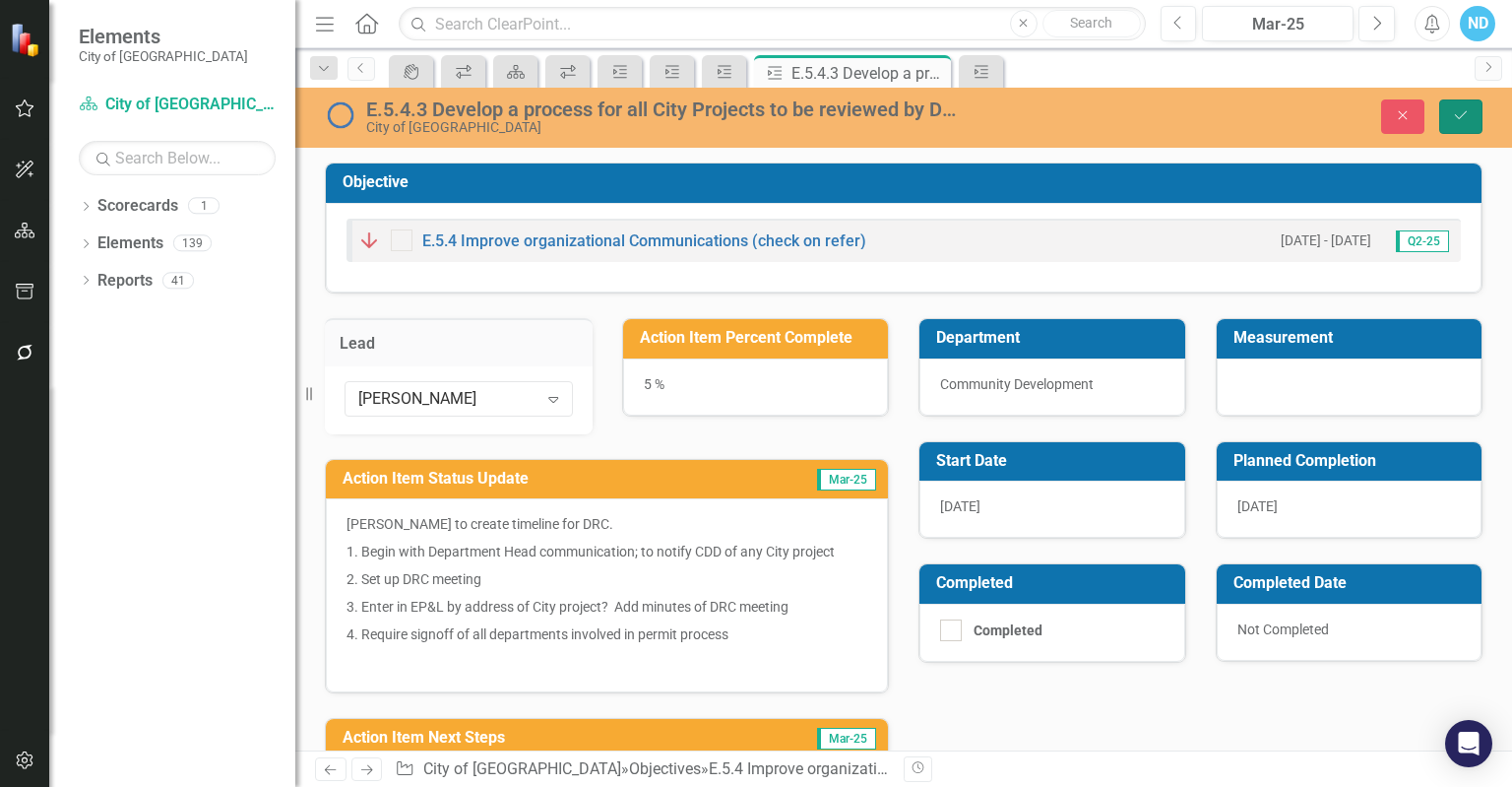 click on "Save" 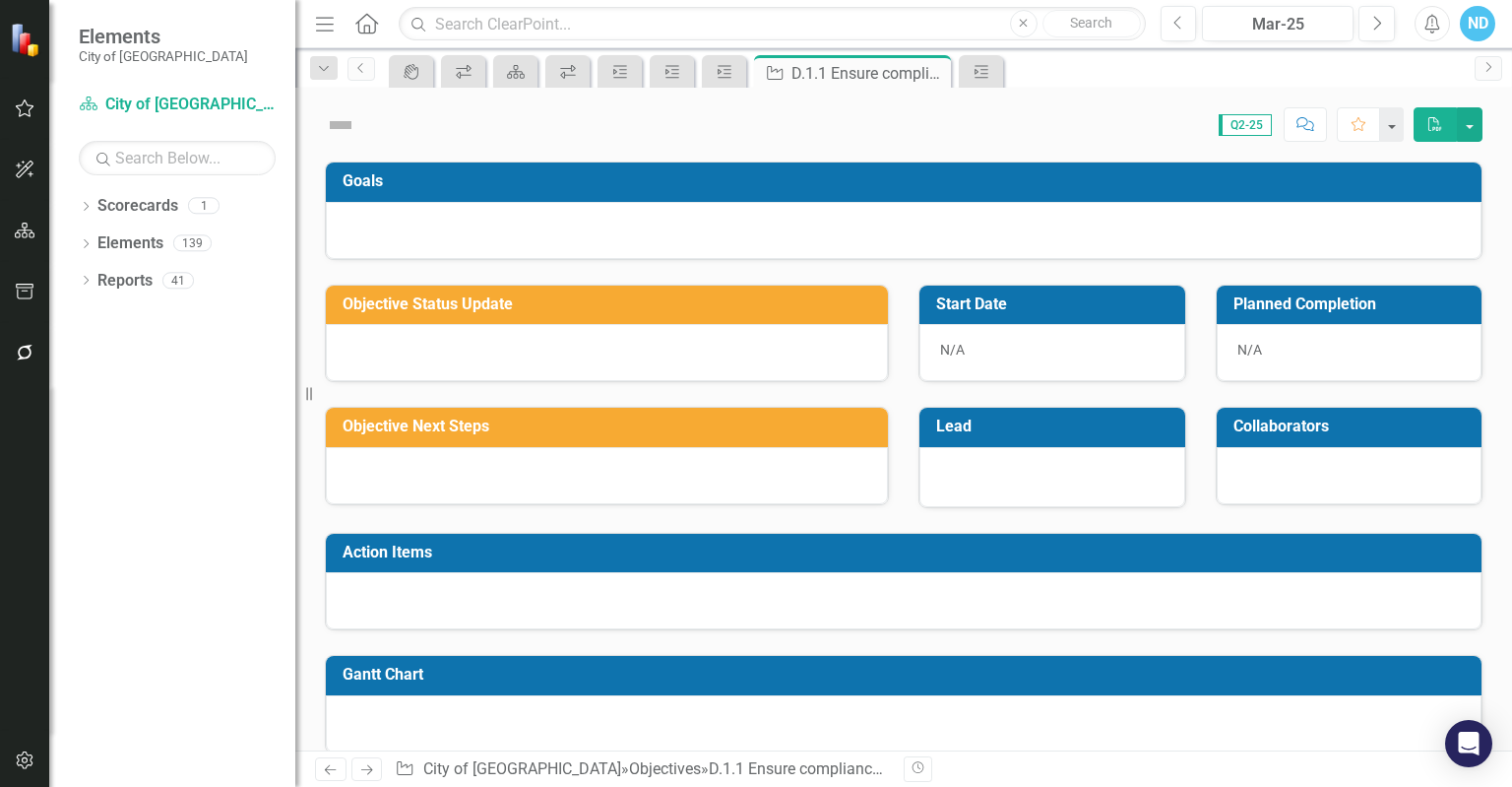scroll, scrollTop: 0, scrollLeft: 0, axis: both 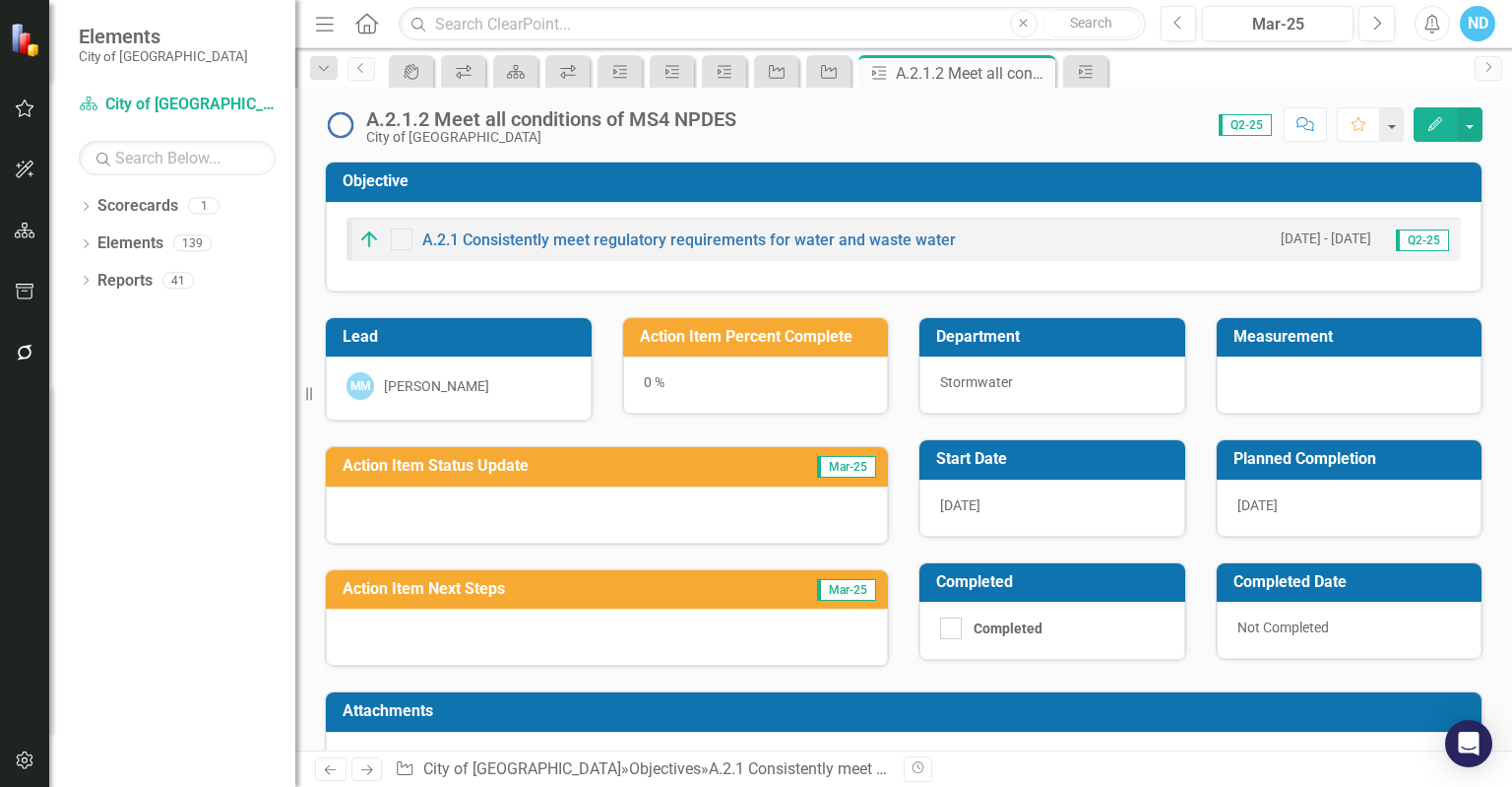 click on "Action Item Status Update" at bounding box center [544, 468] 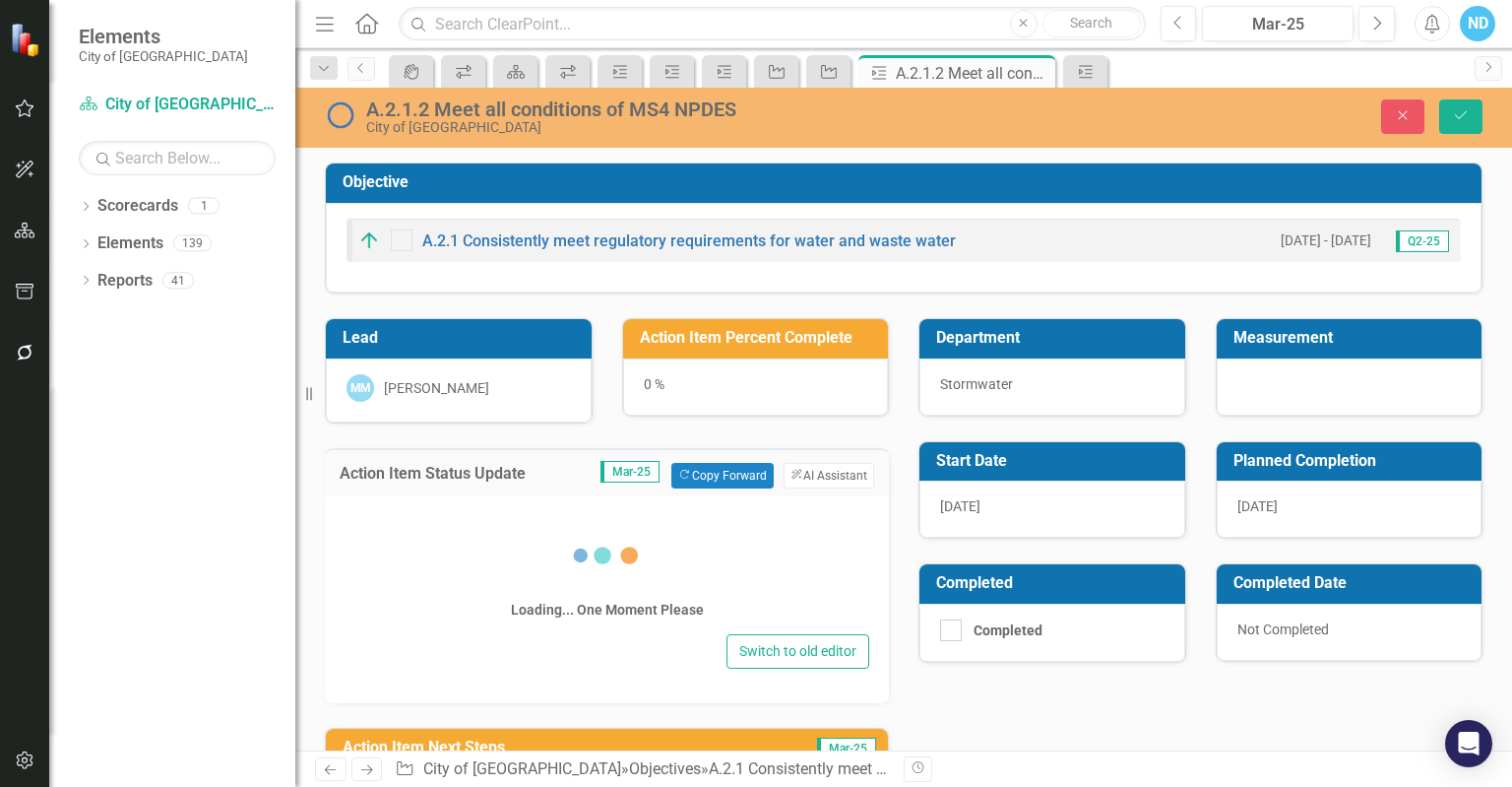 click on "Copy Forward  Copy Forward" at bounding box center (722, 476) 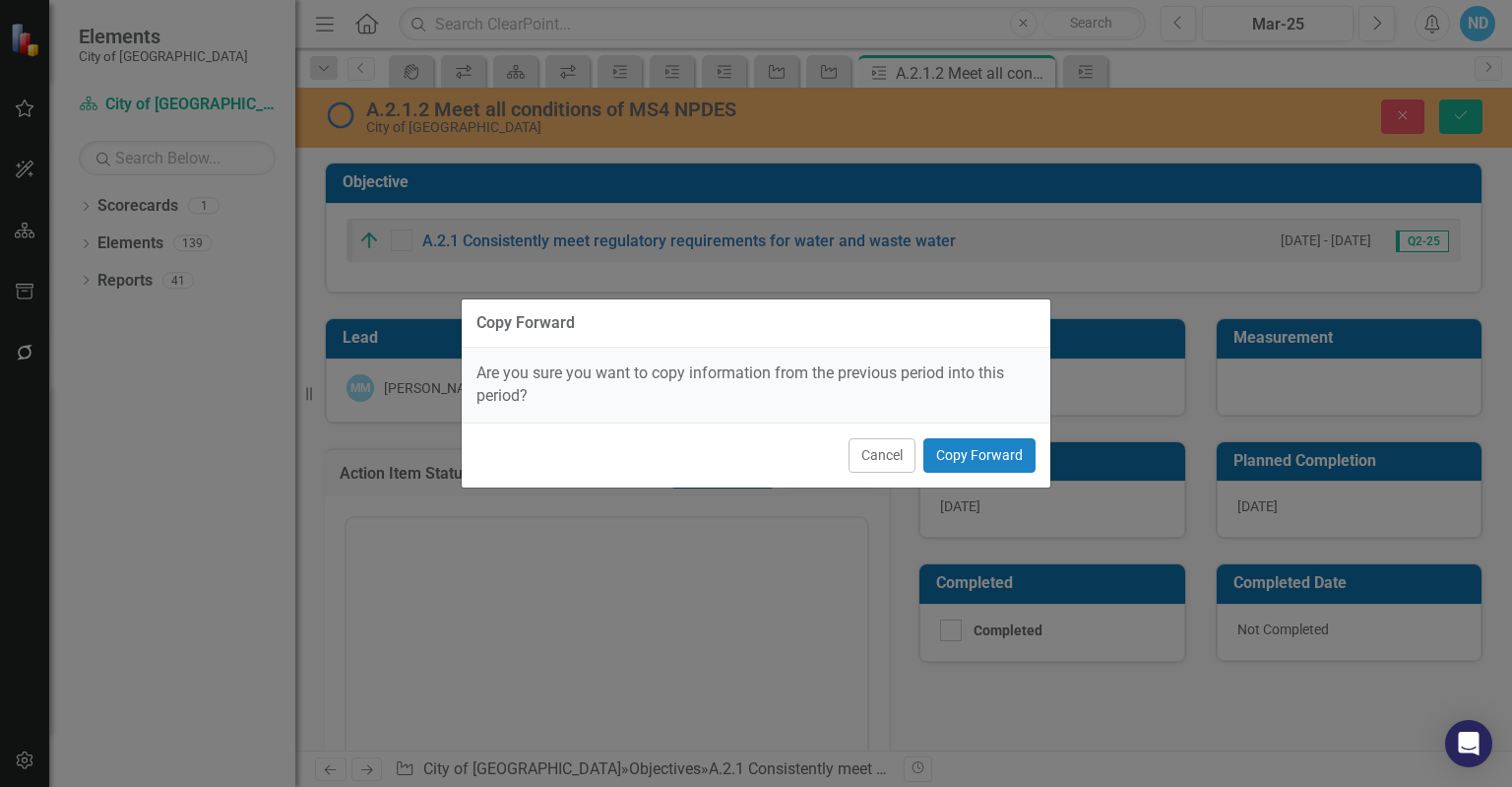 scroll, scrollTop: 0, scrollLeft: 0, axis: both 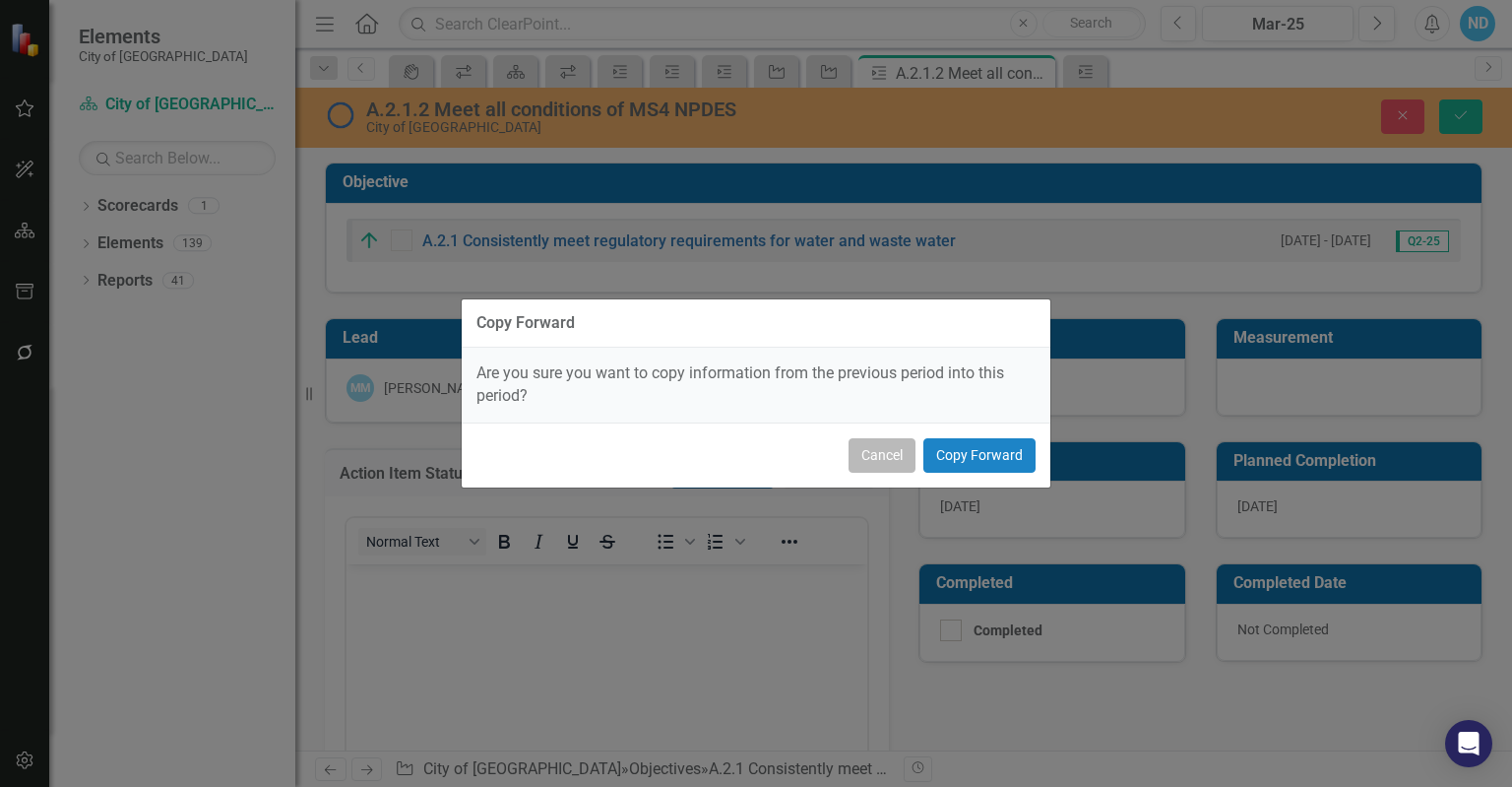 click on "Cancel" at bounding box center [882, 455] 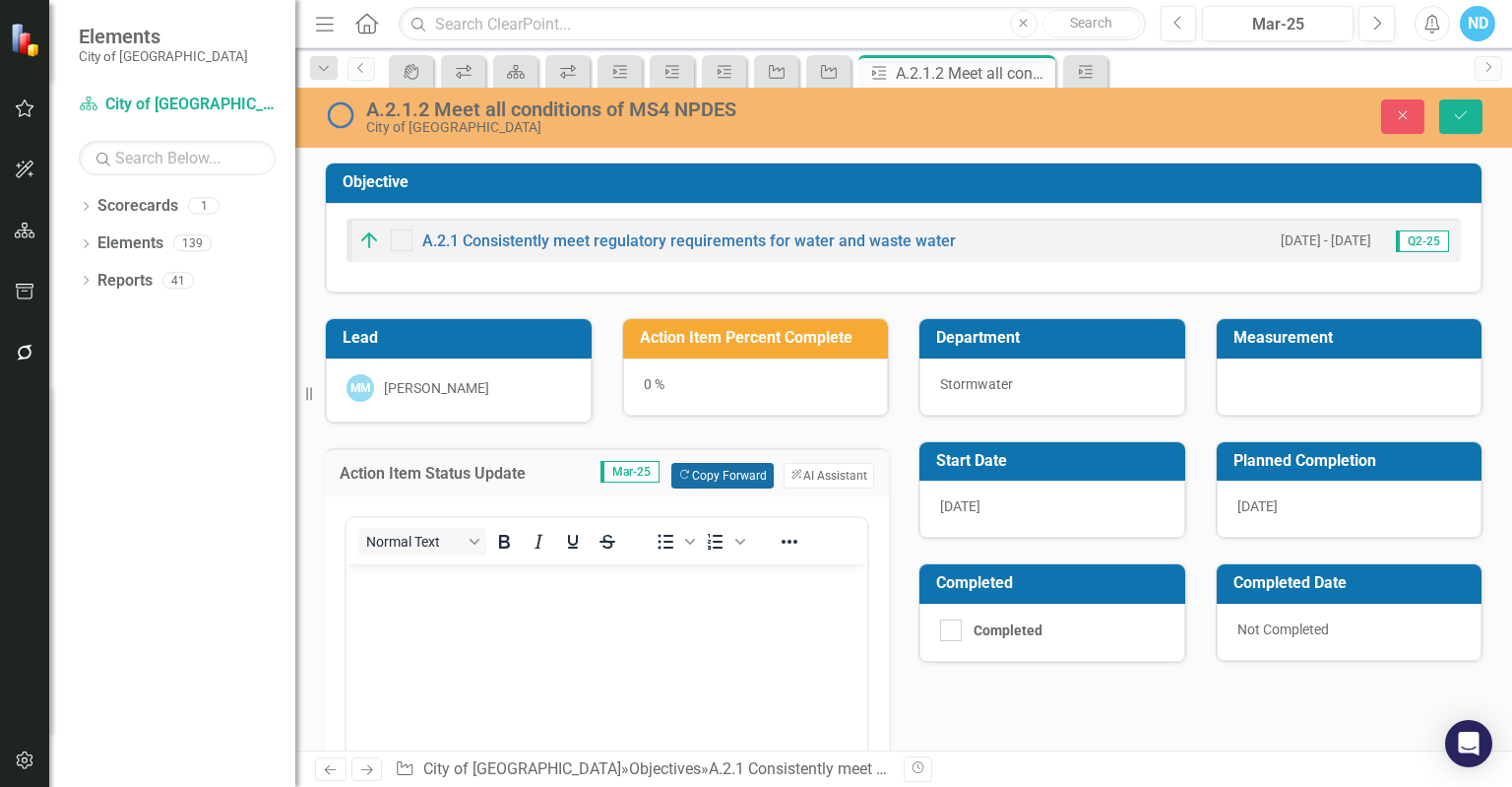click on "Copy Forward  Copy Forward" at bounding box center (722, 476) 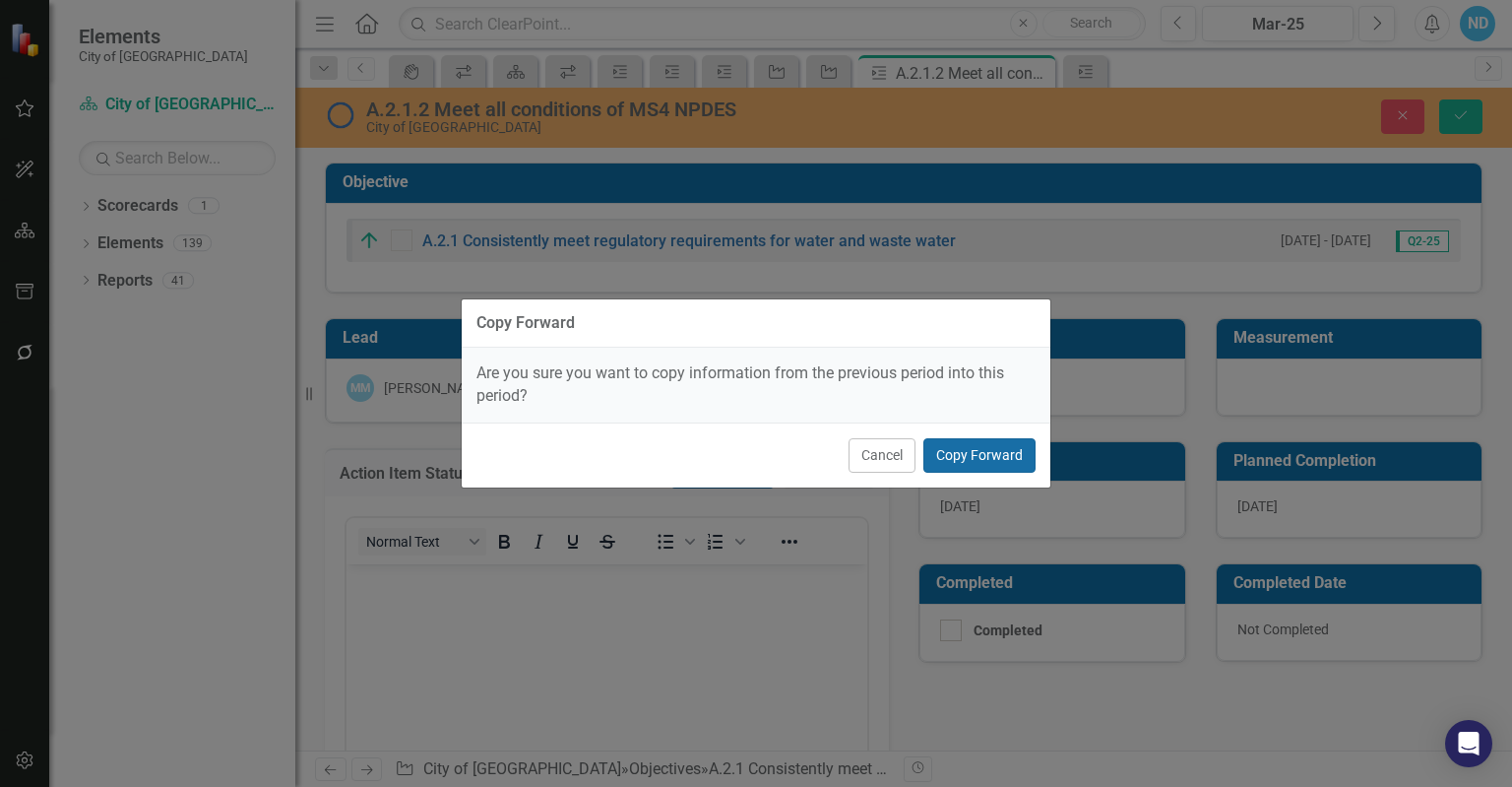 click on "Copy Forward" at bounding box center [979, 455] 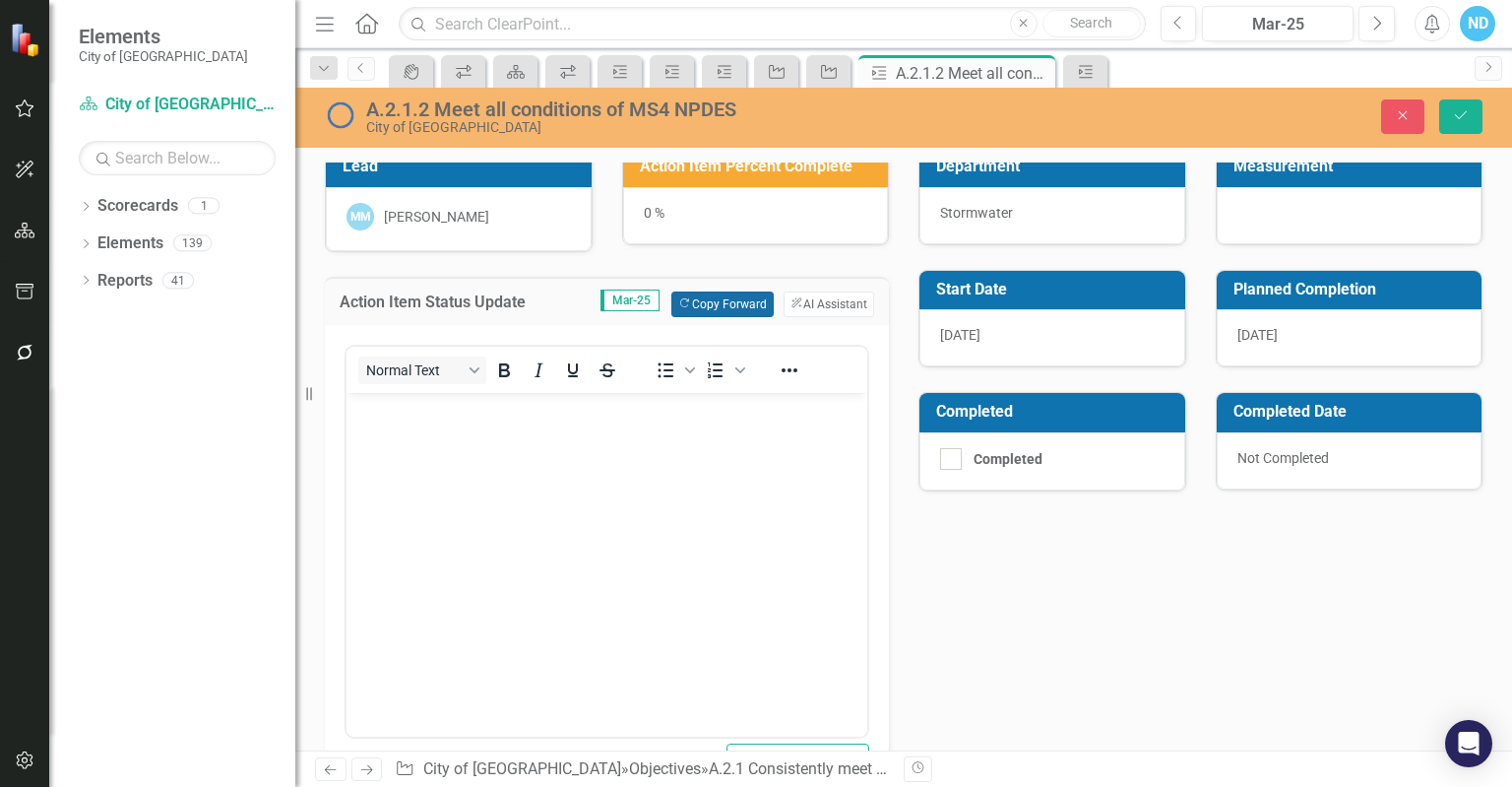 scroll, scrollTop: 98, scrollLeft: 0, axis: vertical 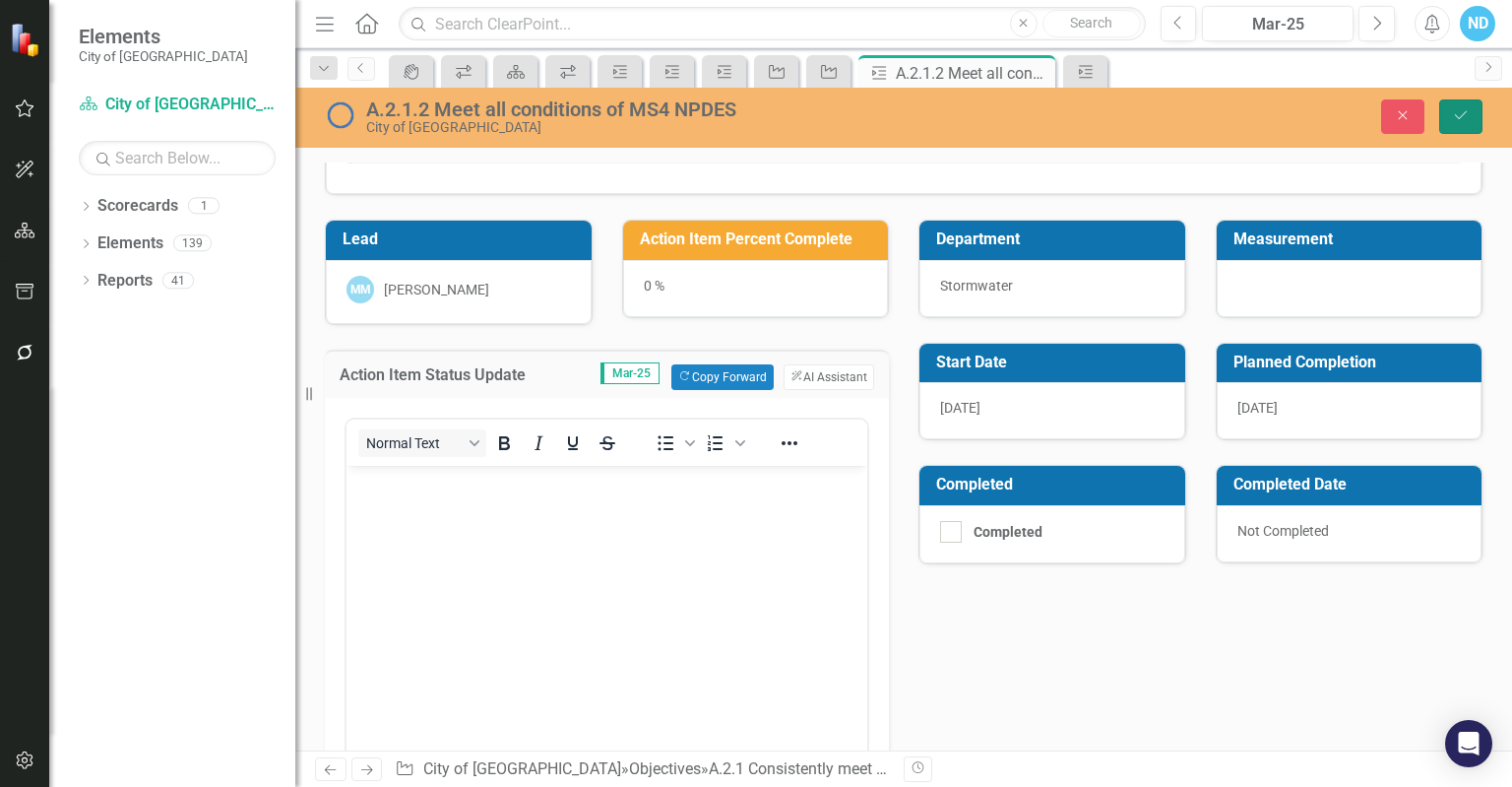 click on "Save" 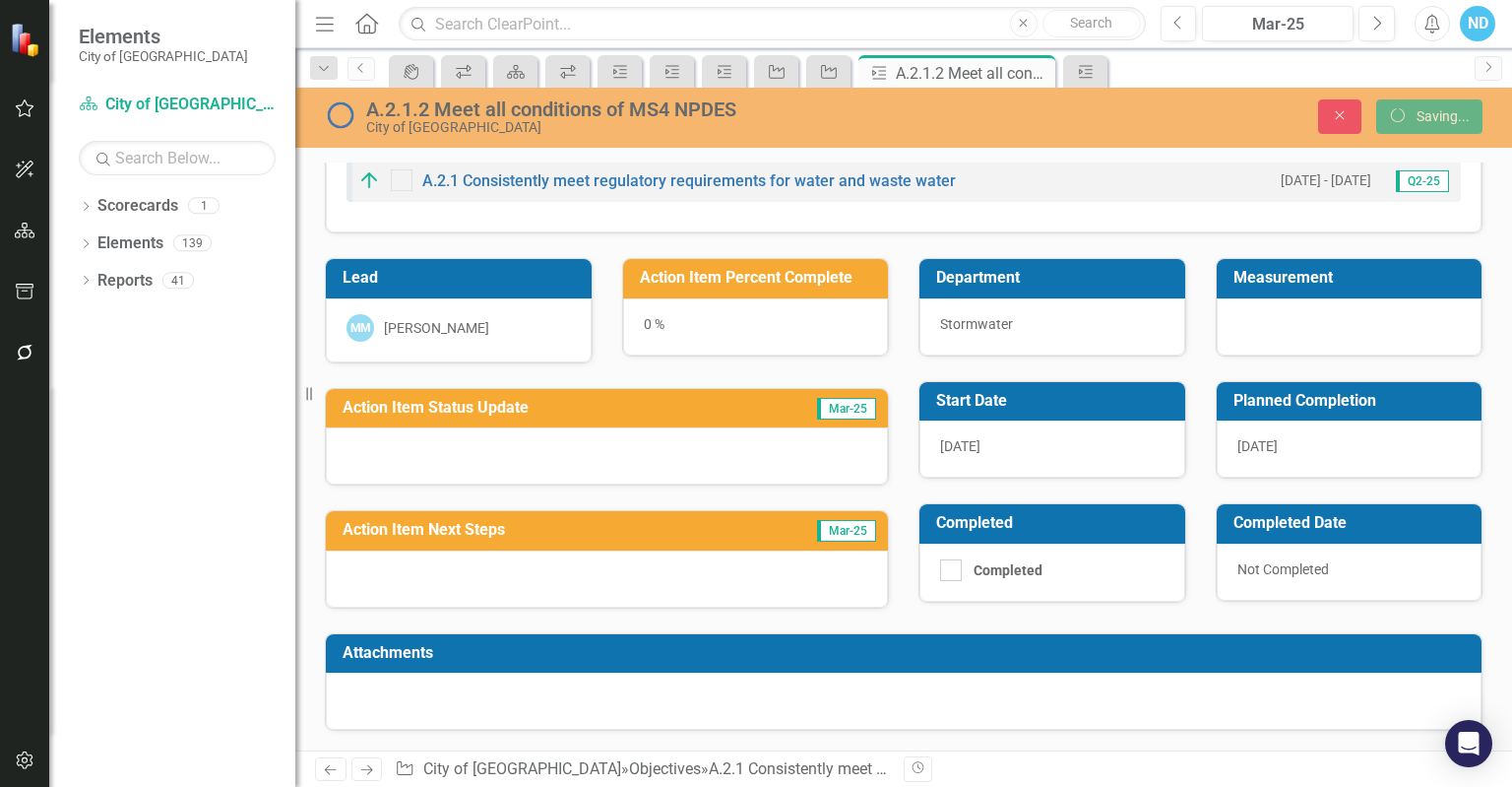 scroll, scrollTop: 60, scrollLeft: 0, axis: vertical 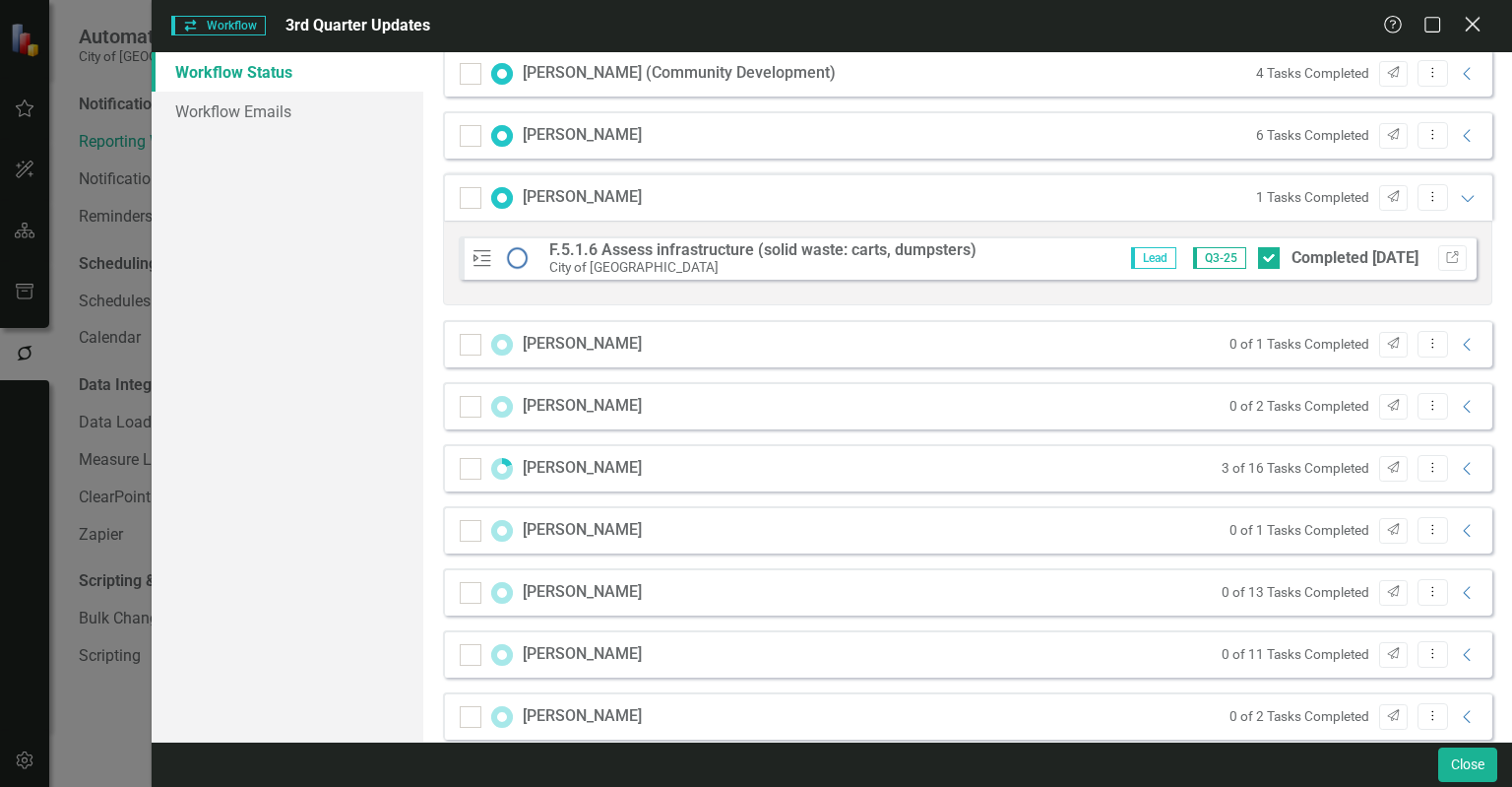 click on "Close" 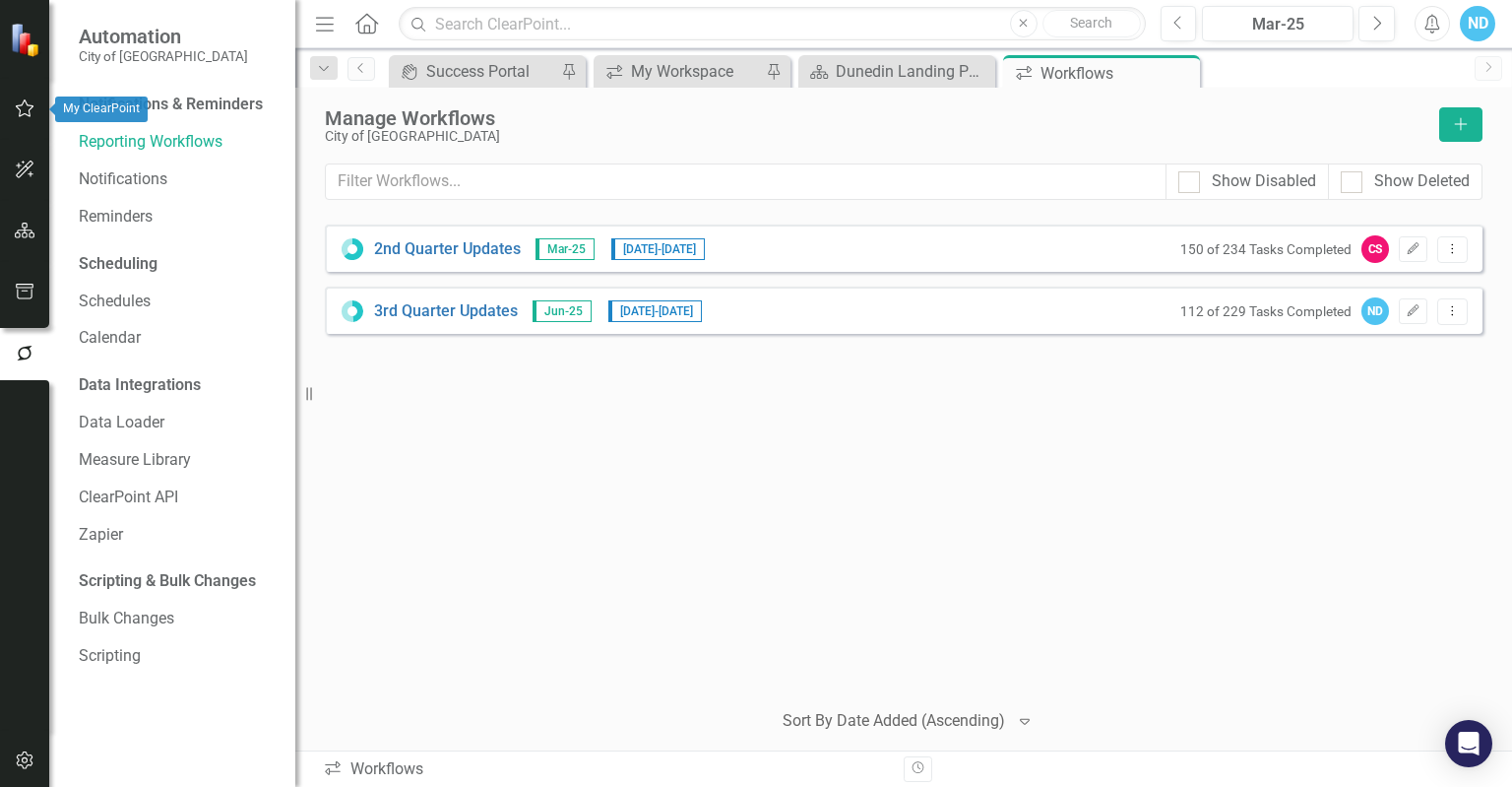 click 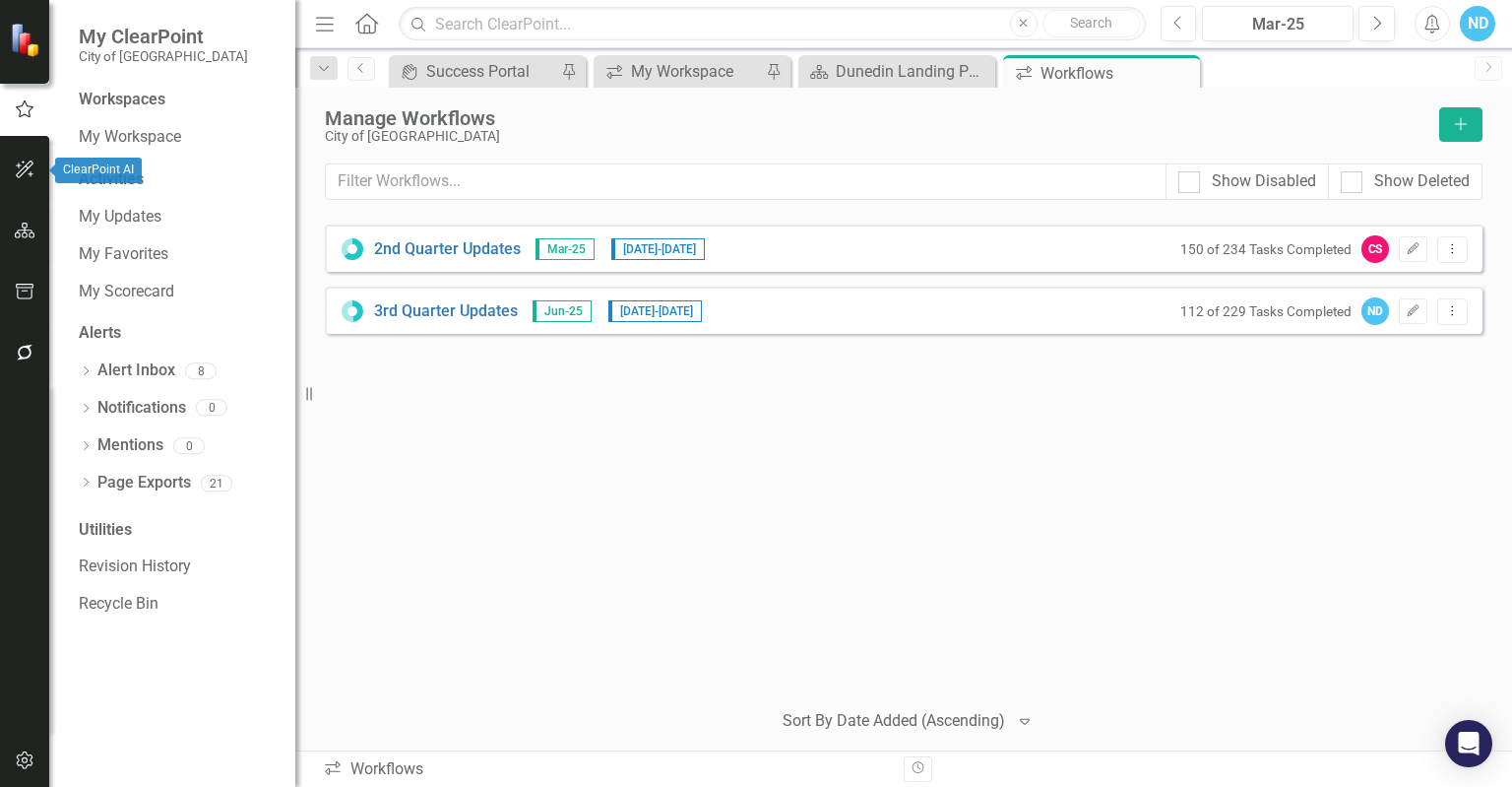 click 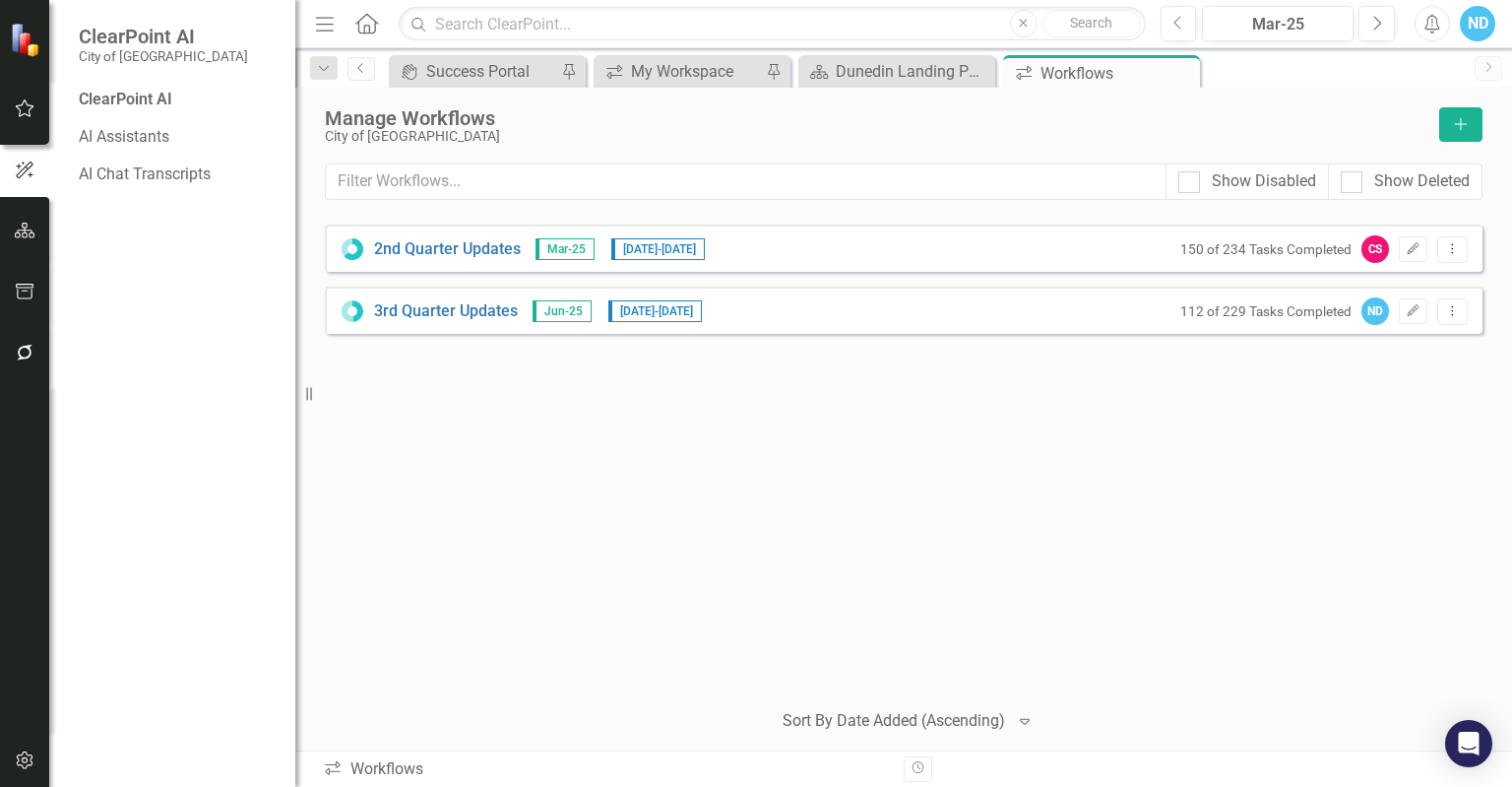 click at bounding box center [25, 231] 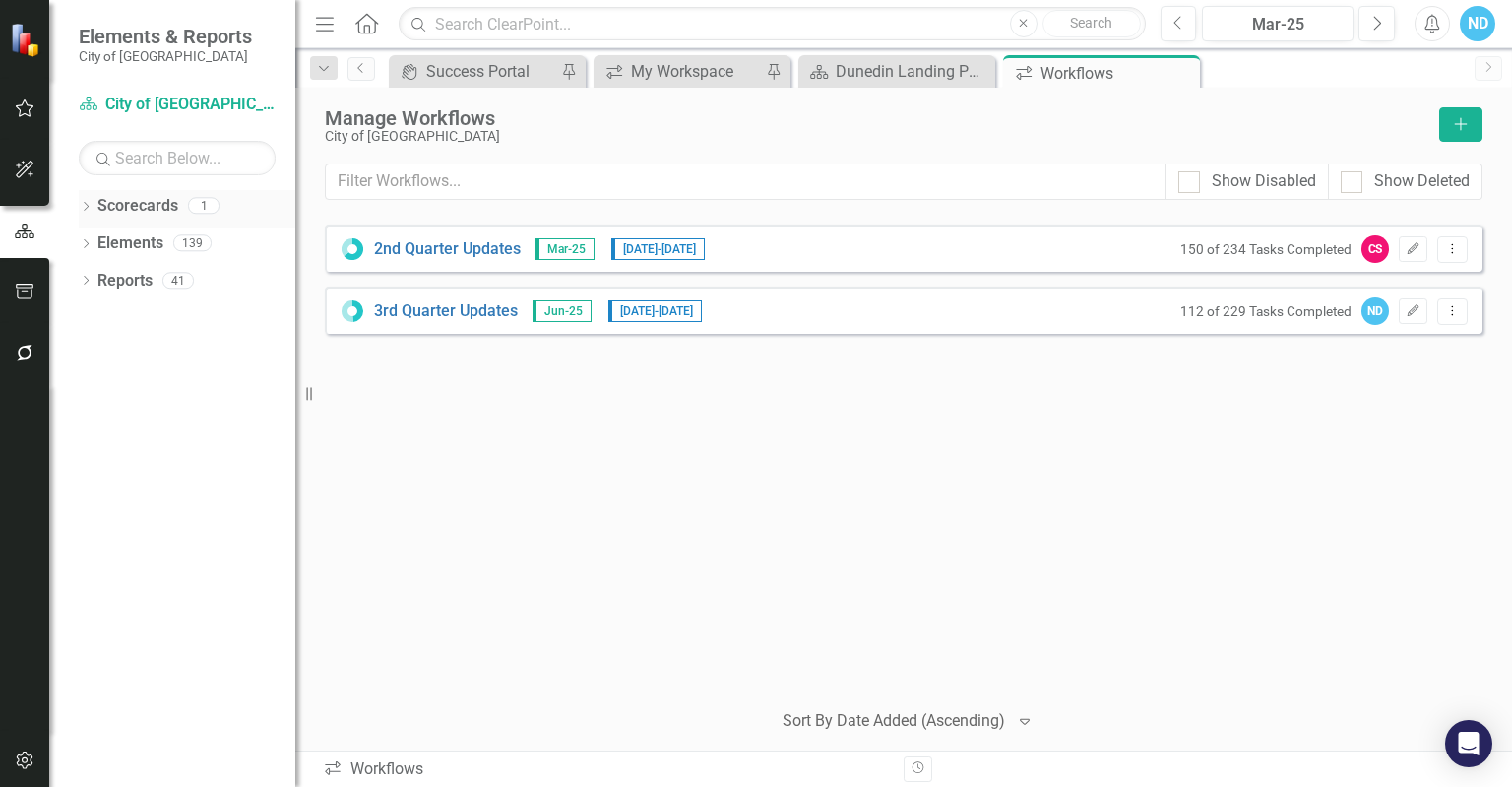 click on "Scorecards" at bounding box center (138, 206) 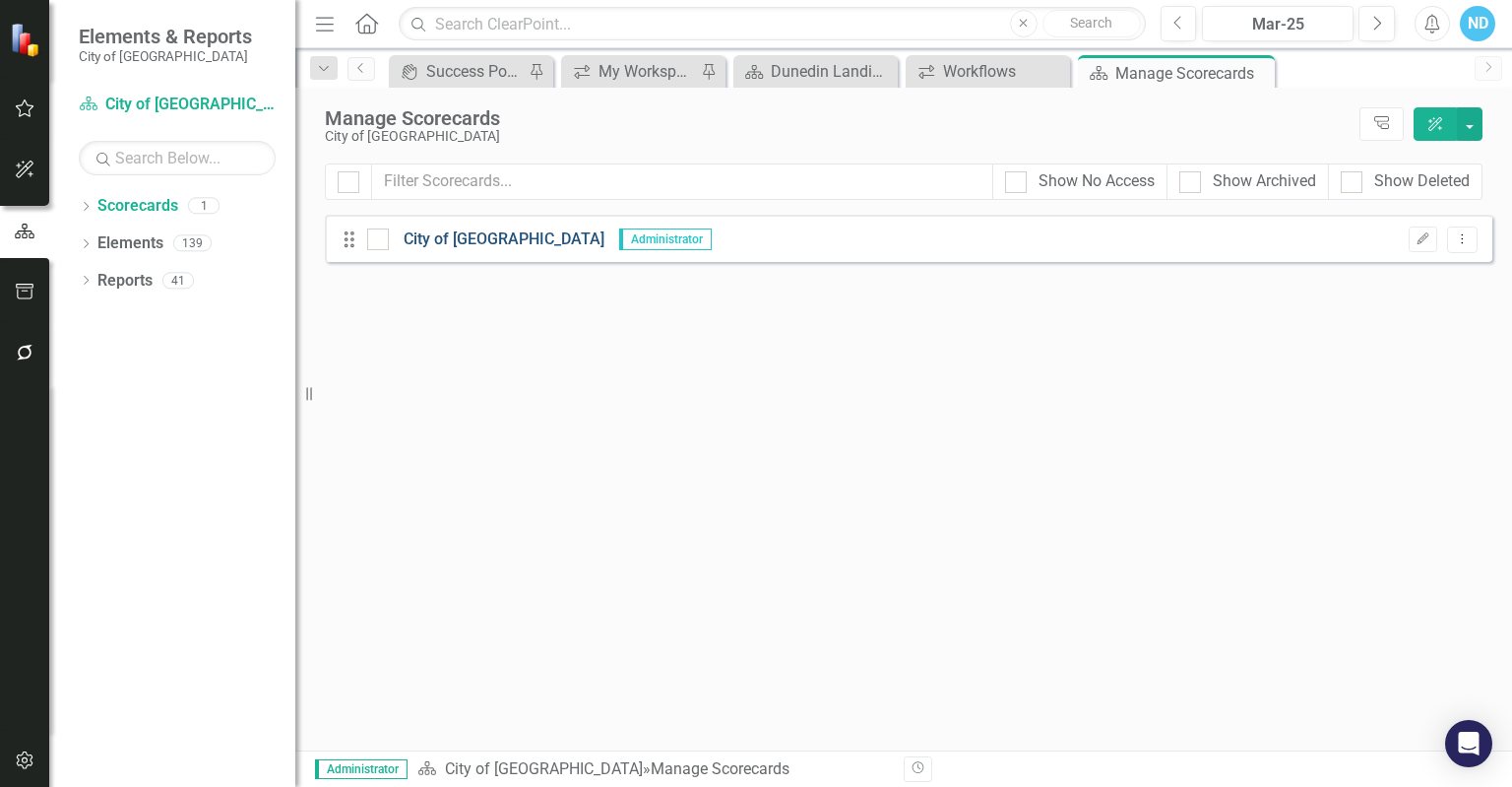 click on "City of [GEOGRAPHIC_DATA]" at bounding box center [496, 239] 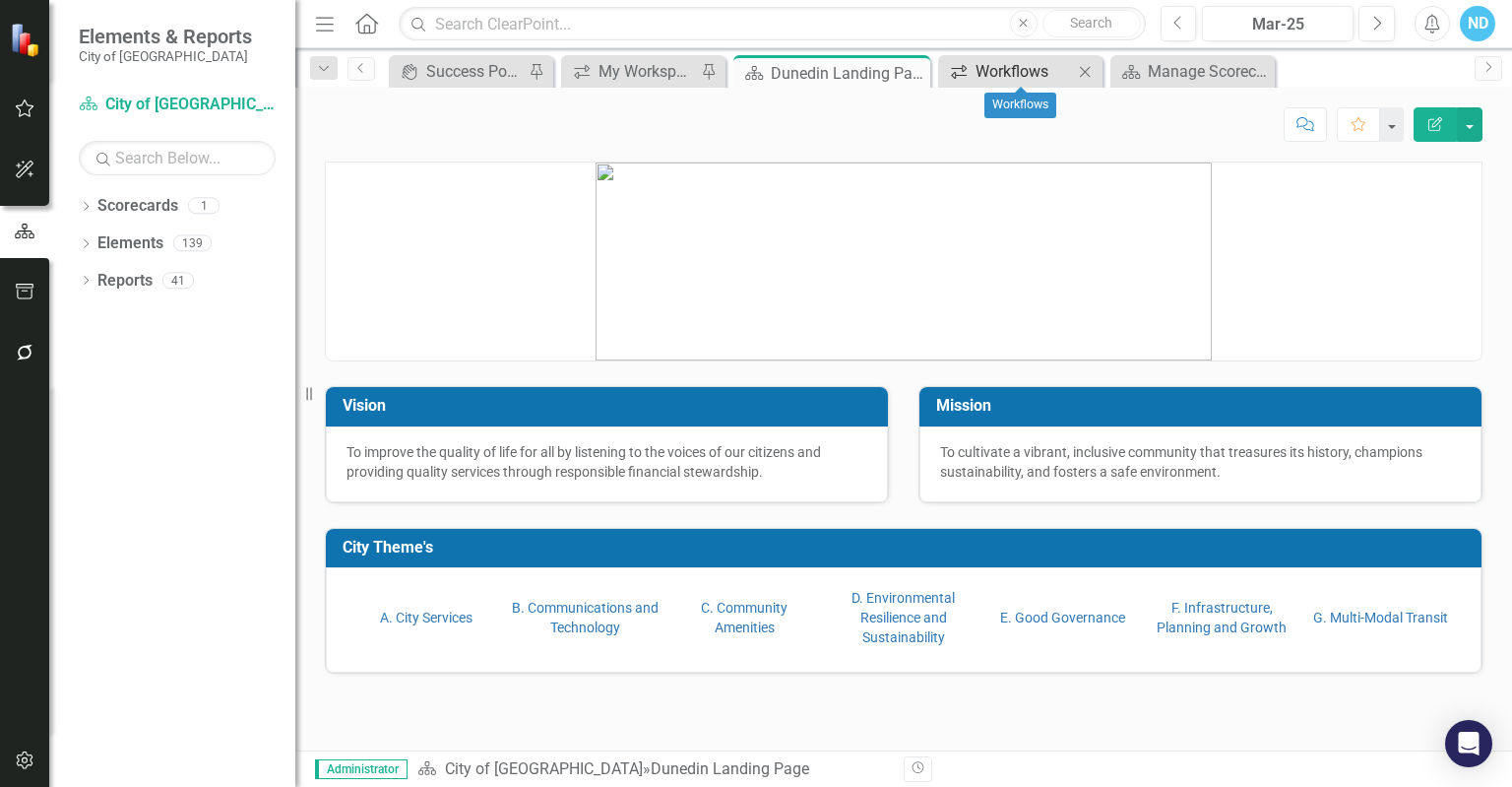 click on "Workflows" at bounding box center (1024, 71) 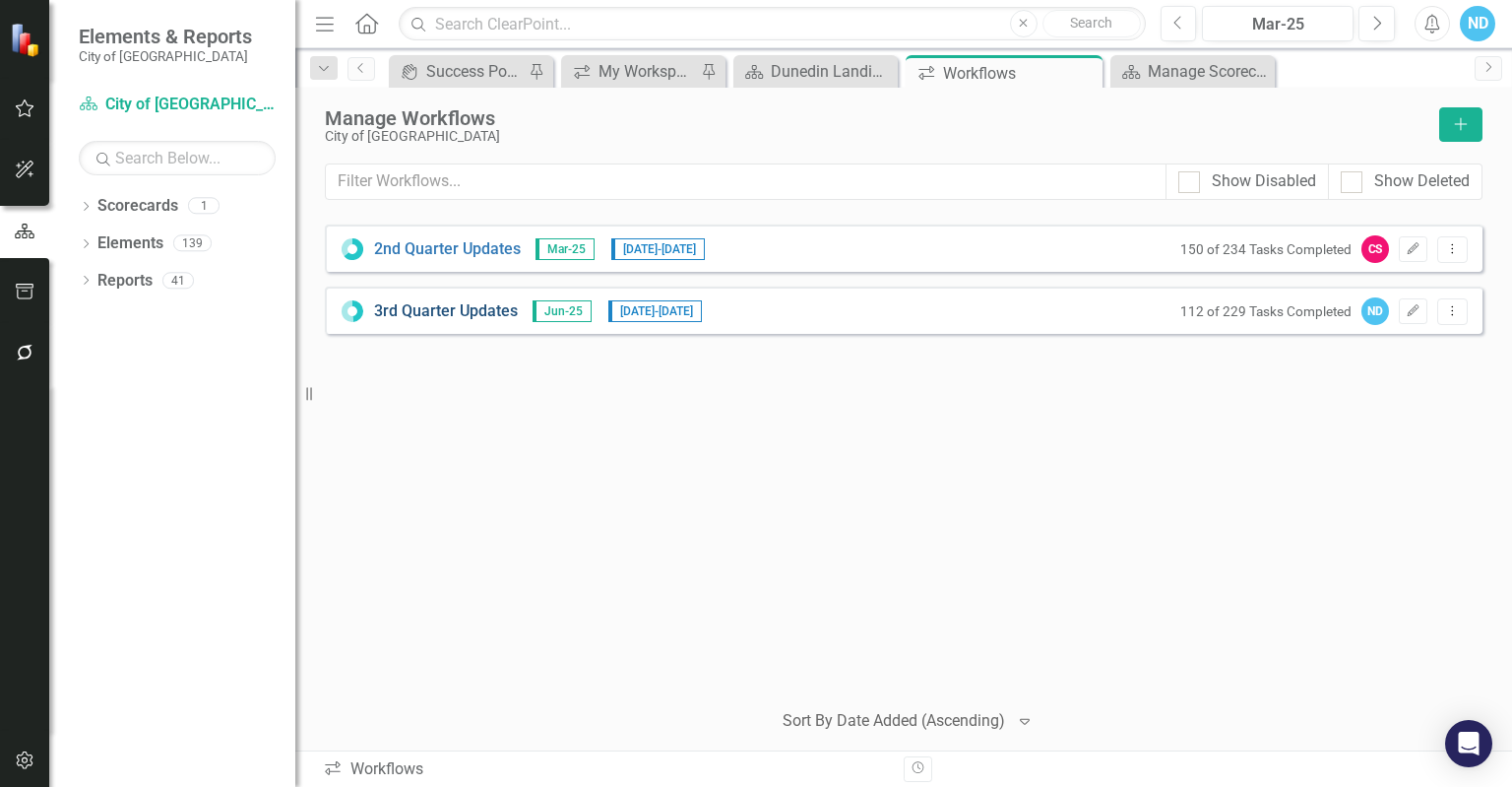 click on "3rd Quarter Updates" at bounding box center (446, 311) 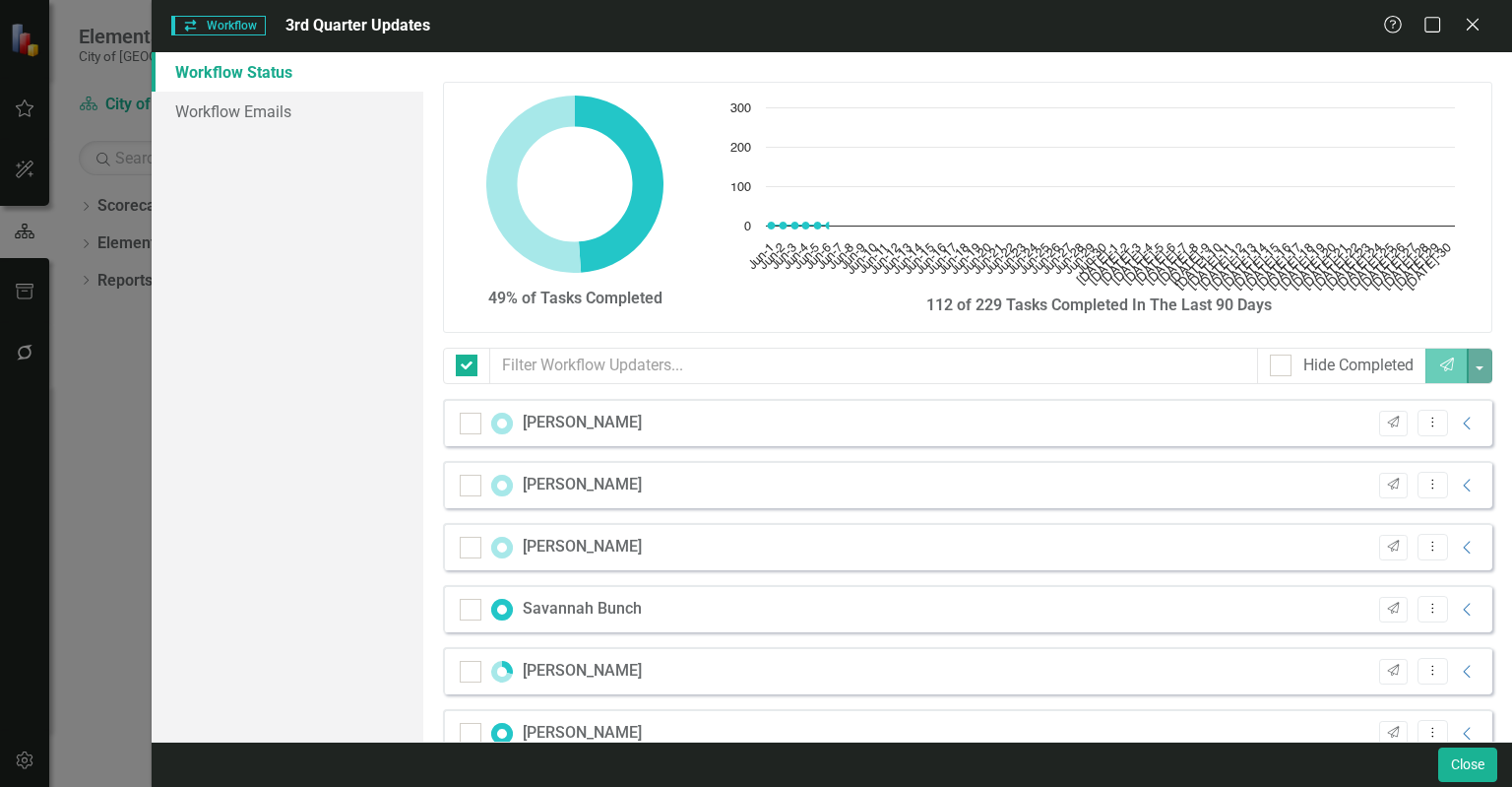 checkbox on "false" 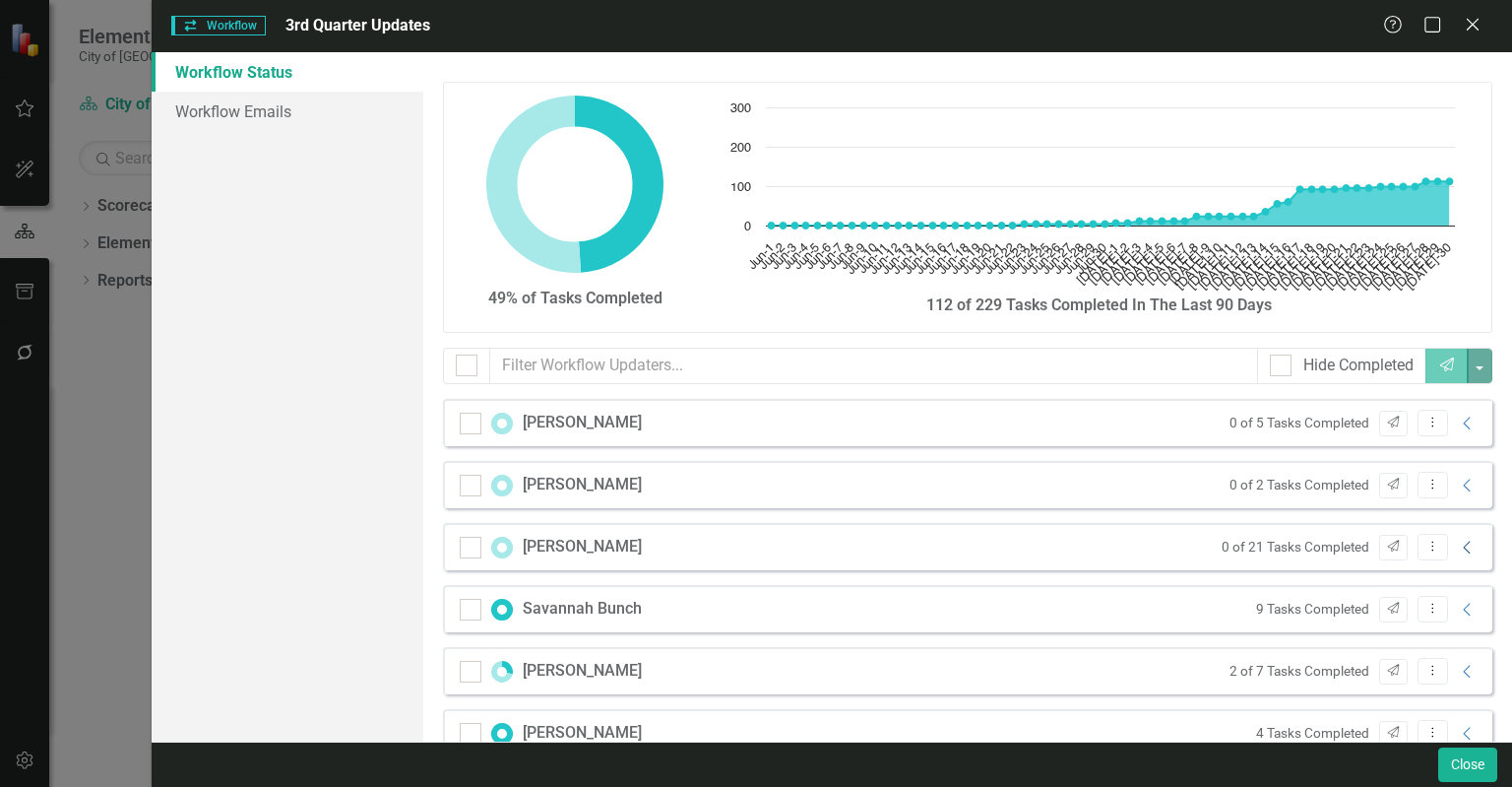 click on "Collapse" 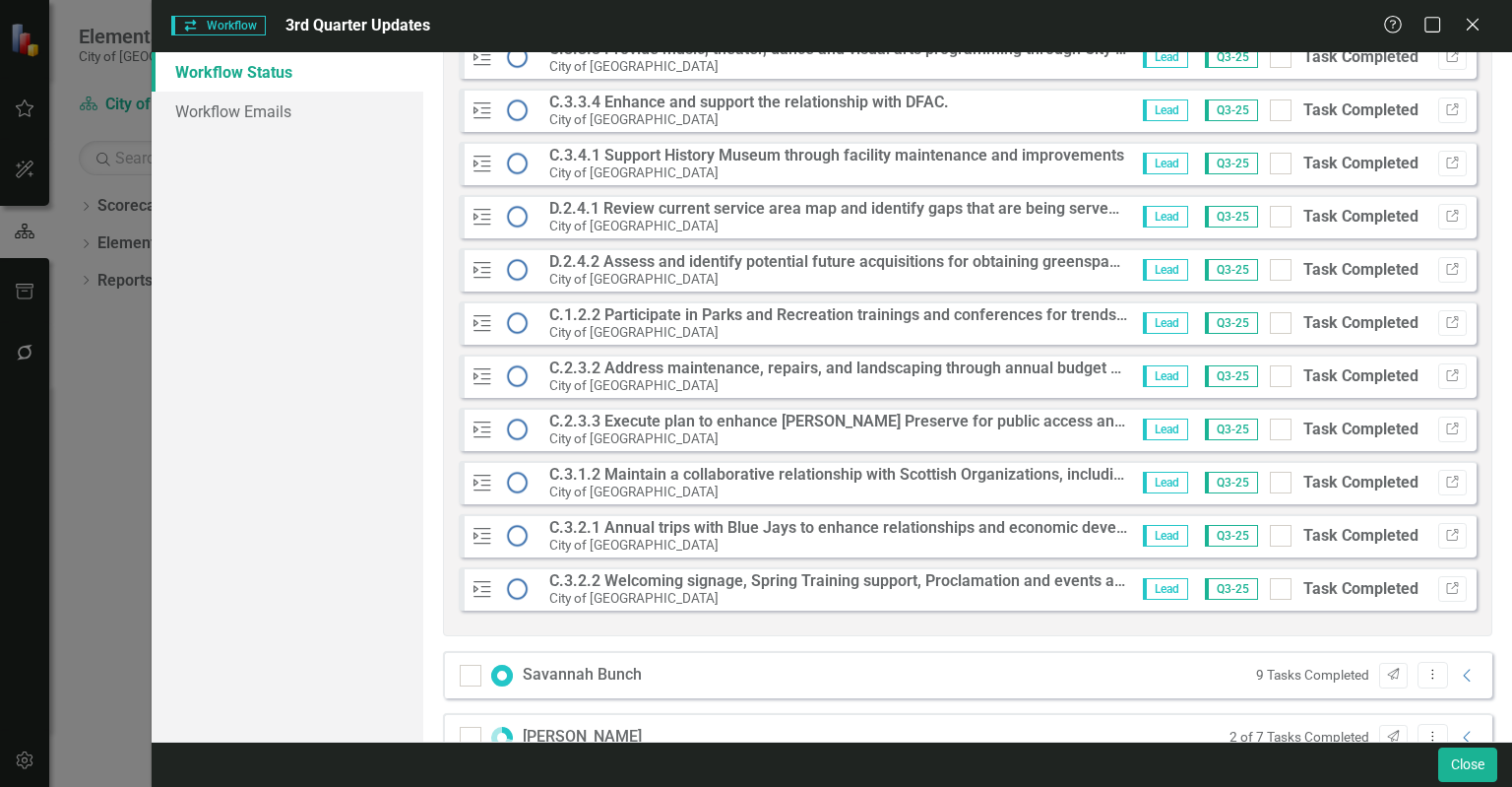 scroll, scrollTop: 1083, scrollLeft: 0, axis: vertical 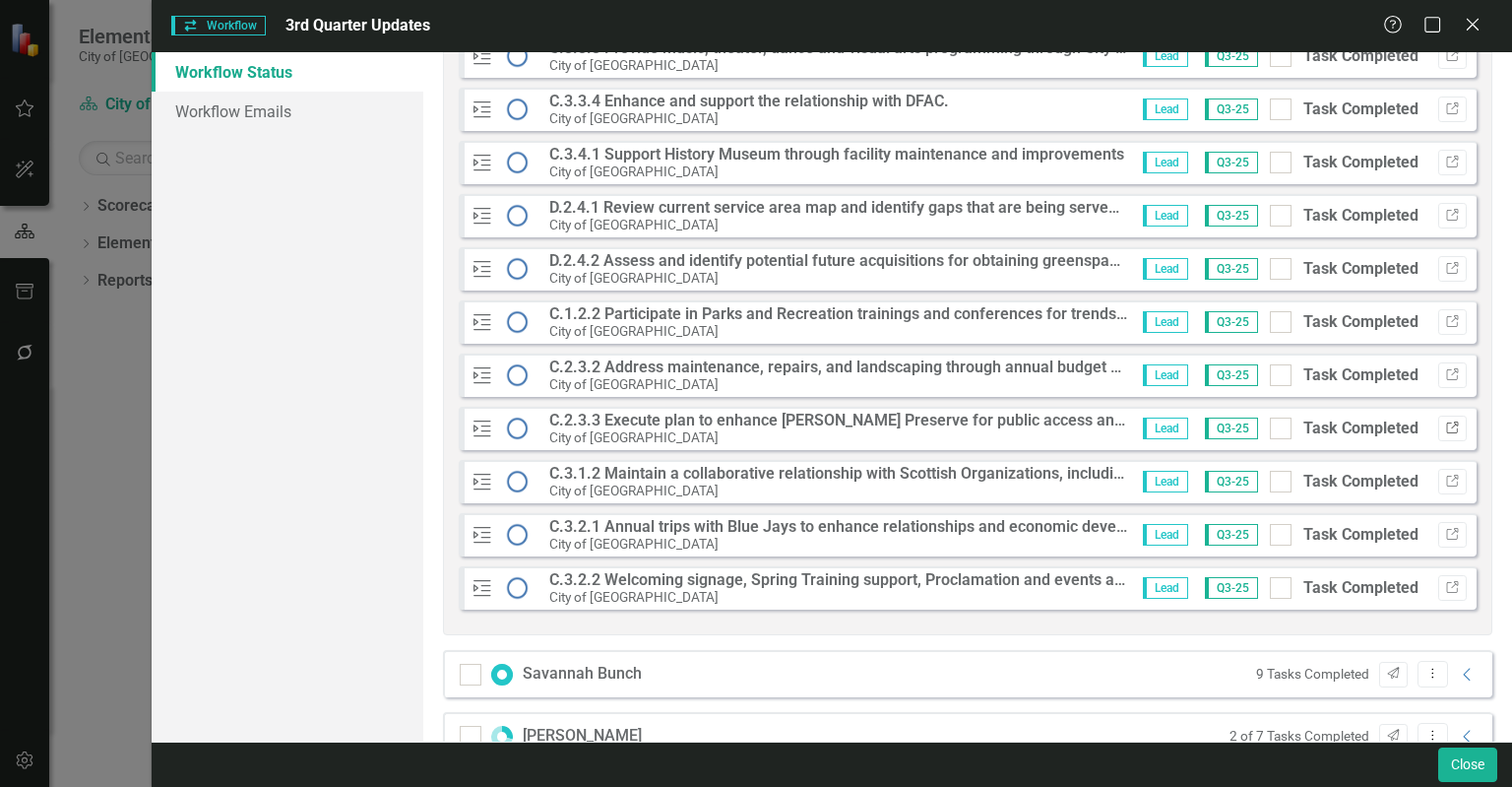 click 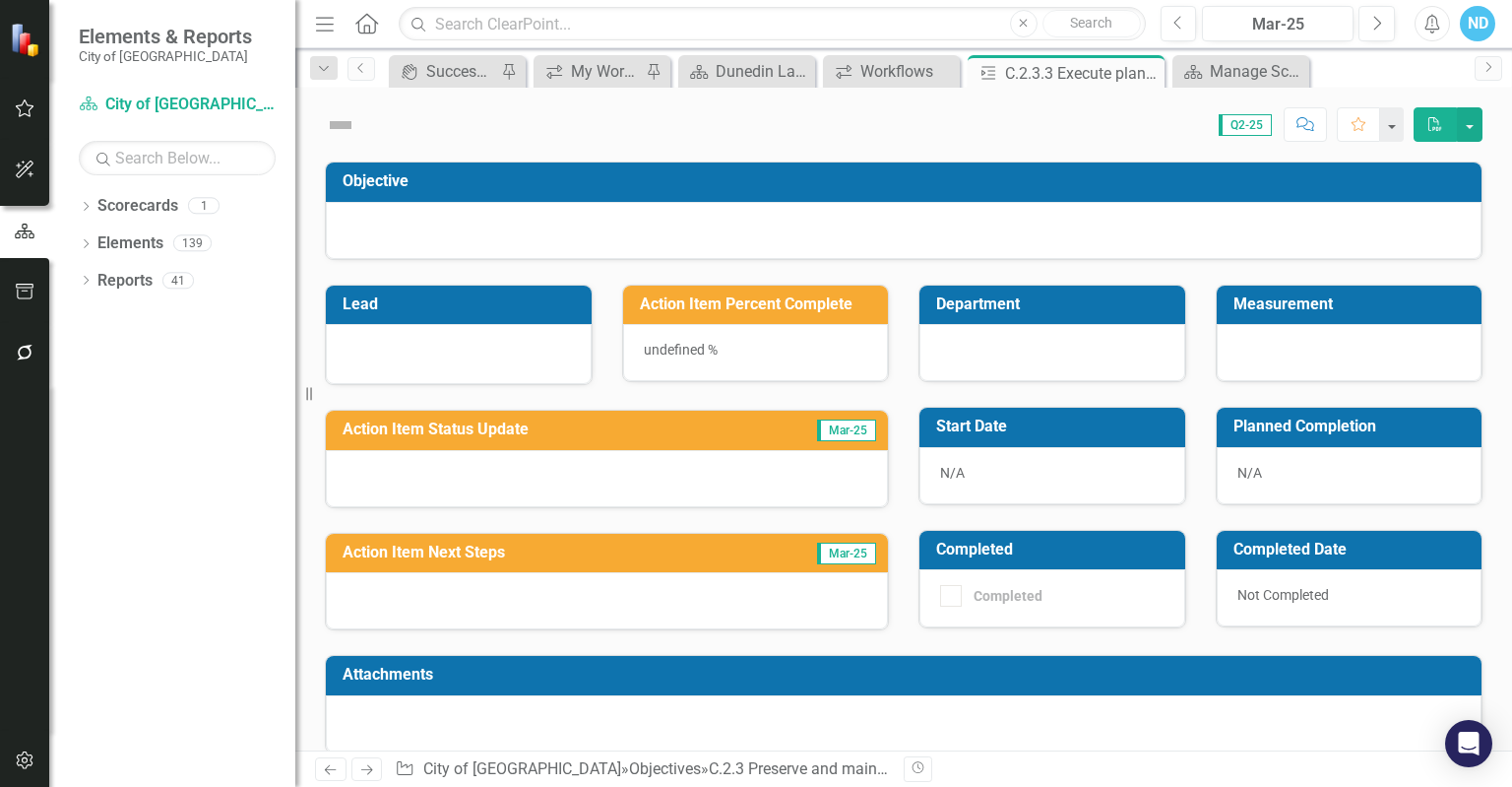 scroll, scrollTop: 0, scrollLeft: 0, axis: both 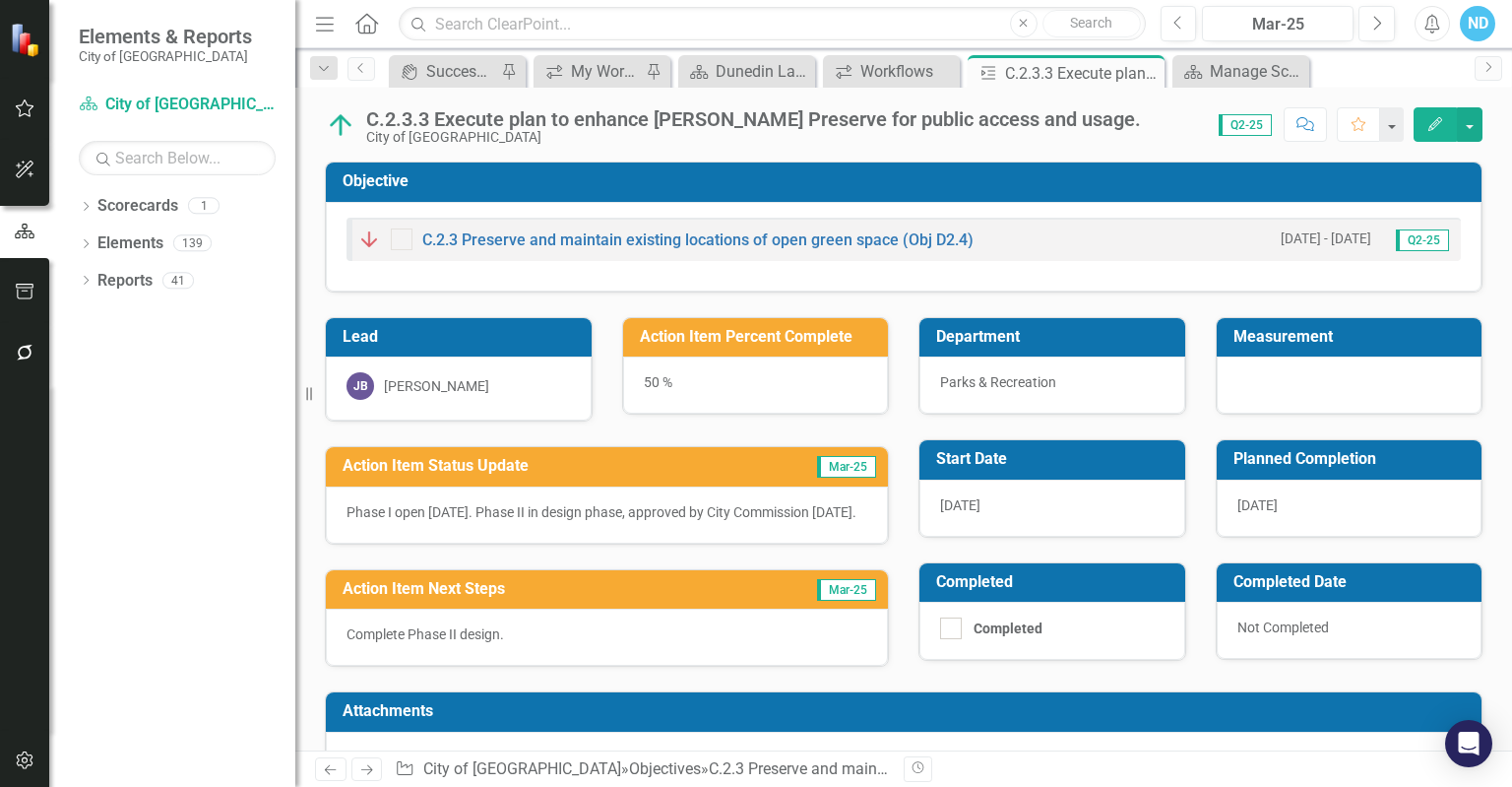 click on "Phase I open [DATE]. Phase II in design phase, approved by City Commission [DATE]." at bounding box center (606, 512) 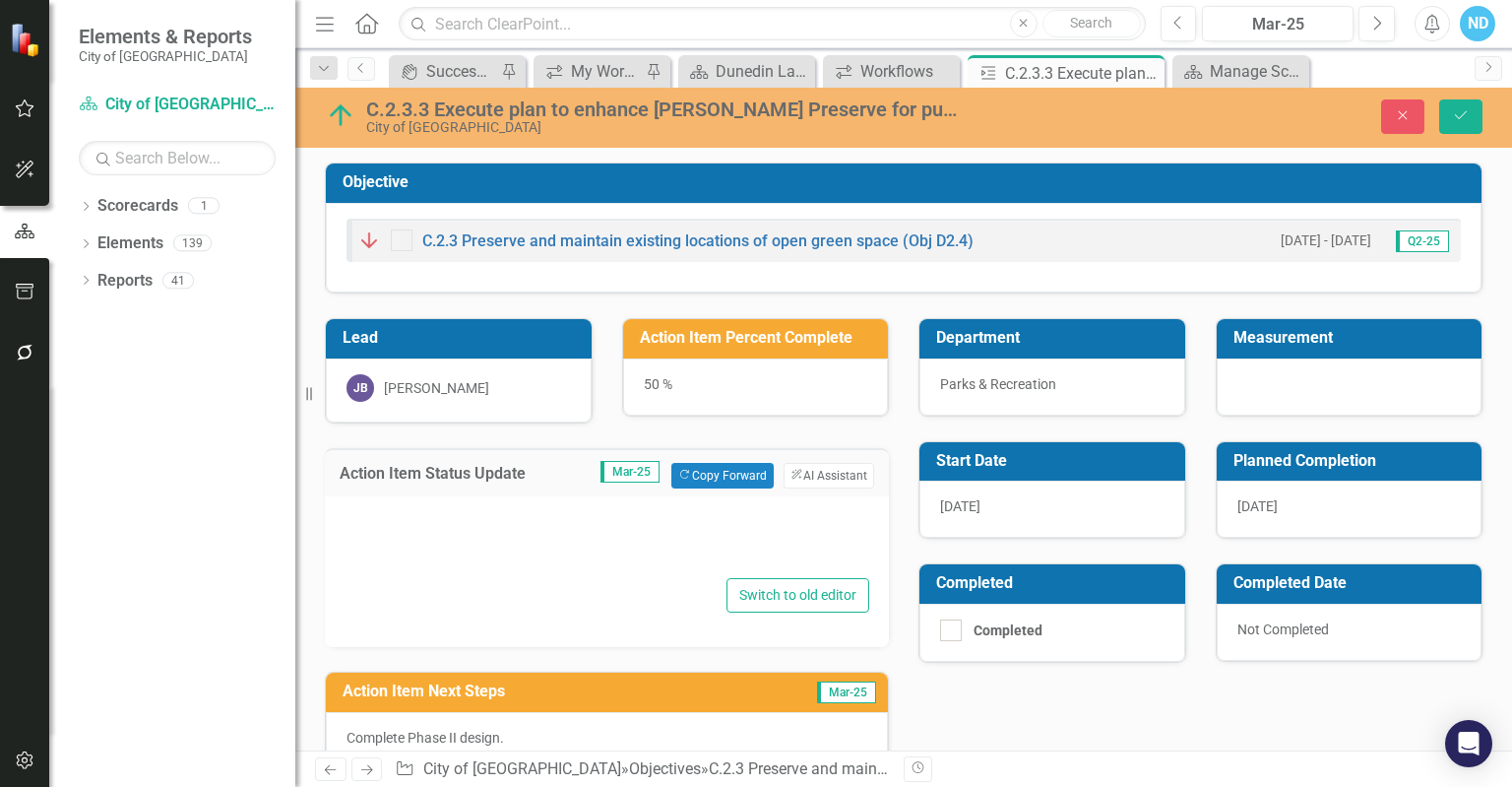 type on "<p>Phase I open [DATE]. Phase II in design phase, approved by City Commission [DATE].</p>" 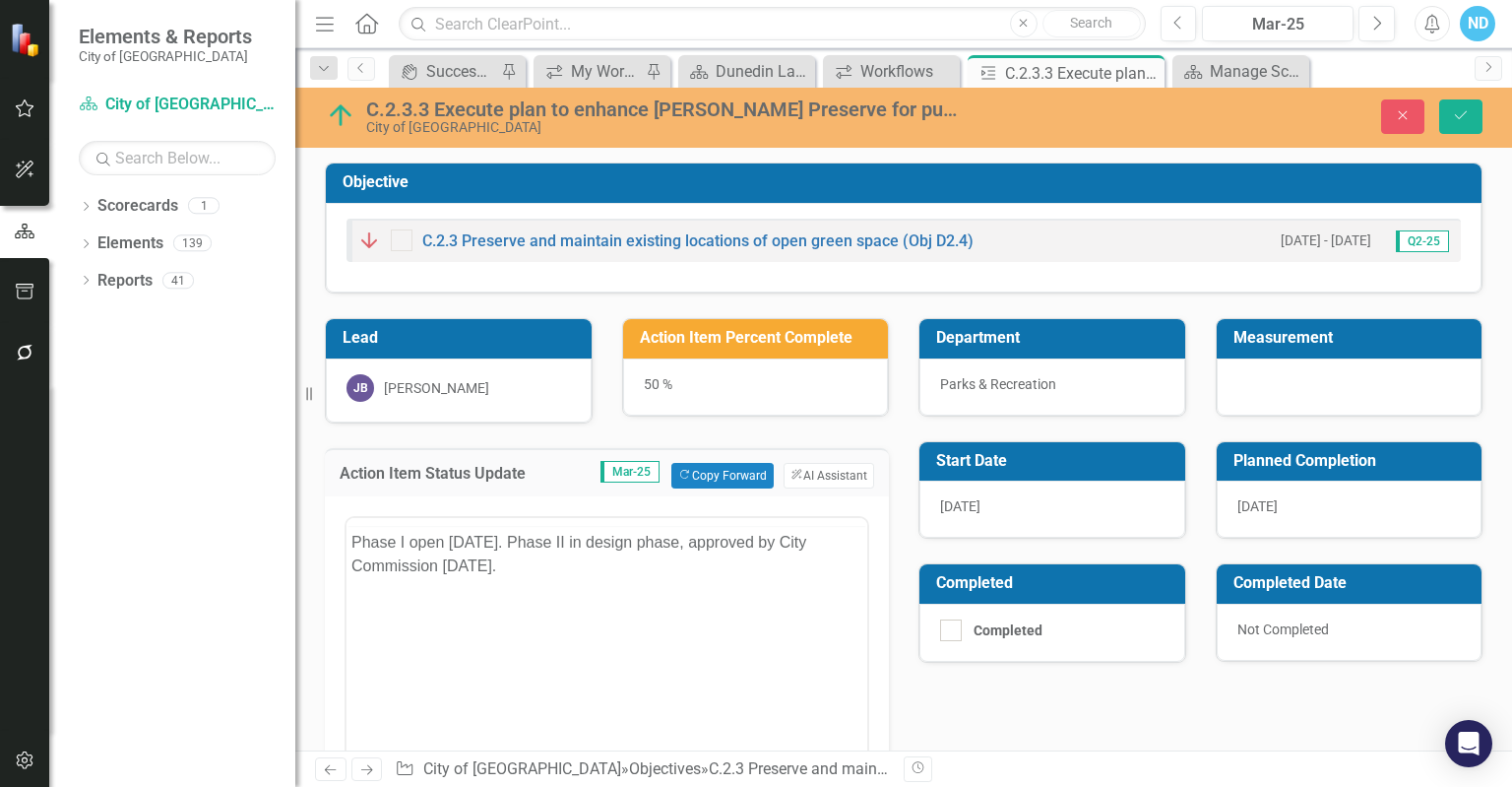 scroll, scrollTop: 0, scrollLeft: 0, axis: both 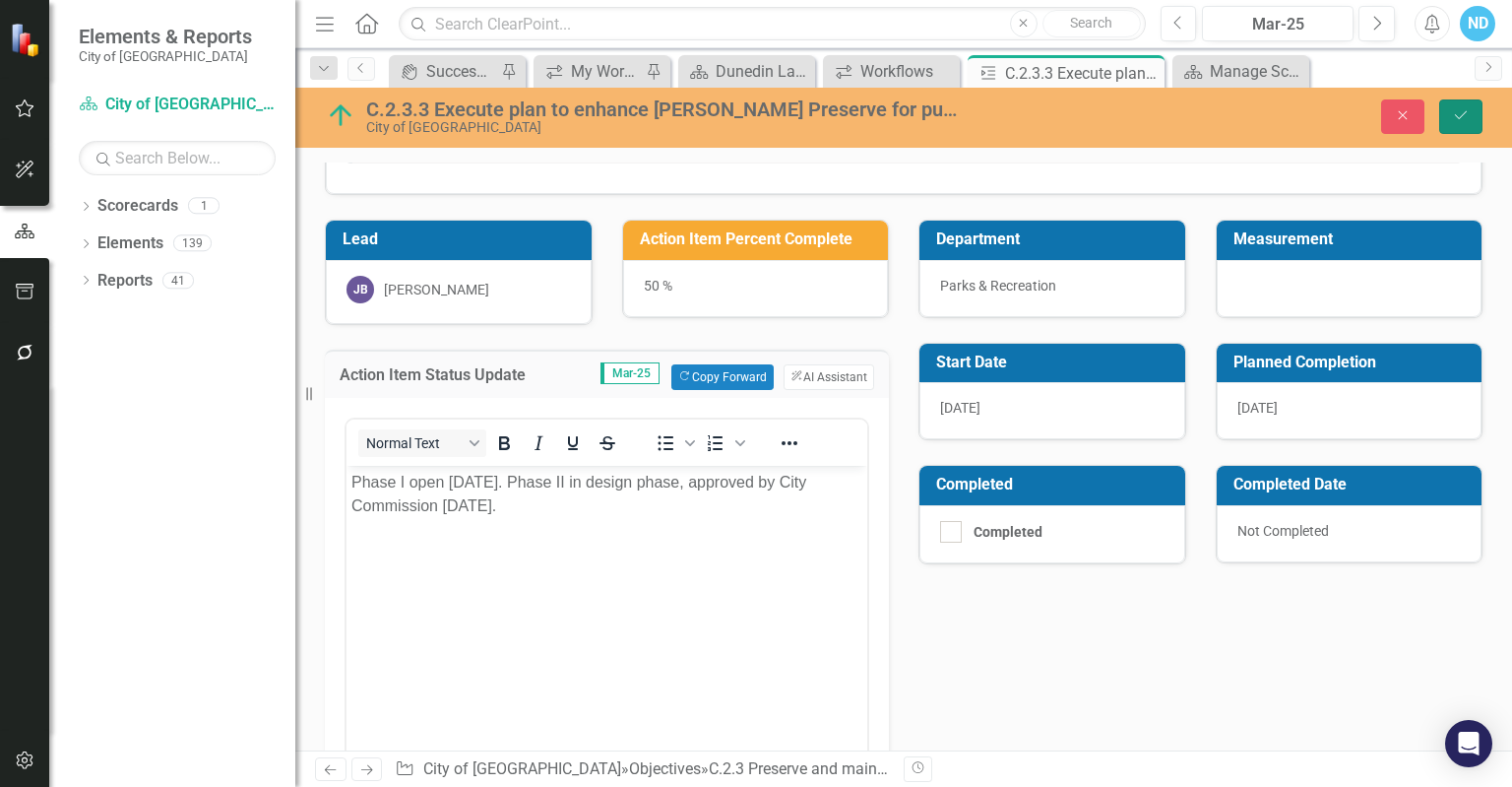 click on "Save" 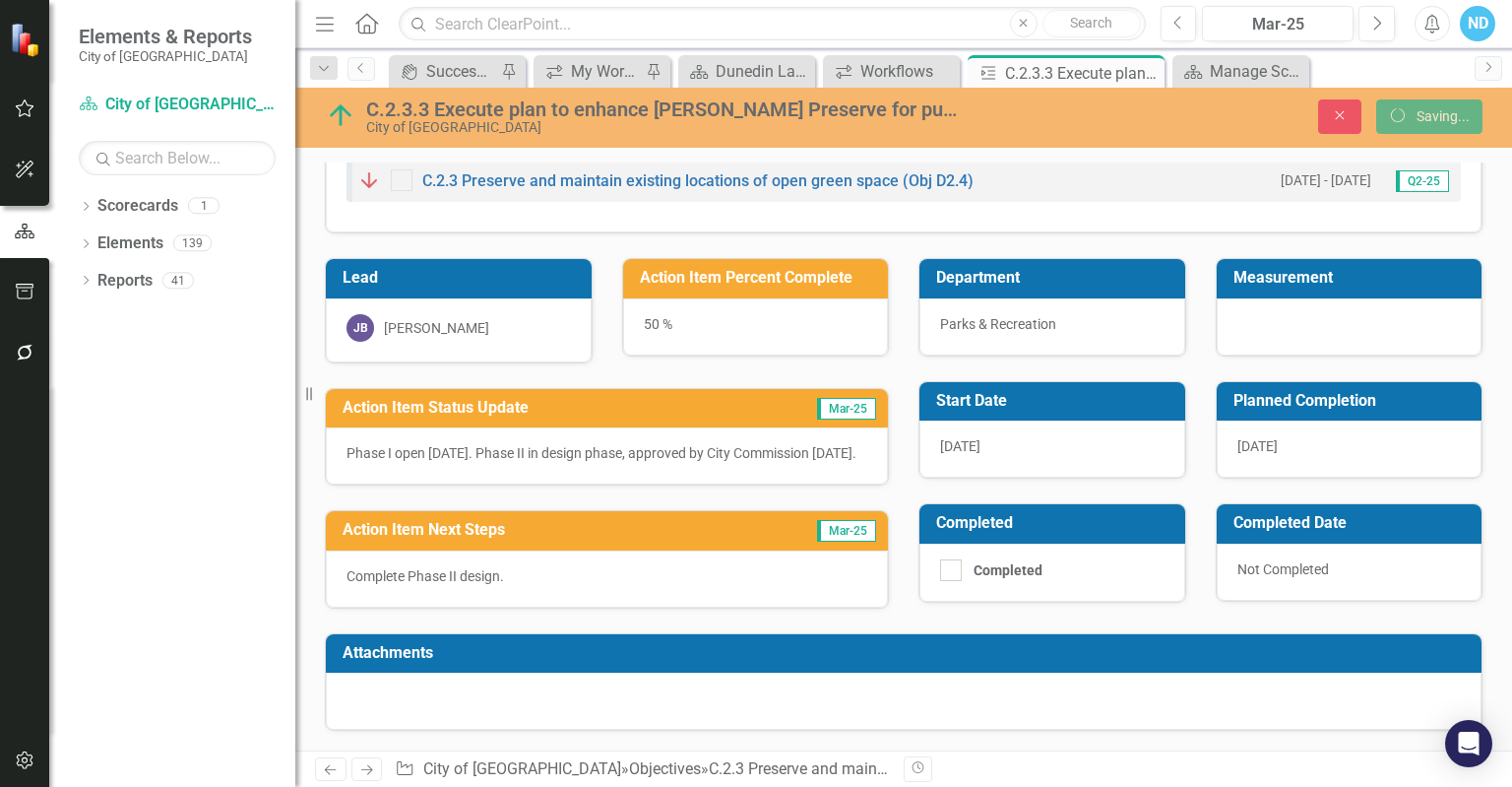 scroll, scrollTop: 79, scrollLeft: 0, axis: vertical 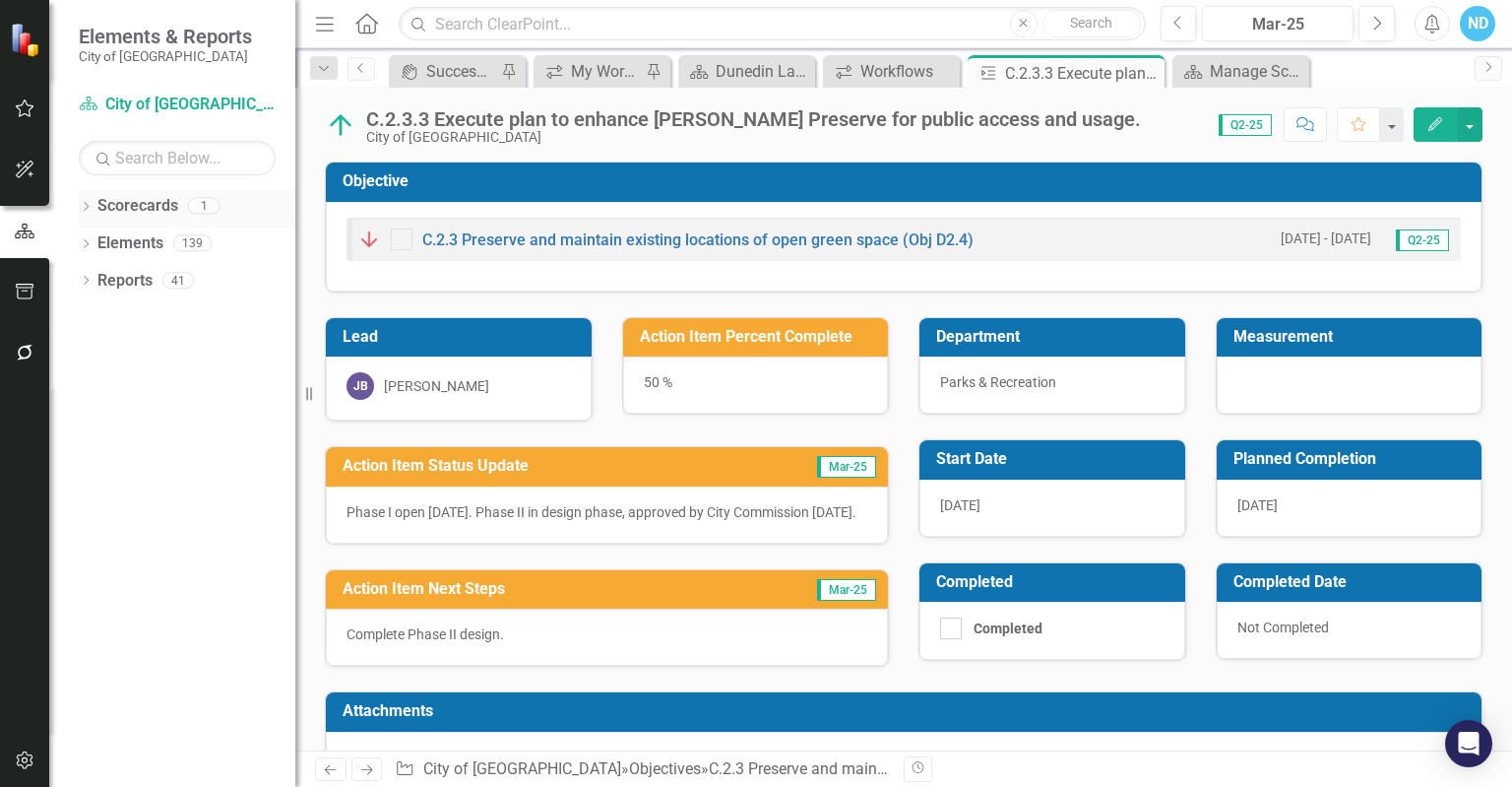 click on "Scorecards" at bounding box center (138, 206) 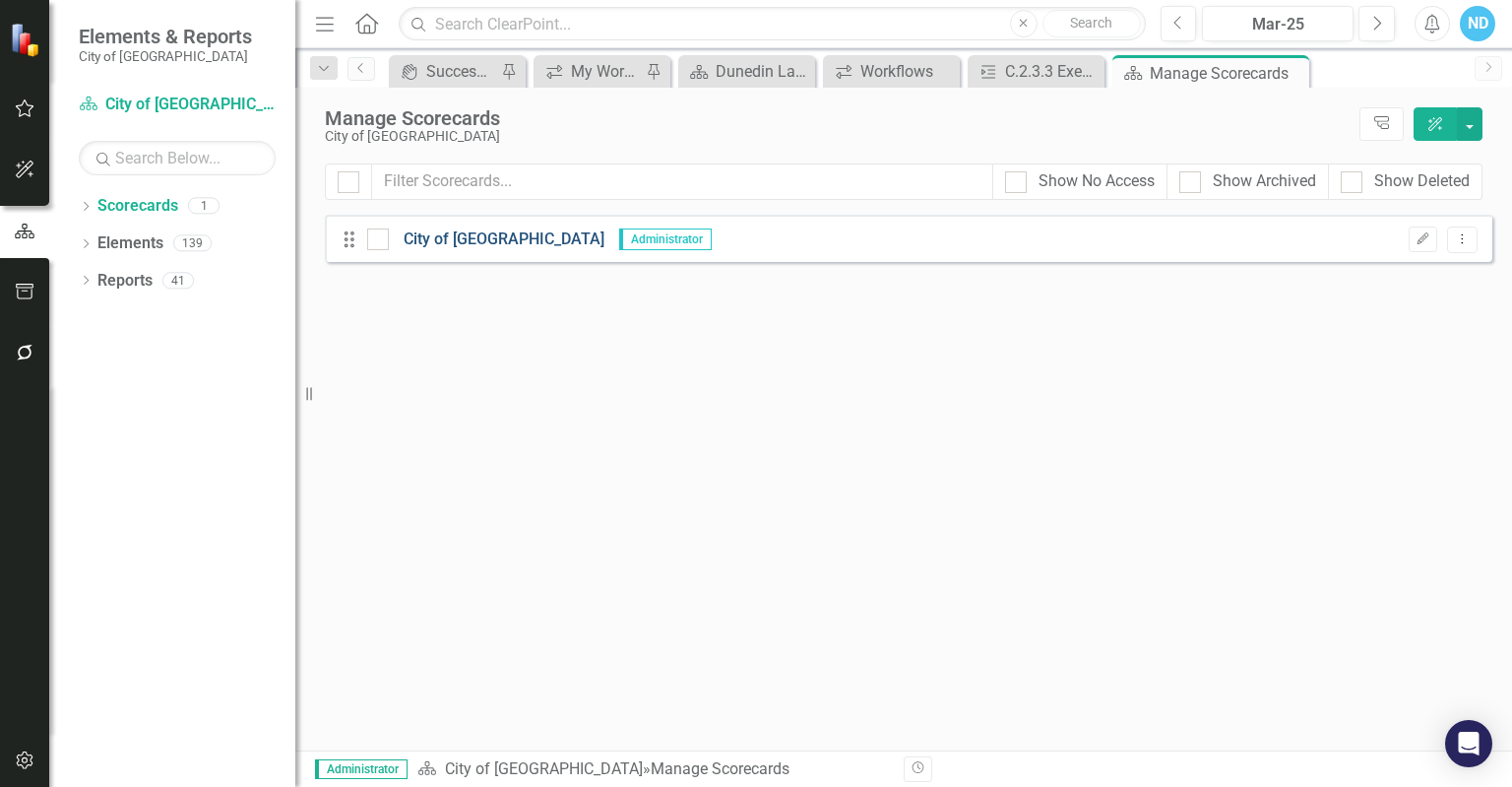 click on "City of [GEOGRAPHIC_DATA]" at bounding box center (496, 239) 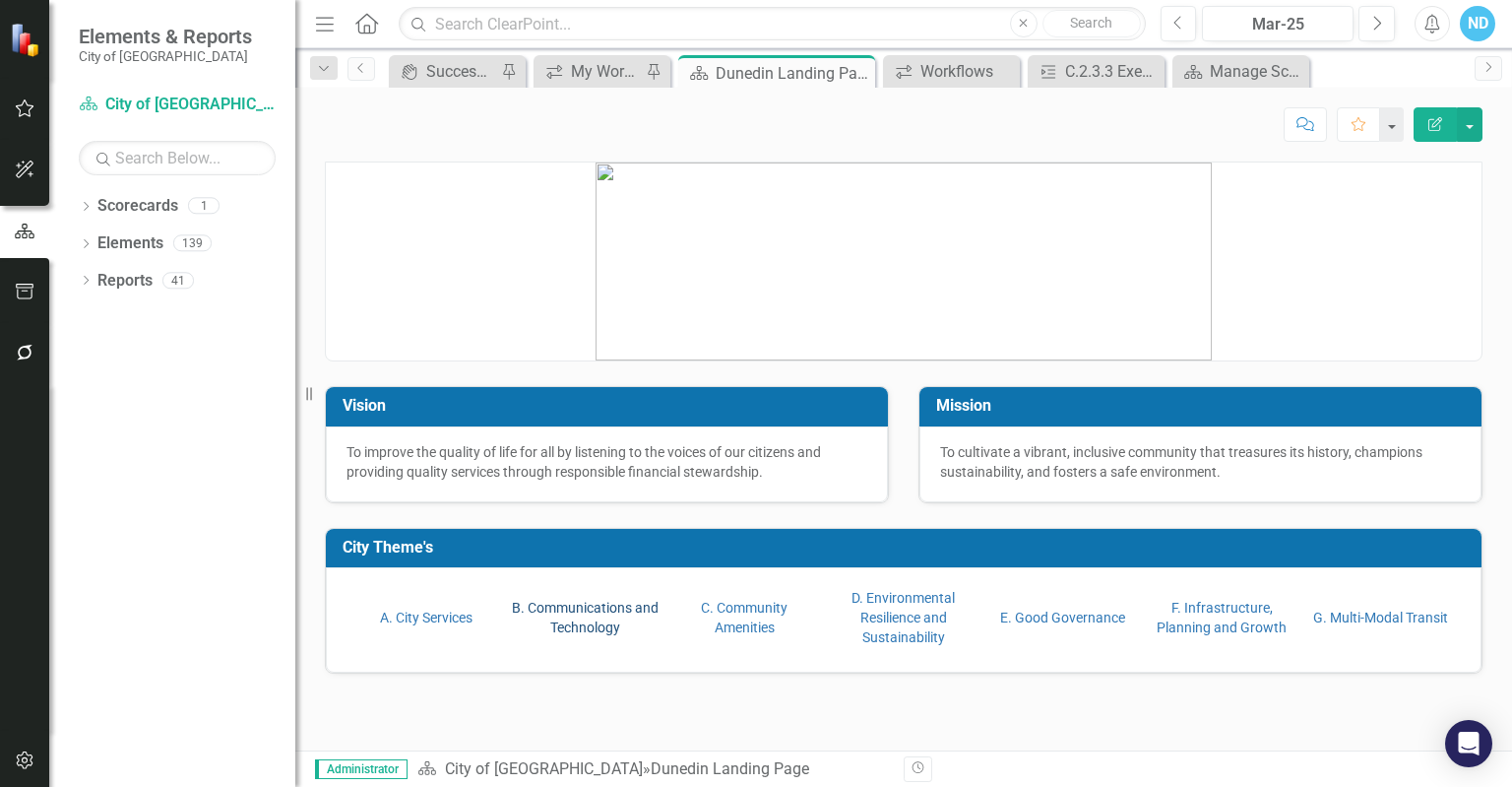 click on "B. Communications and Technology" at bounding box center (585, 618) 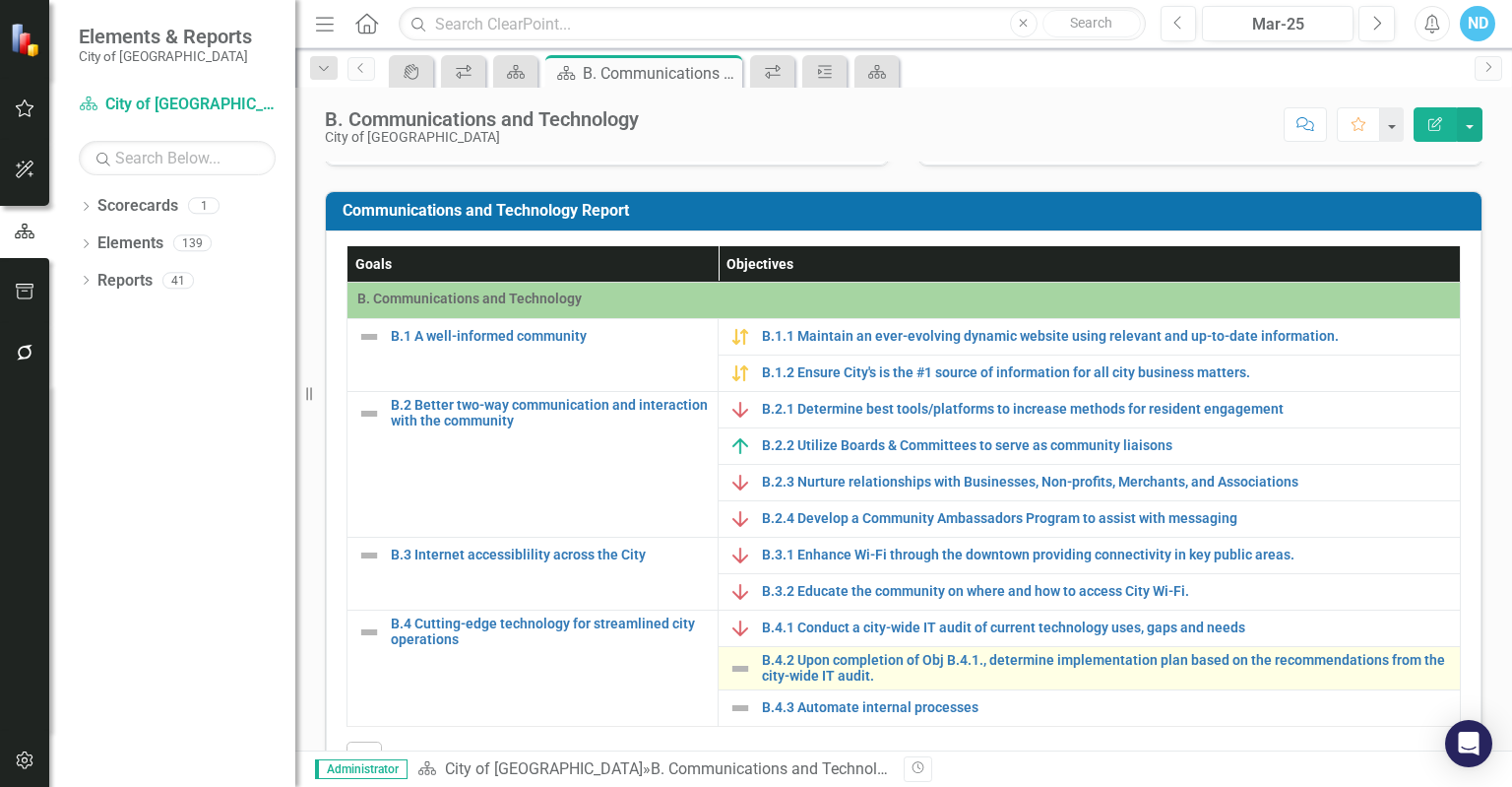scroll, scrollTop: 394, scrollLeft: 0, axis: vertical 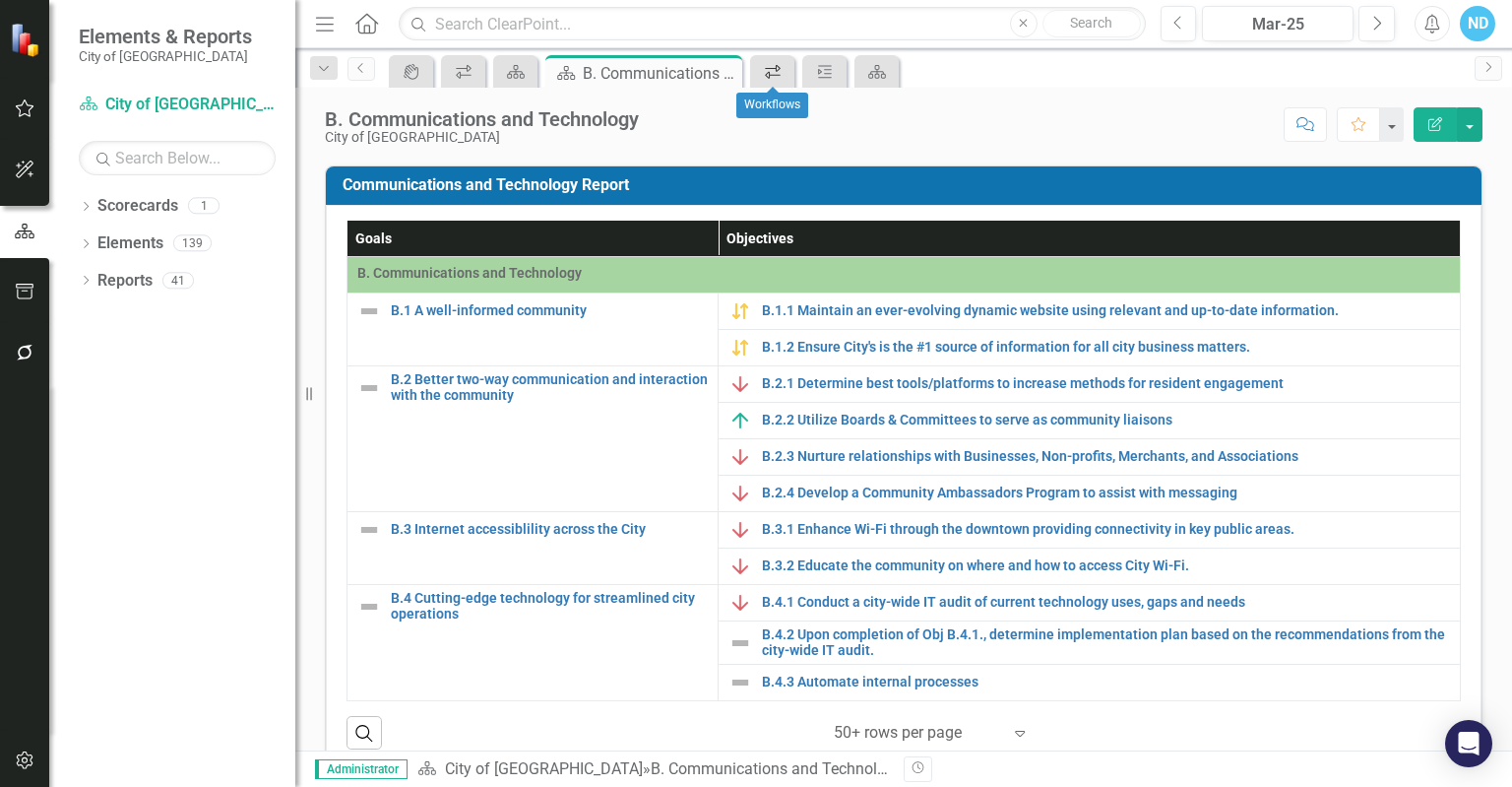 click on "Workflows" 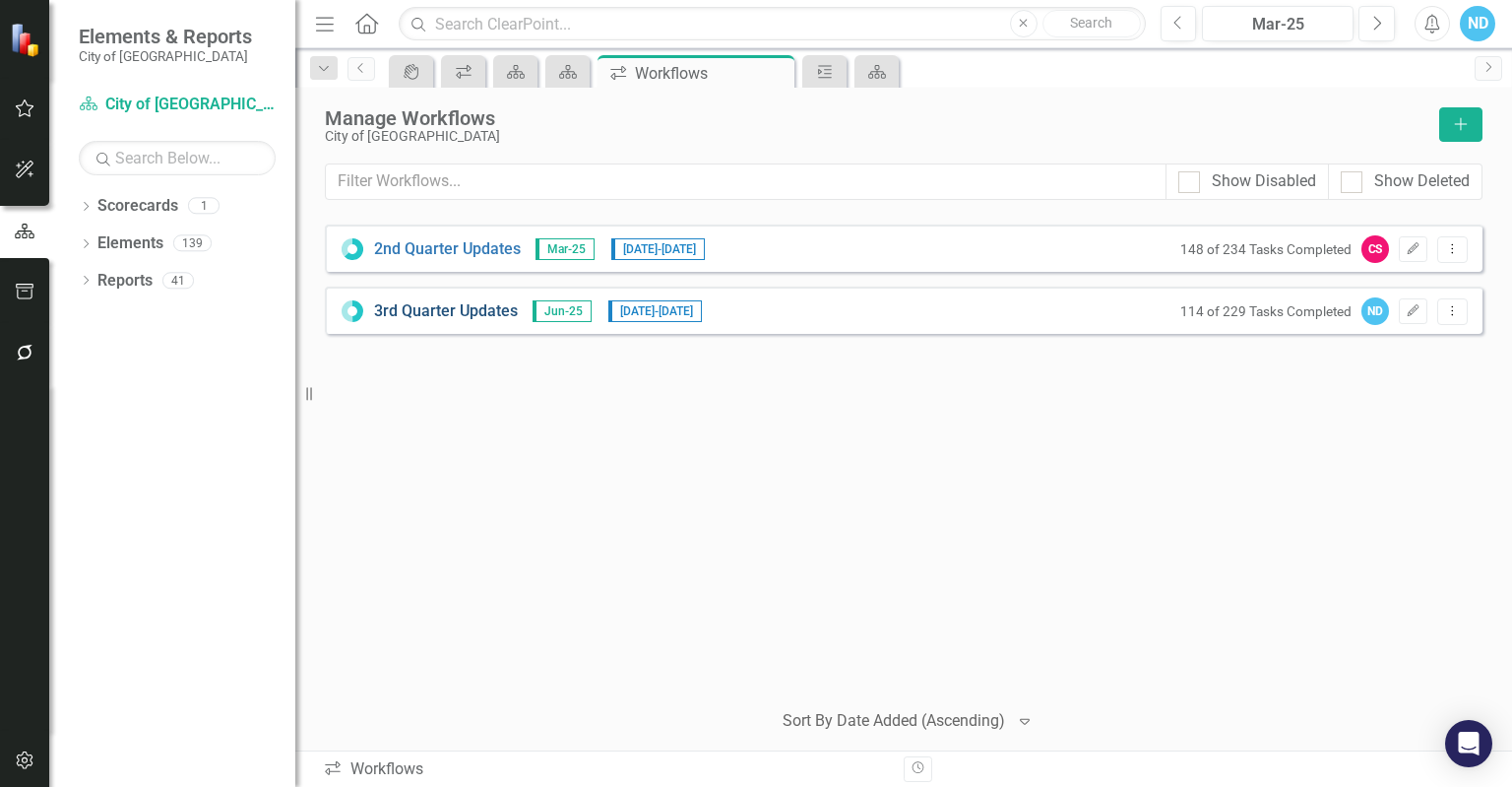 click on "3rd Quarter Updates" at bounding box center [446, 311] 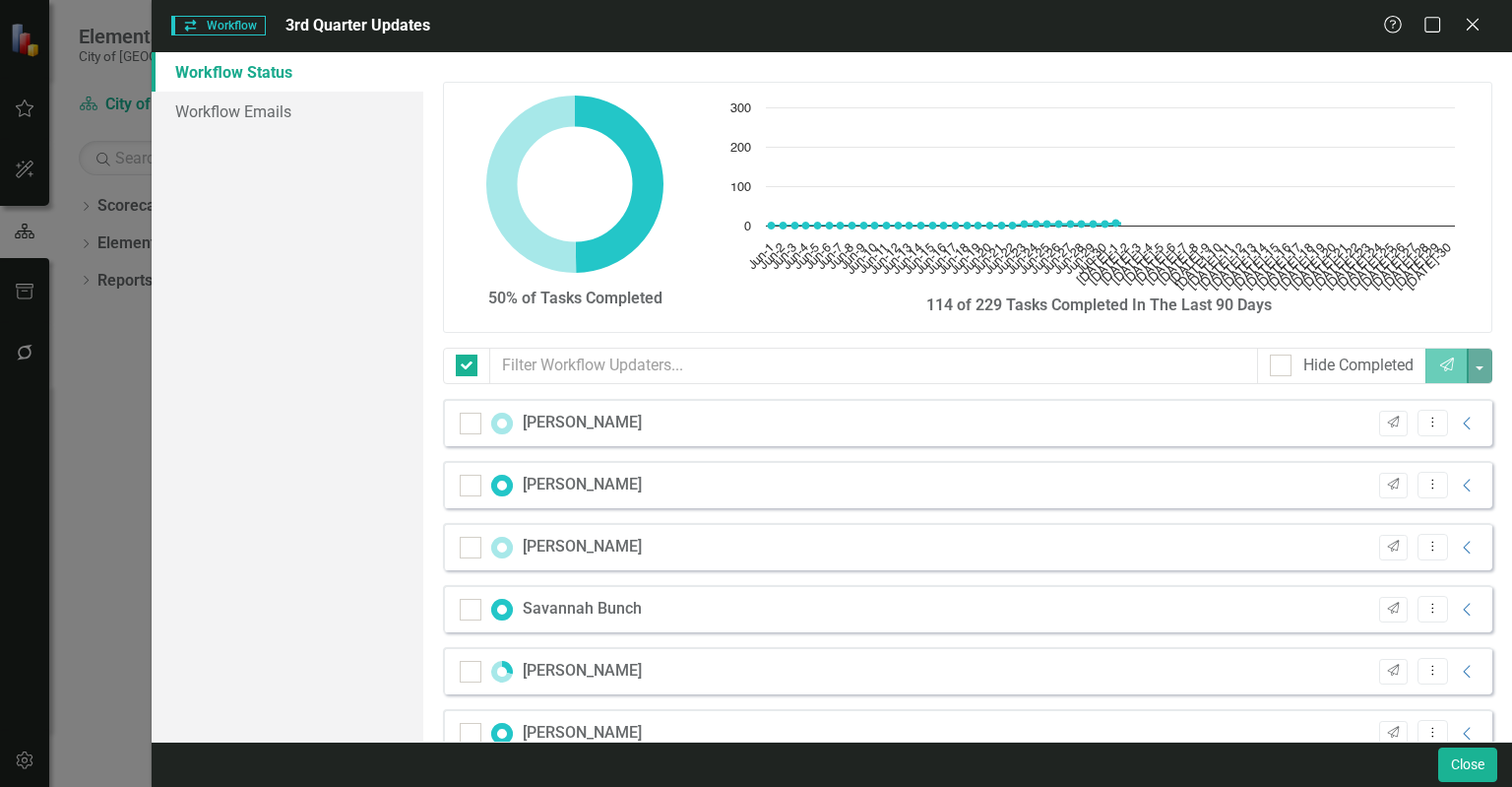 checkbox on "false" 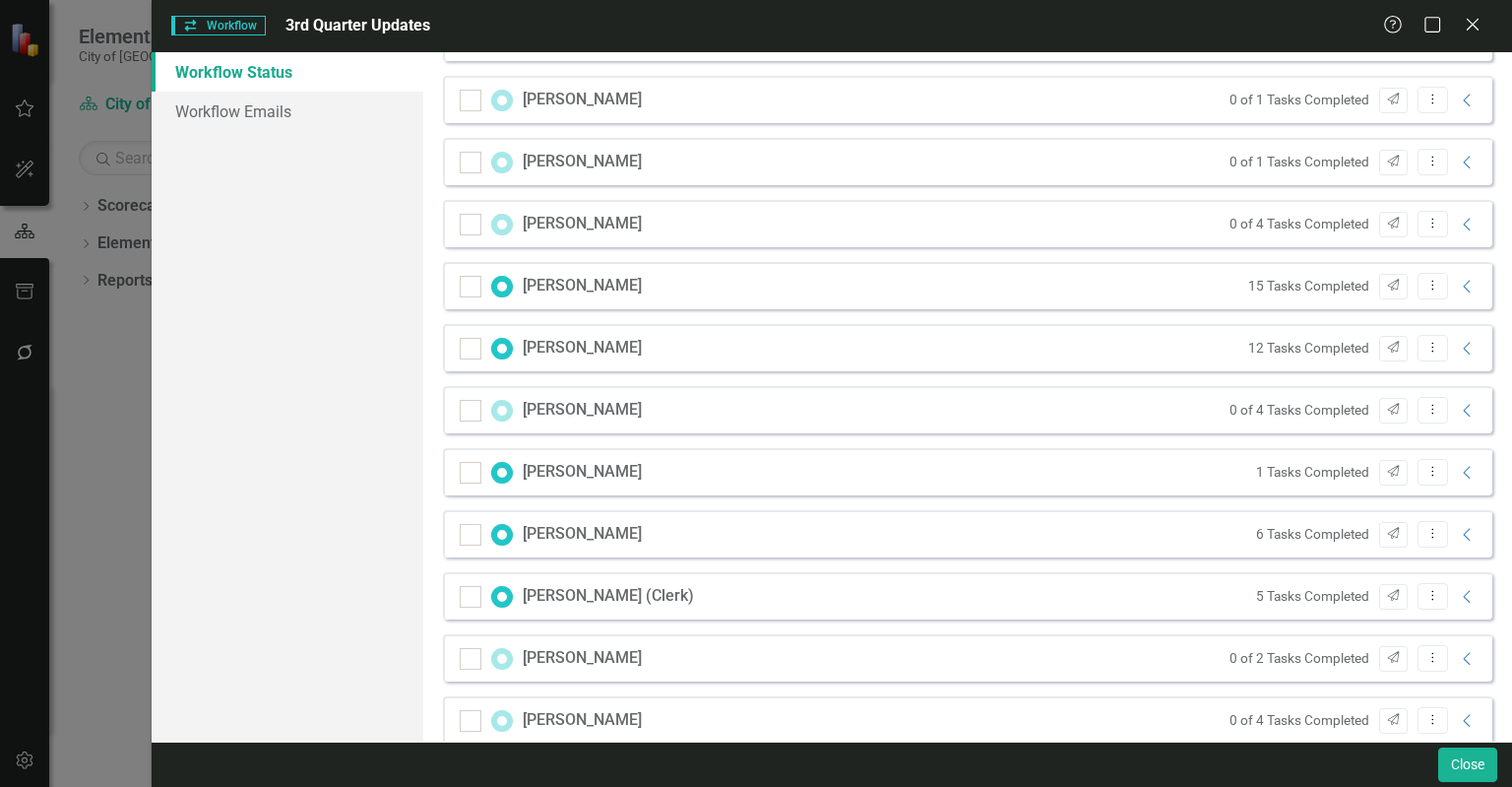 scroll, scrollTop: 2216, scrollLeft: 0, axis: vertical 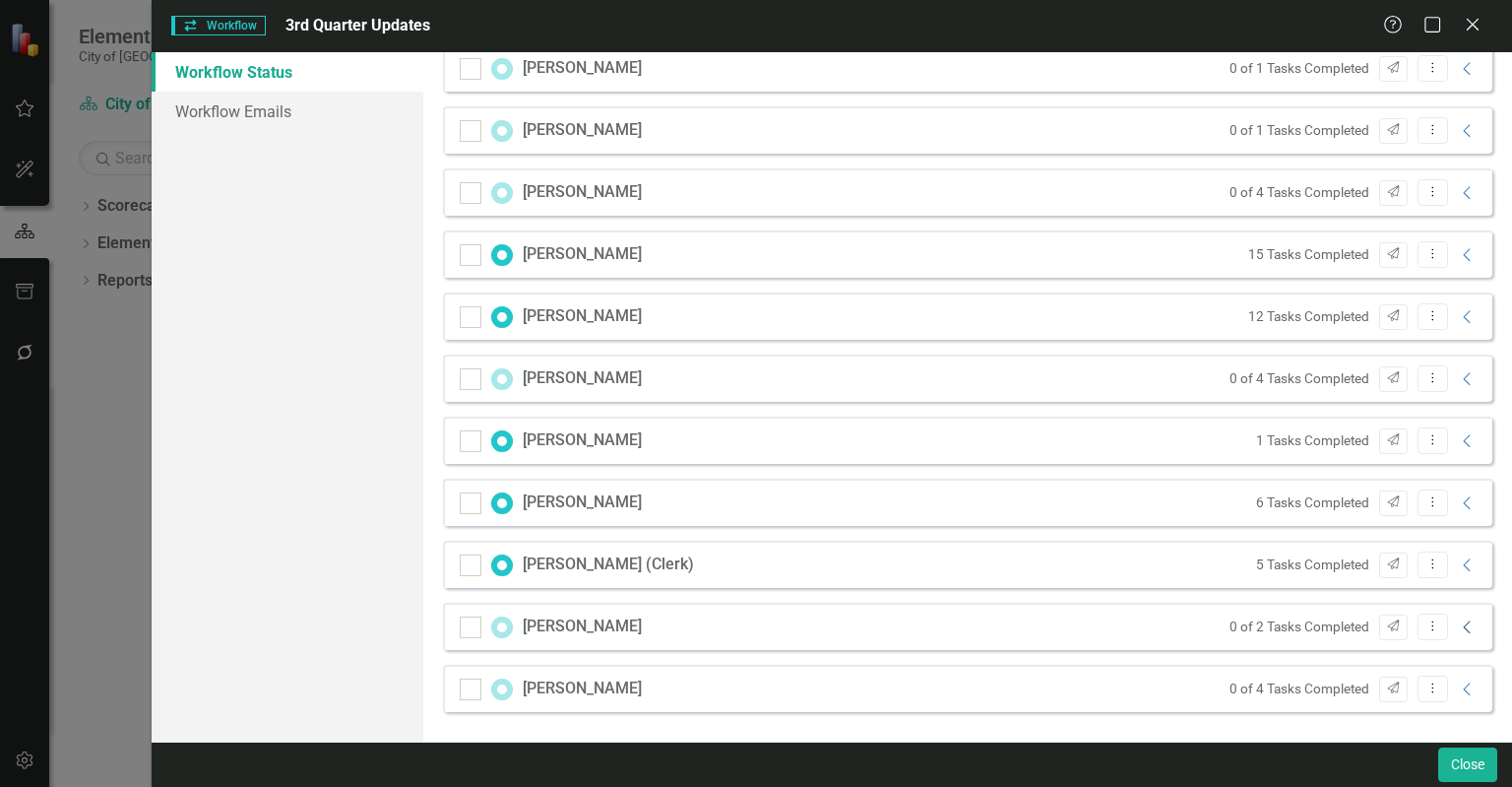 click on "Collapse" 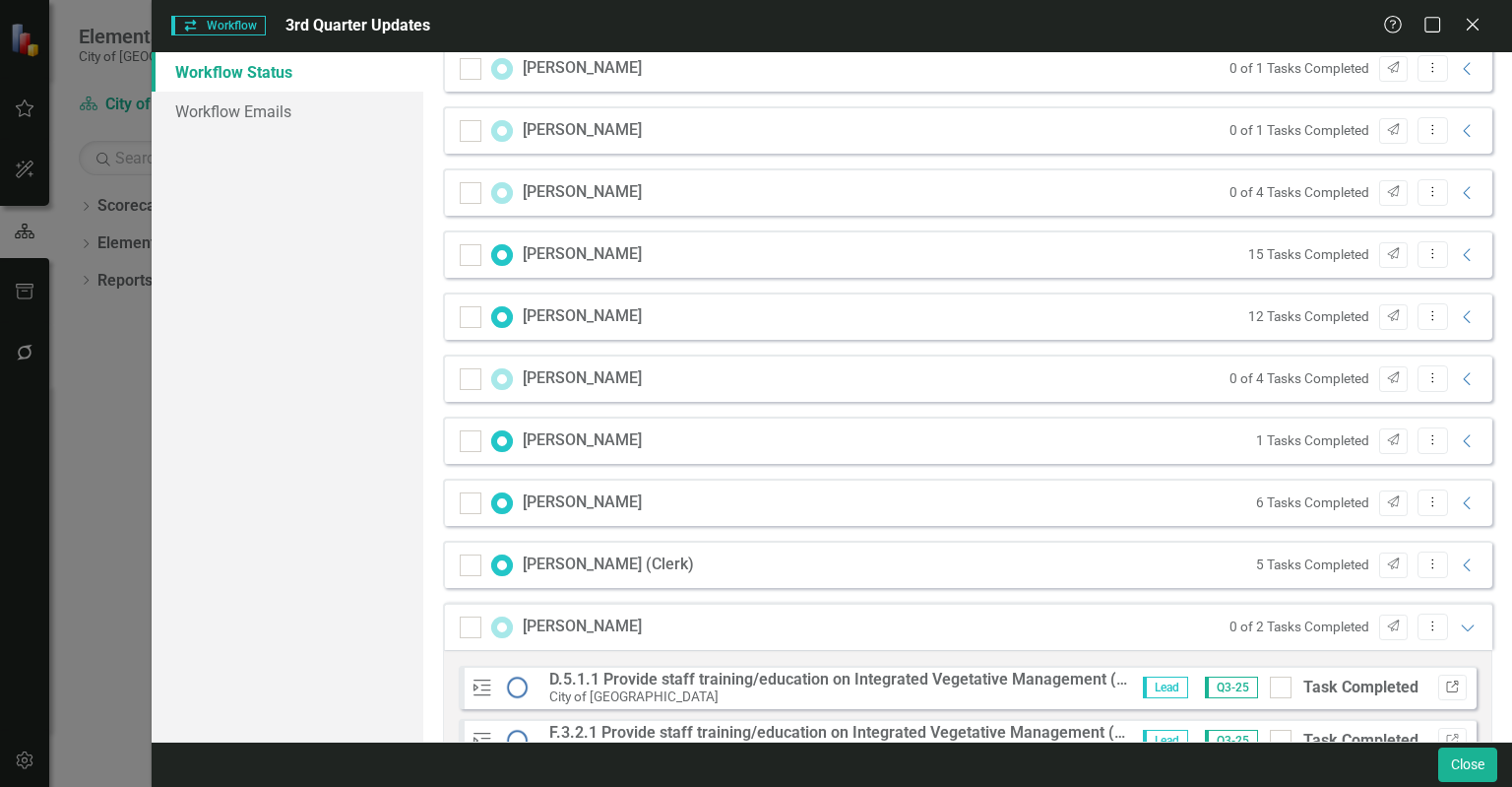 click on "Link" 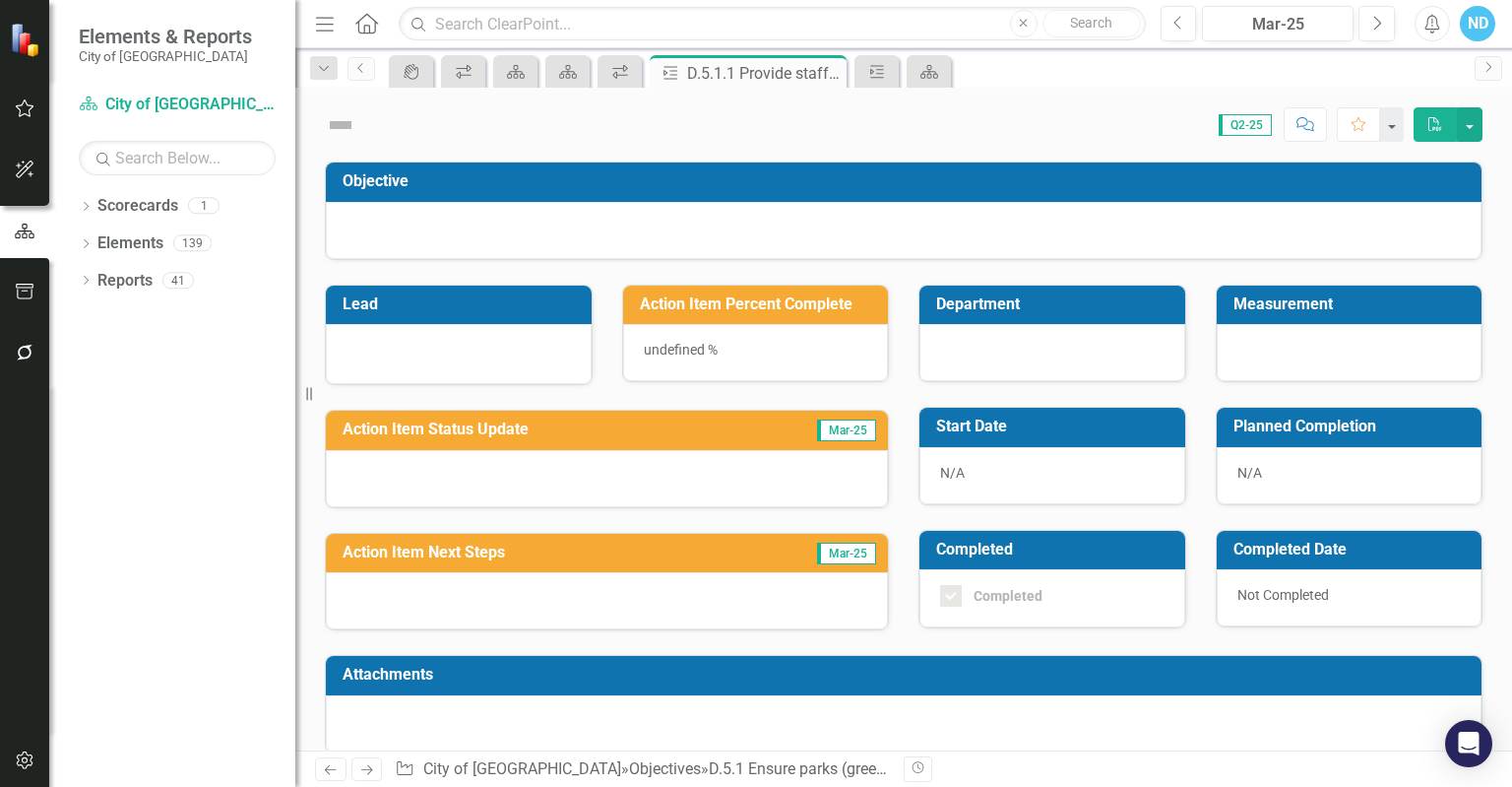 scroll, scrollTop: 0, scrollLeft: 0, axis: both 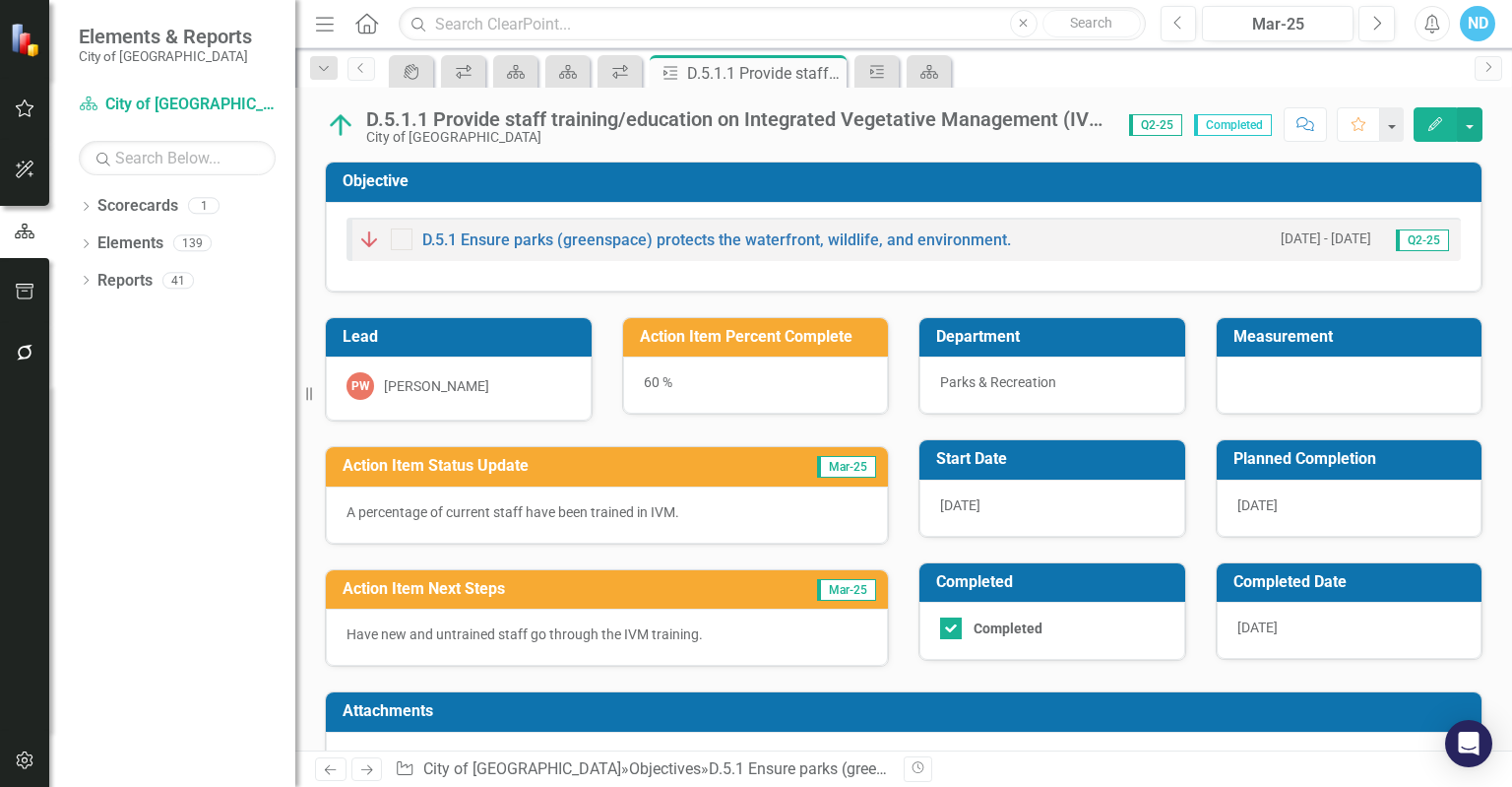click on "PW Pete Wells" at bounding box center [459, 386] 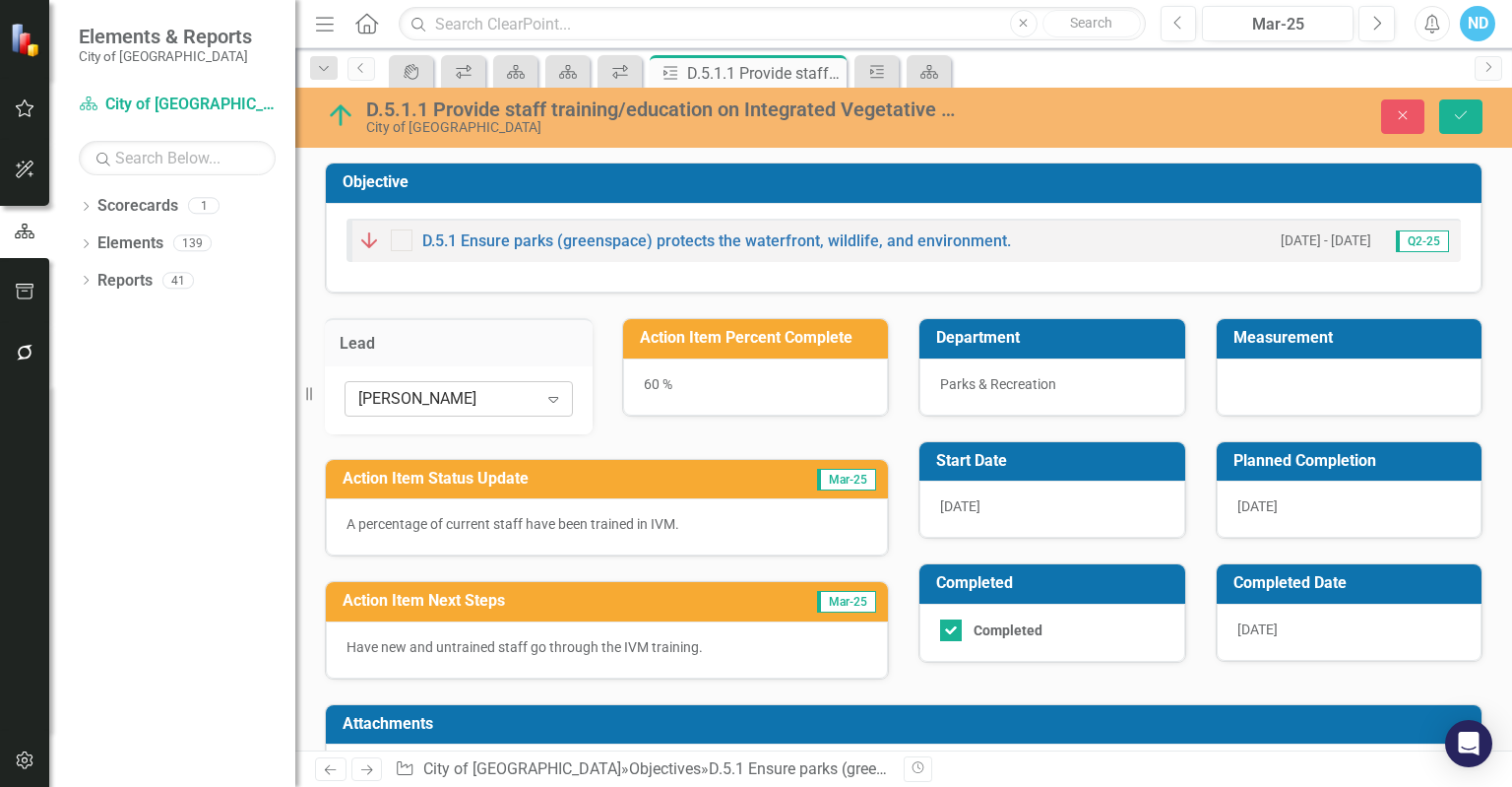 click on "Expand" 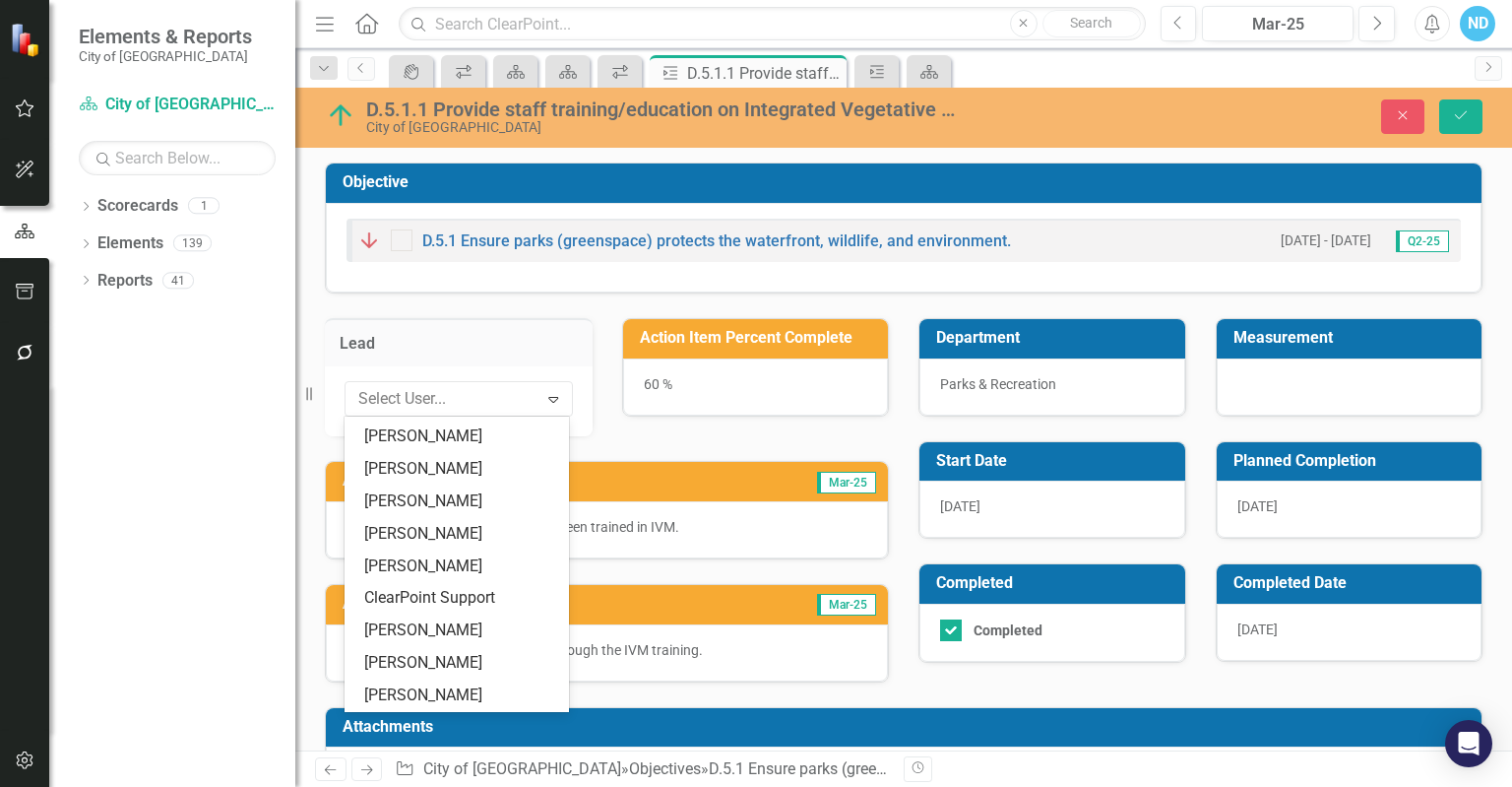 scroll, scrollTop: 1607, scrollLeft: 0, axis: vertical 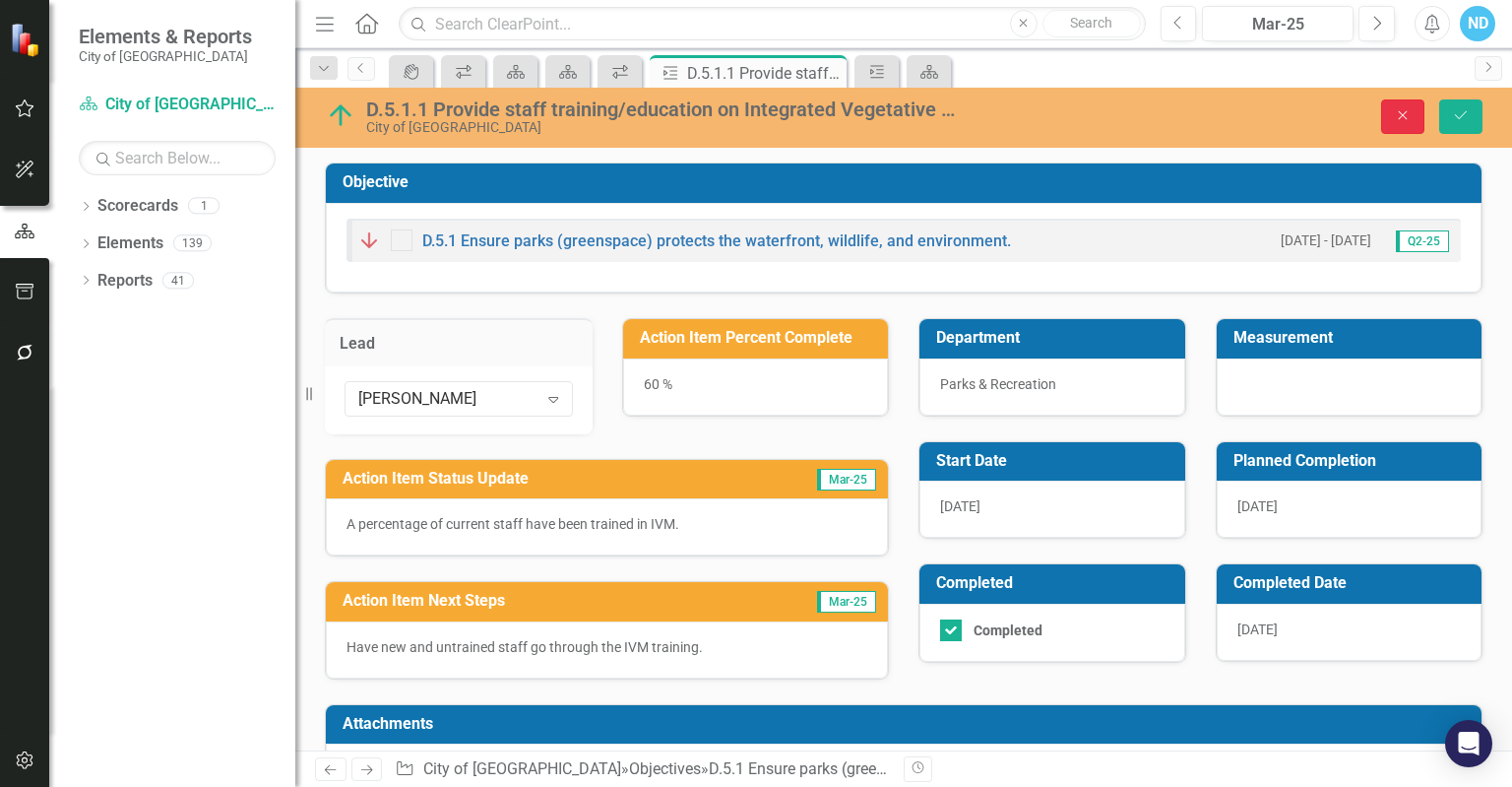 click on "Close" 